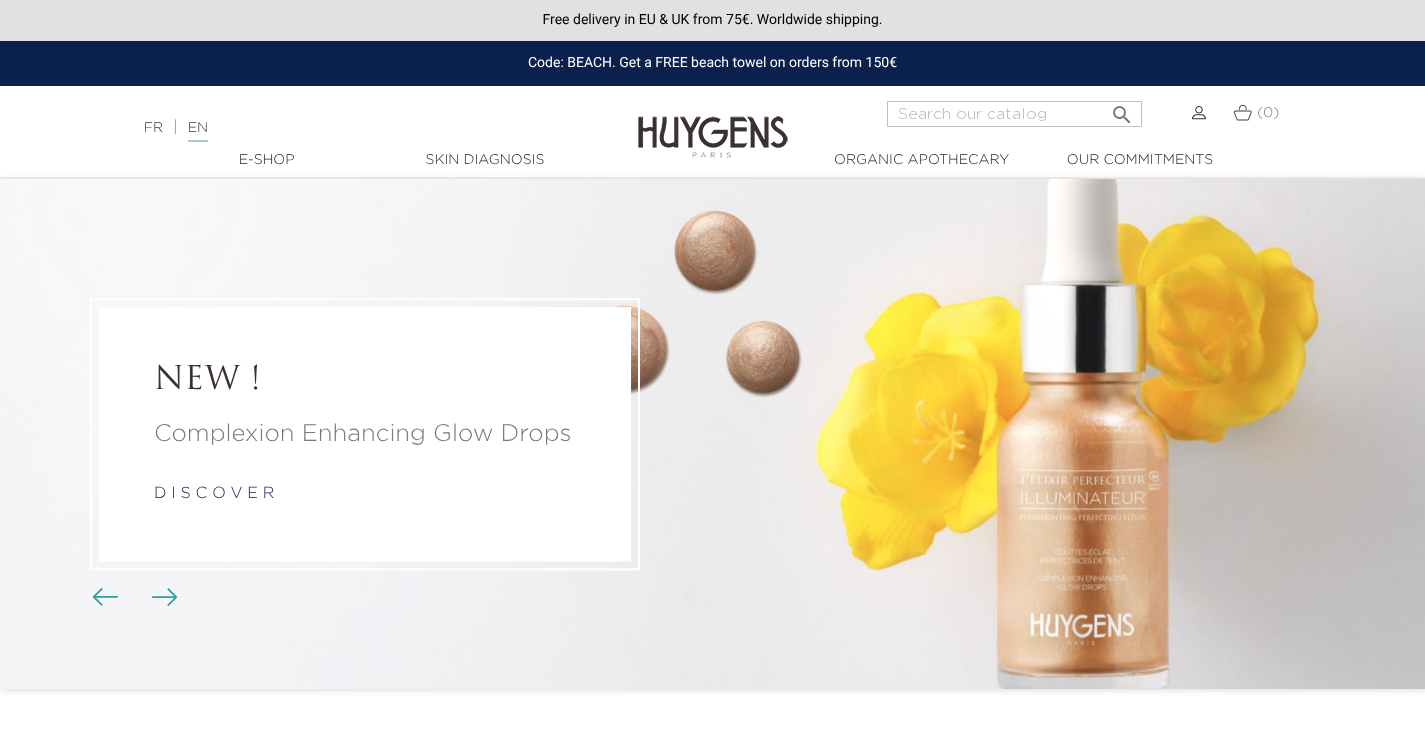 scroll, scrollTop: 0, scrollLeft: 0, axis: both 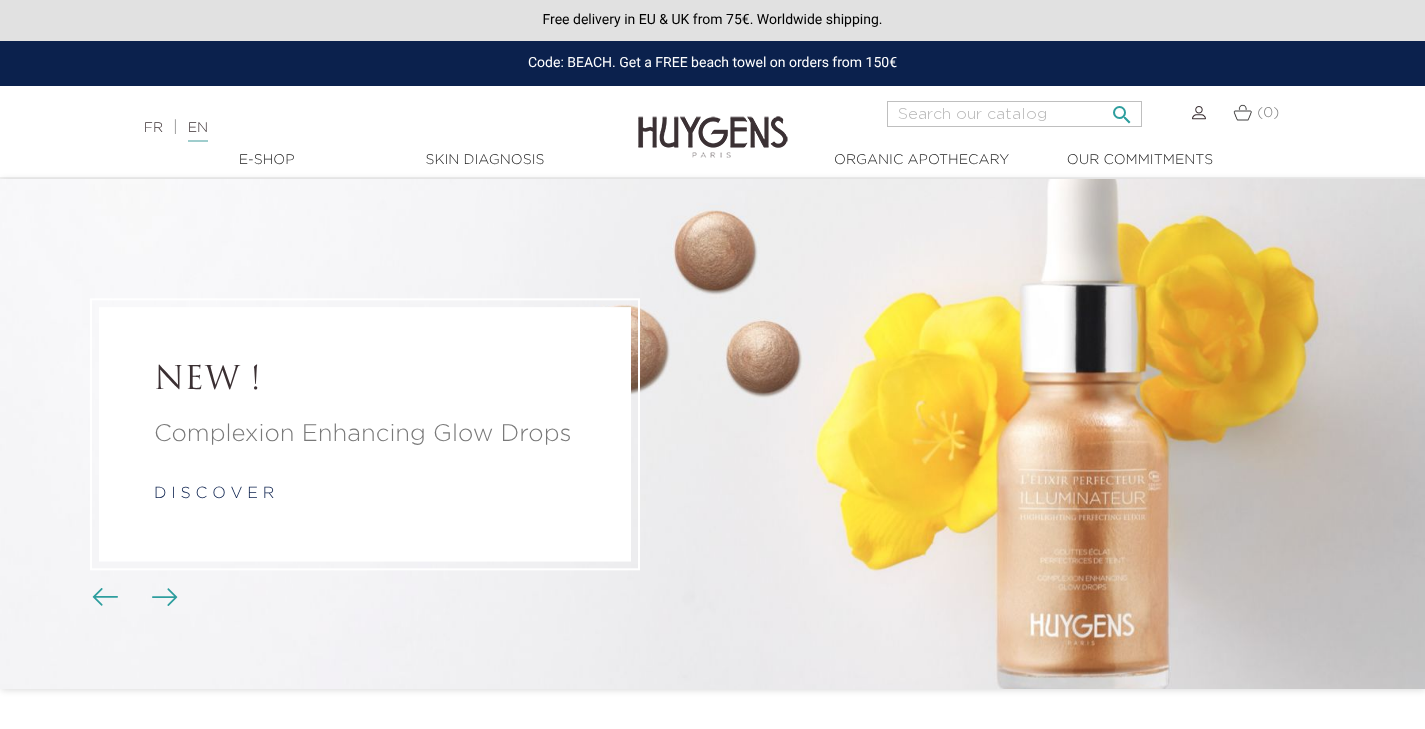 click at bounding box center (1014, 114) 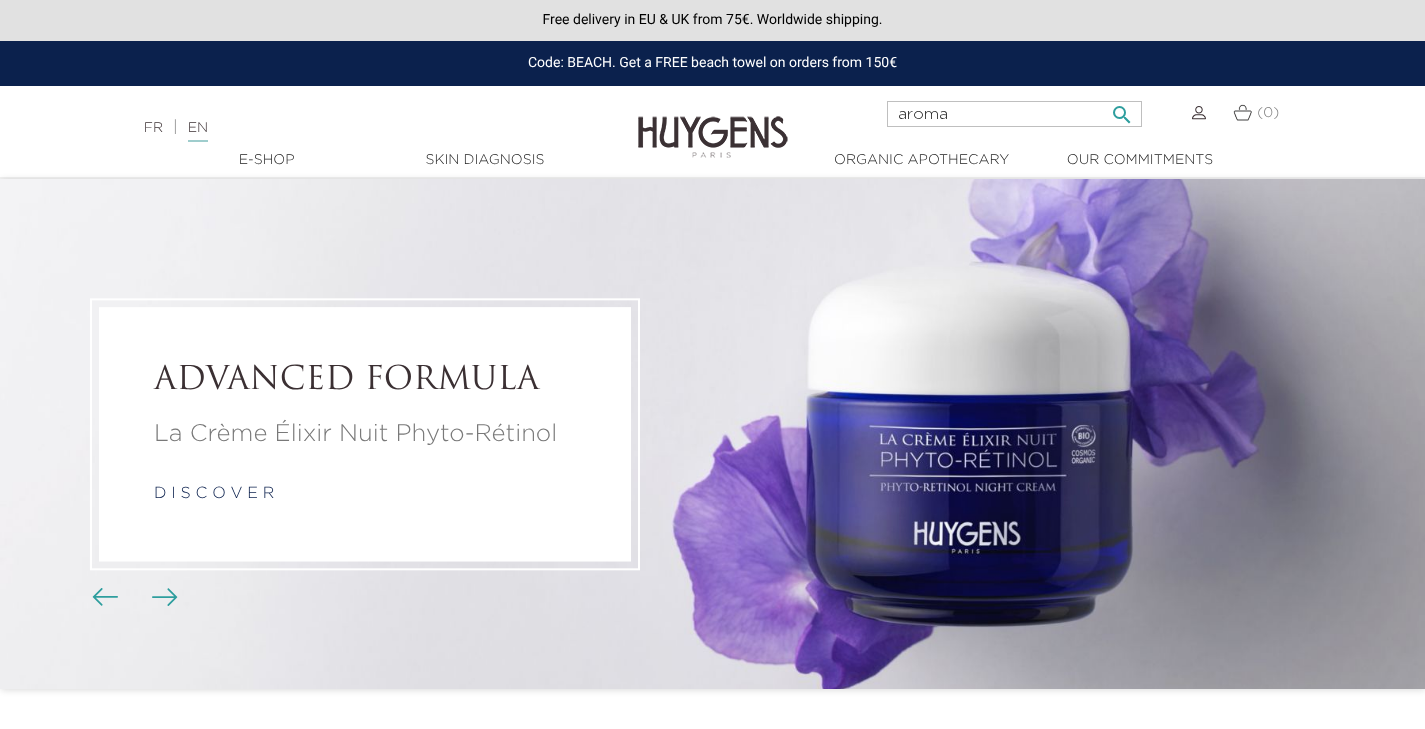 type on "aroma" 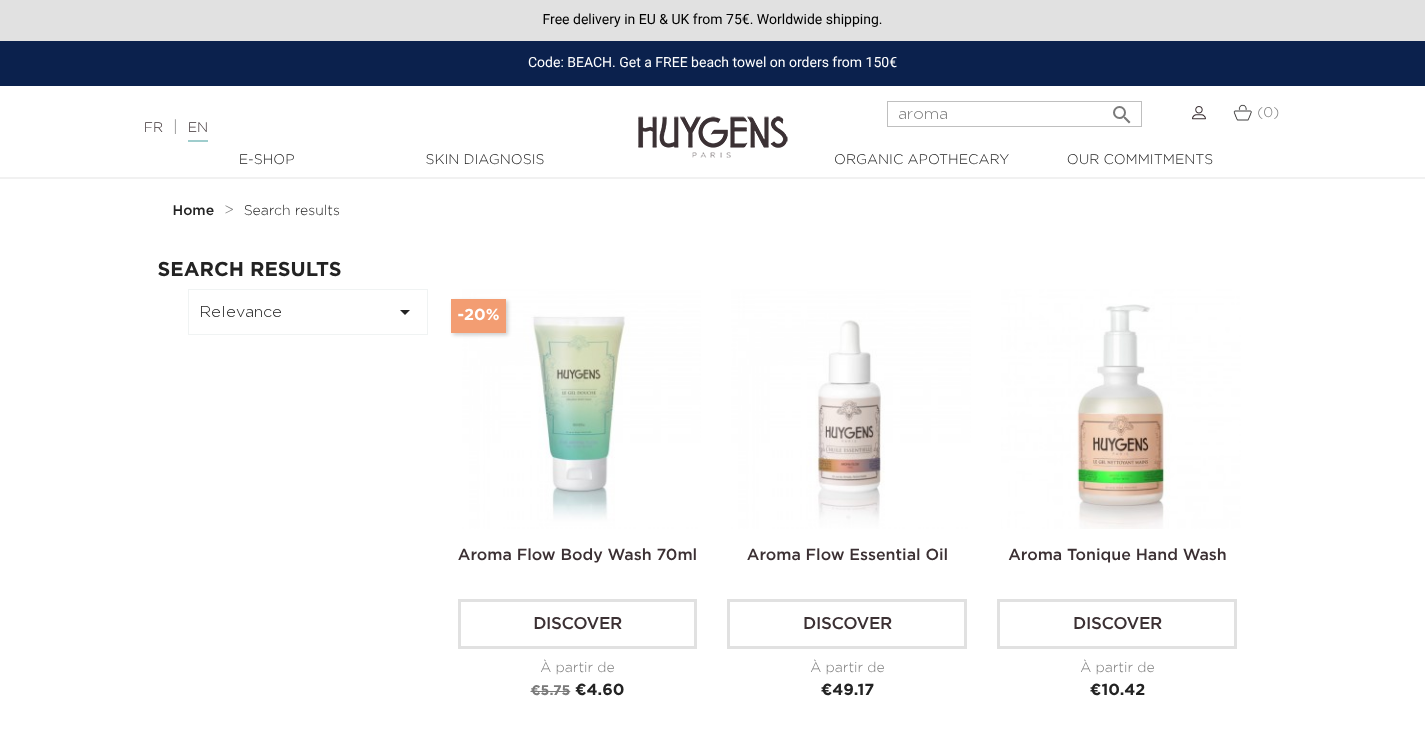 scroll, scrollTop: 0, scrollLeft: 0, axis: both 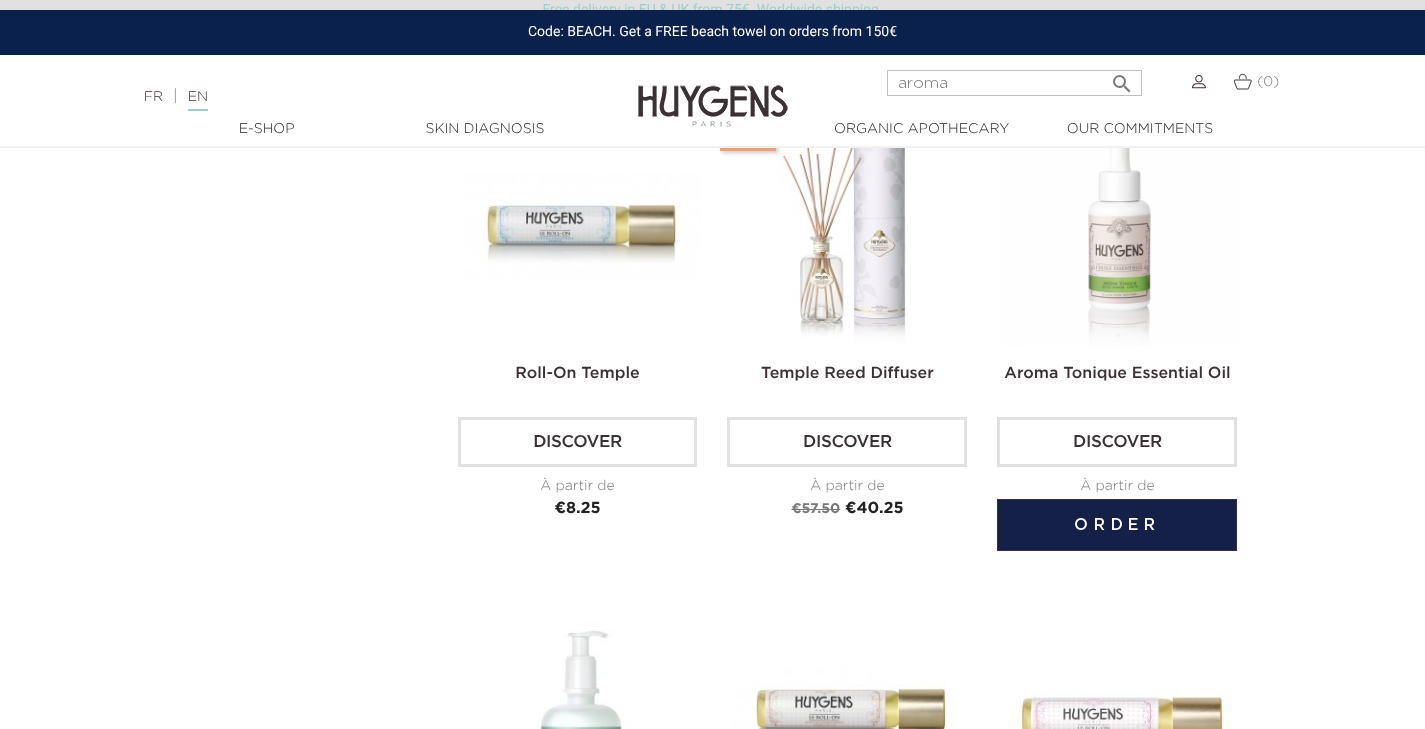 click at bounding box center [1121, 227] 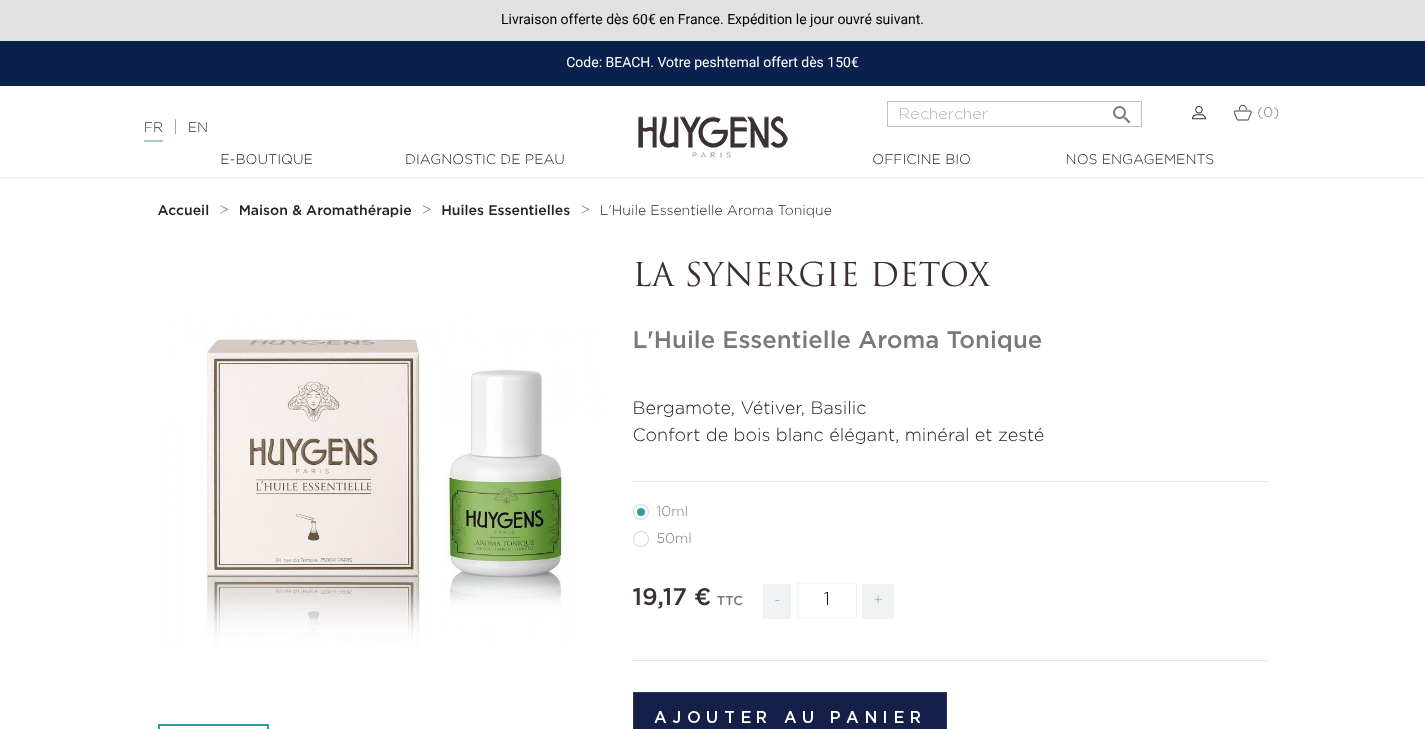 scroll, scrollTop: 0, scrollLeft: 0, axis: both 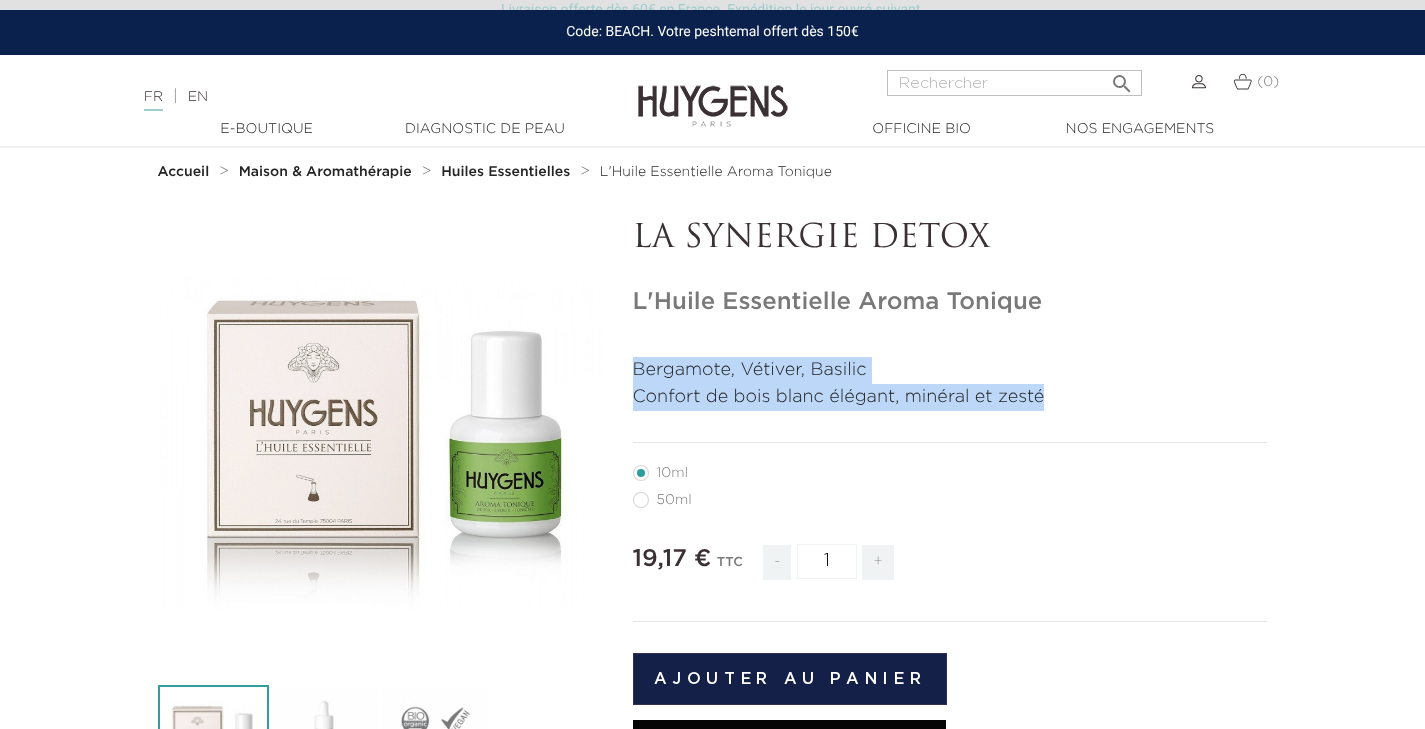 drag, startPoint x: 1060, startPoint y: 397, endPoint x: 629, endPoint y: 365, distance: 432.1863 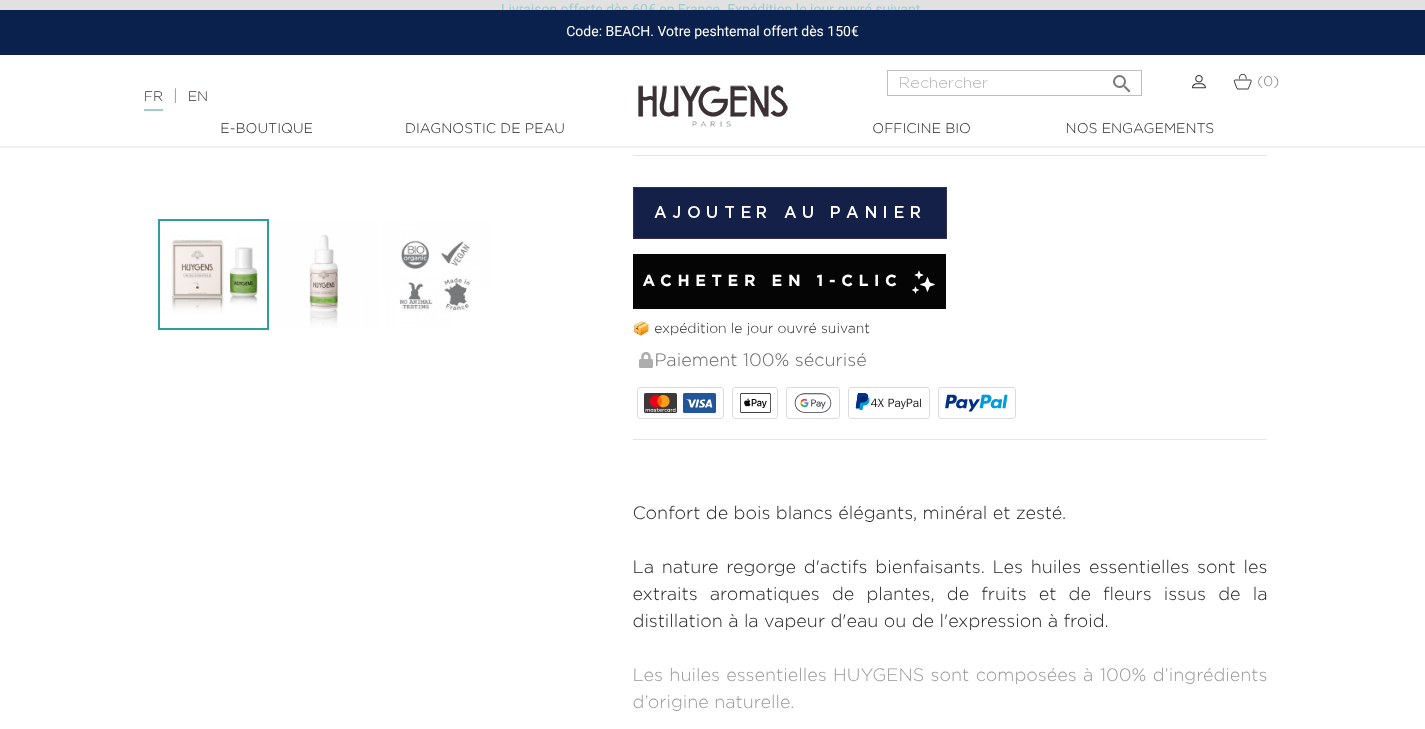 scroll, scrollTop: 513, scrollLeft: 0, axis: vertical 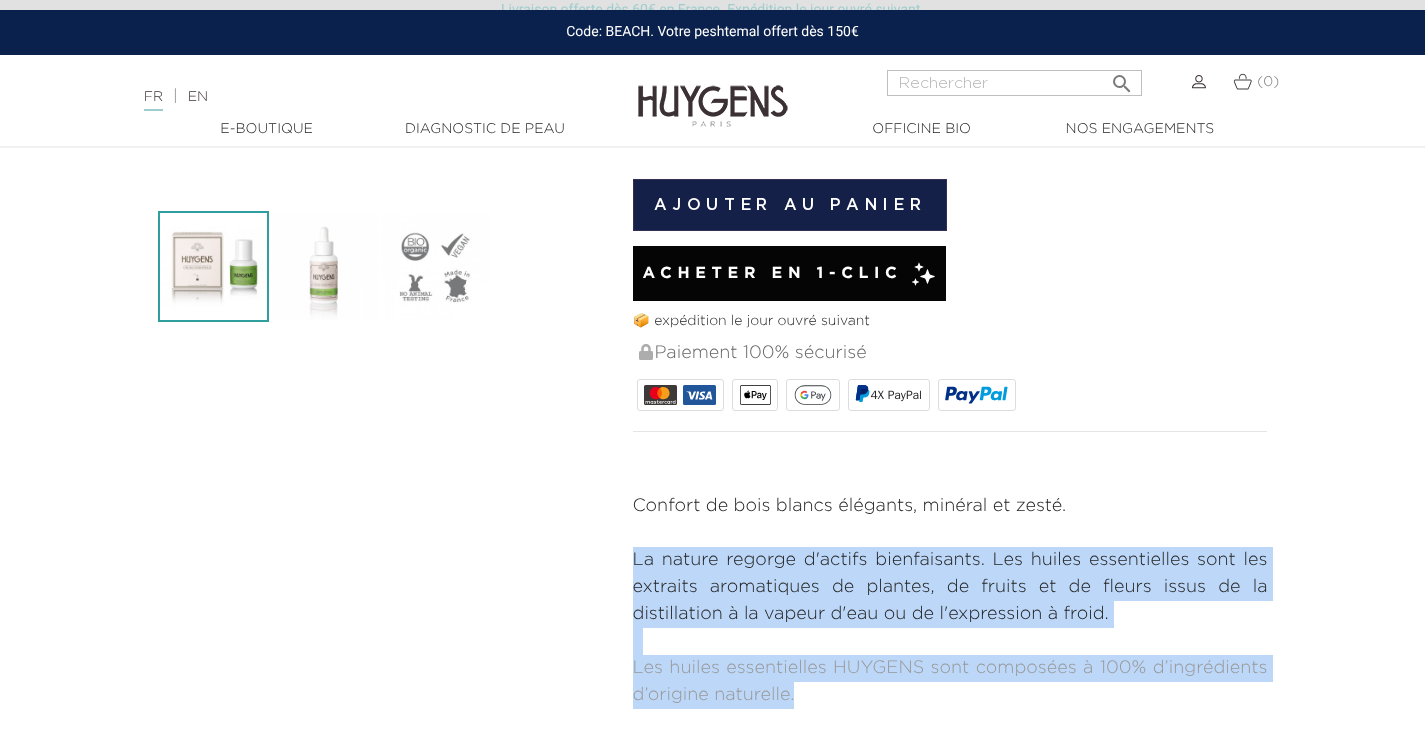 drag, startPoint x: 629, startPoint y: 559, endPoint x: 797, endPoint y: 683, distance: 208.80614 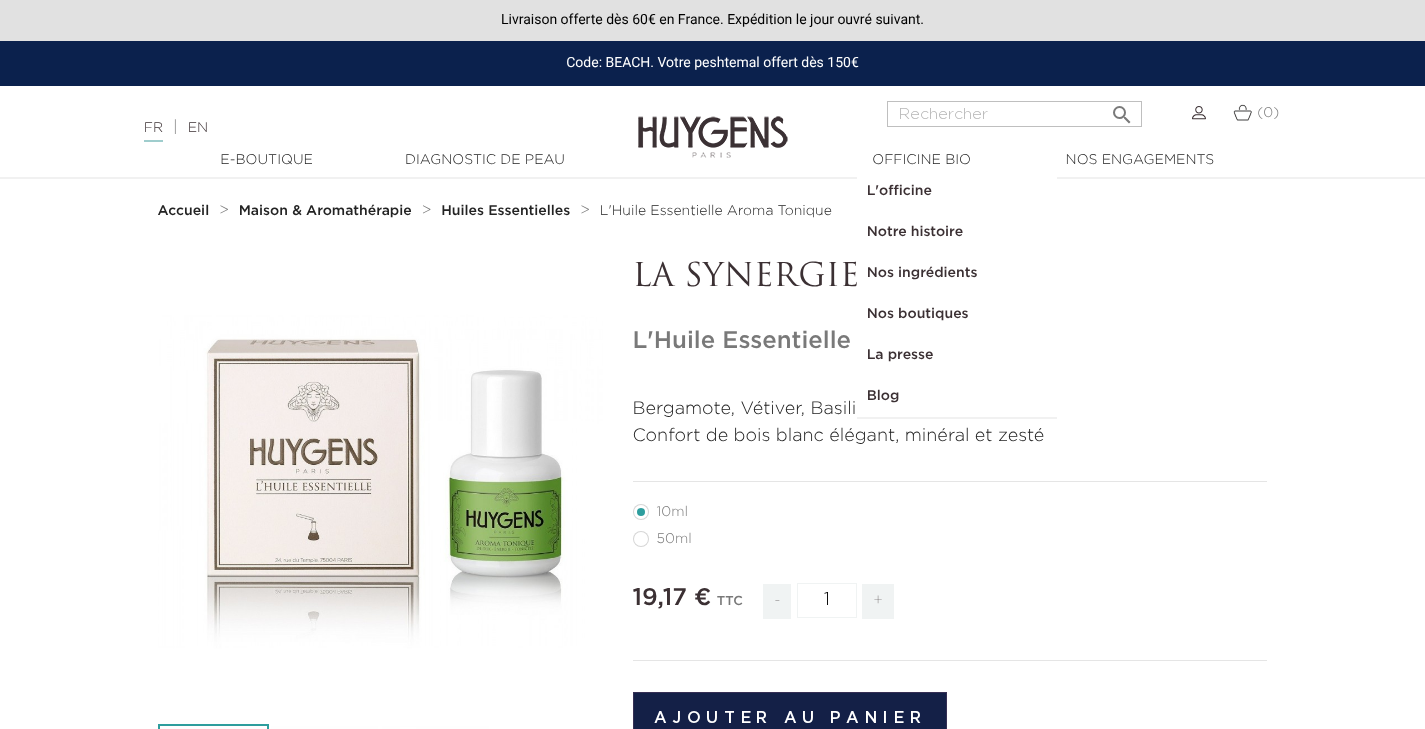 scroll, scrollTop: 0, scrollLeft: 0, axis: both 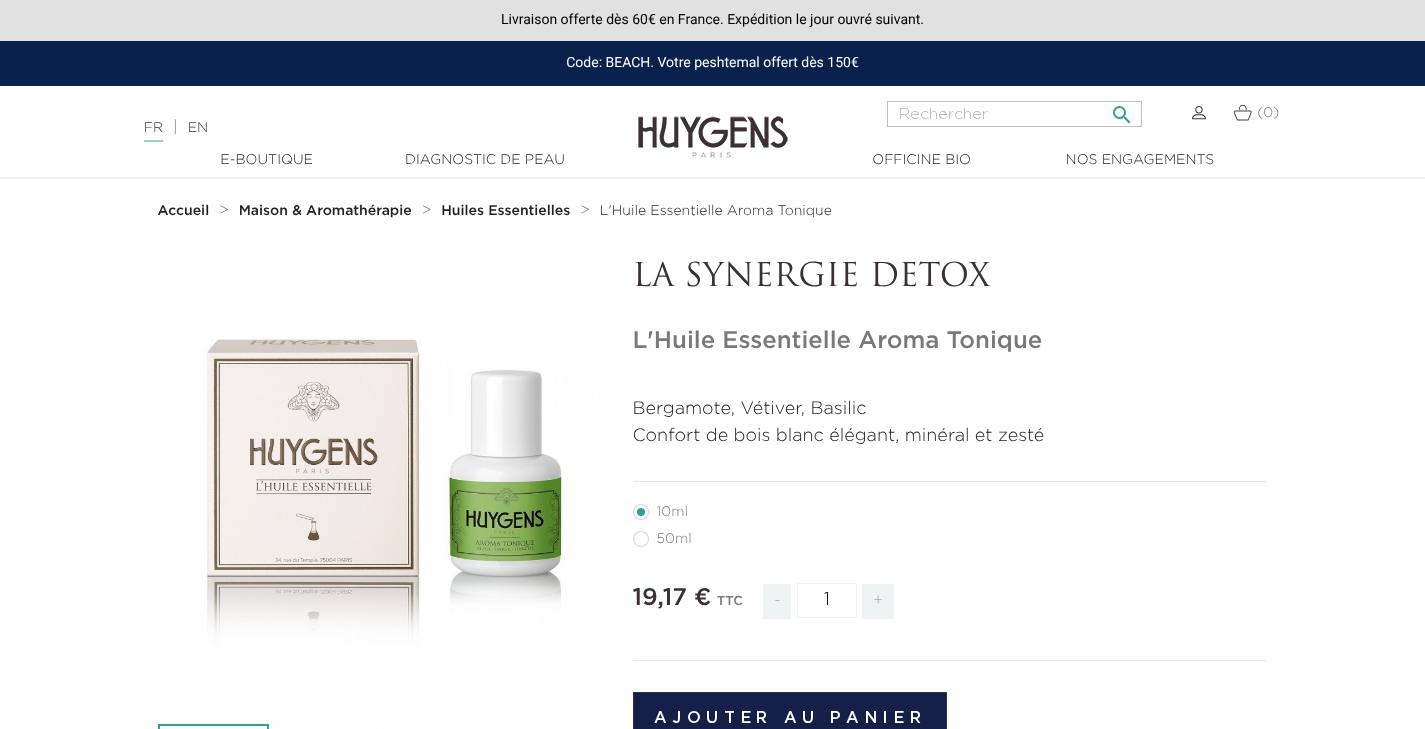 click at bounding box center (1014, 114) 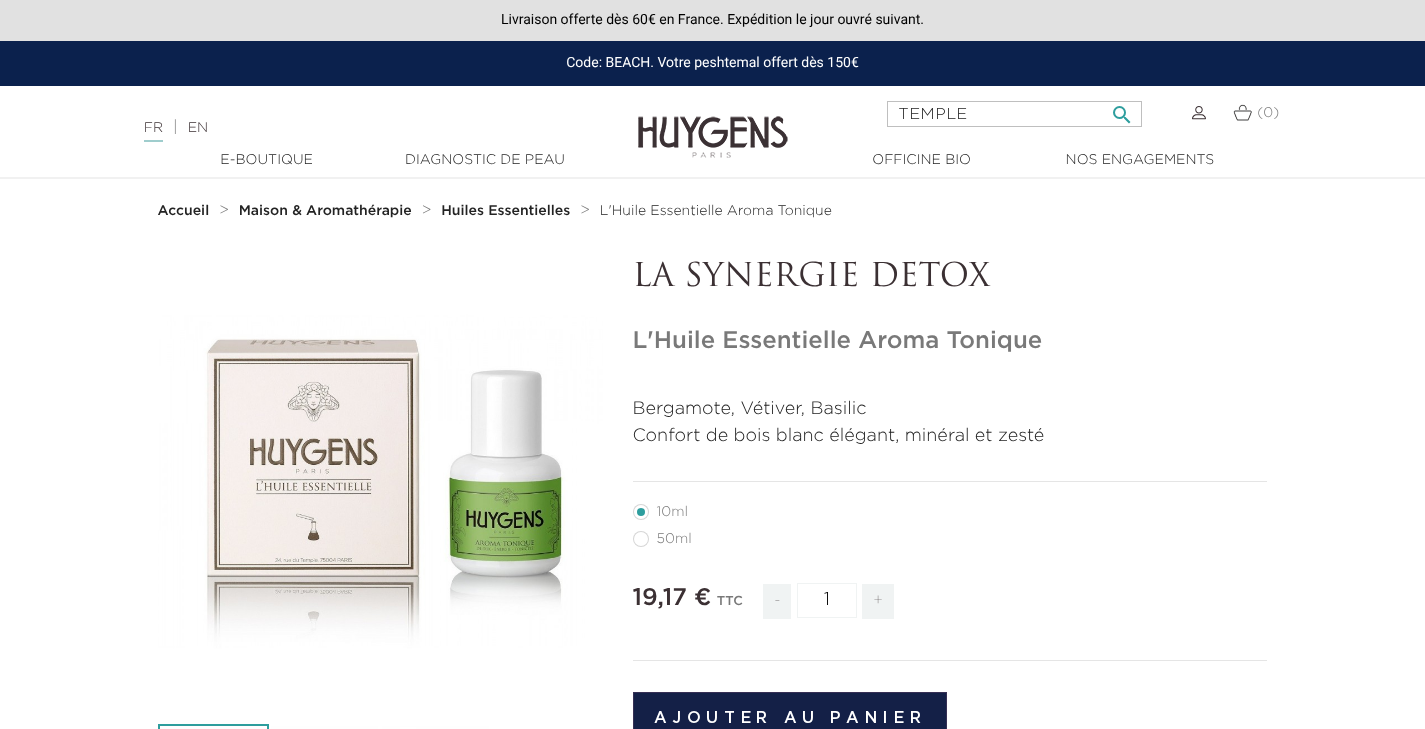 type on "TEMPLE" 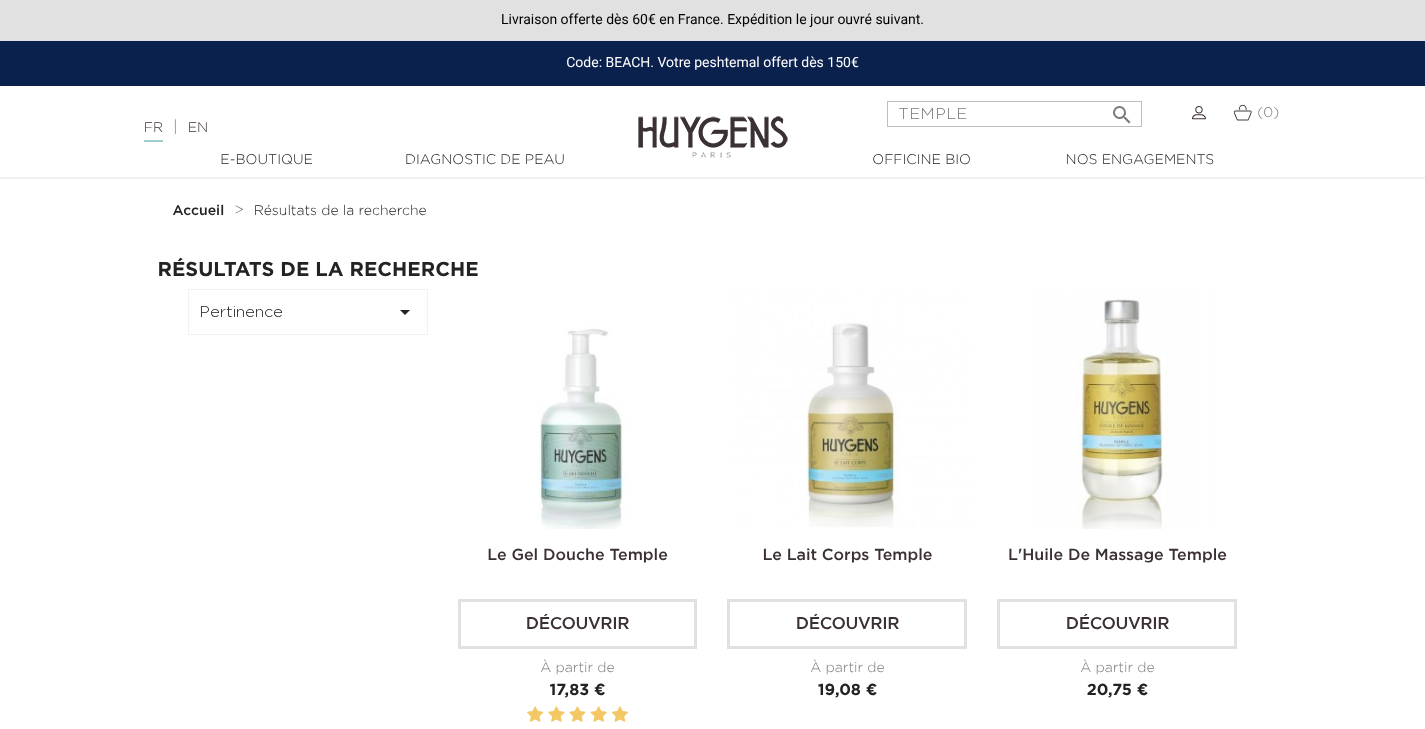 scroll, scrollTop: 0, scrollLeft: 0, axis: both 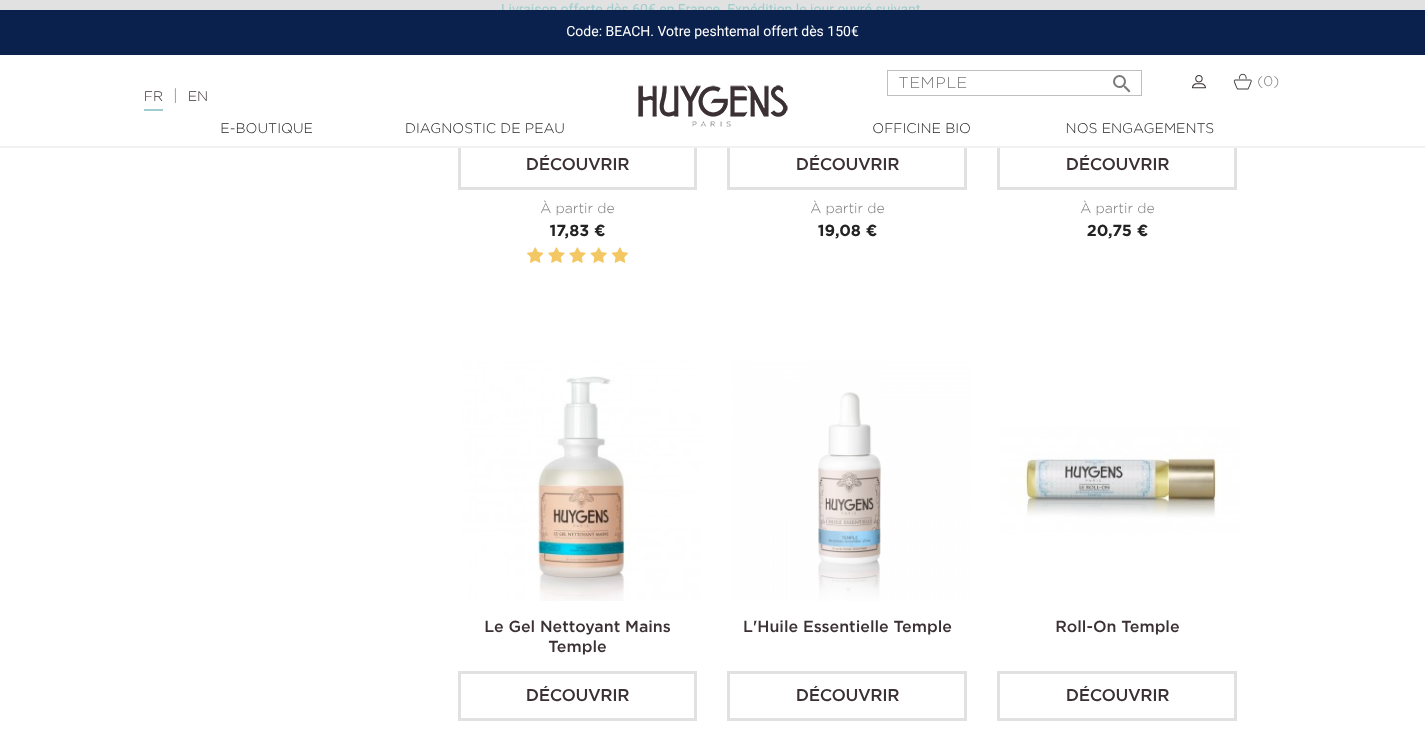click at bounding box center [851, 481] 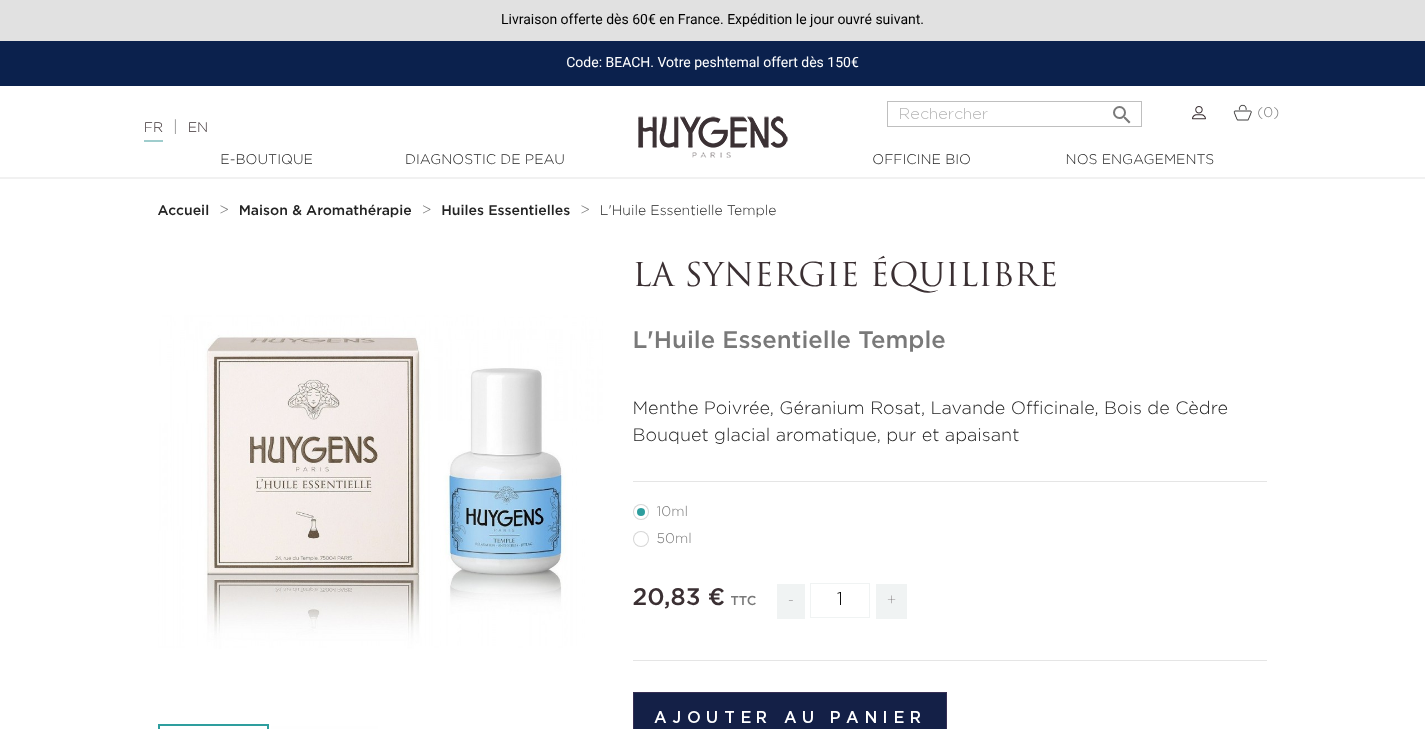 scroll, scrollTop: 0, scrollLeft: 0, axis: both 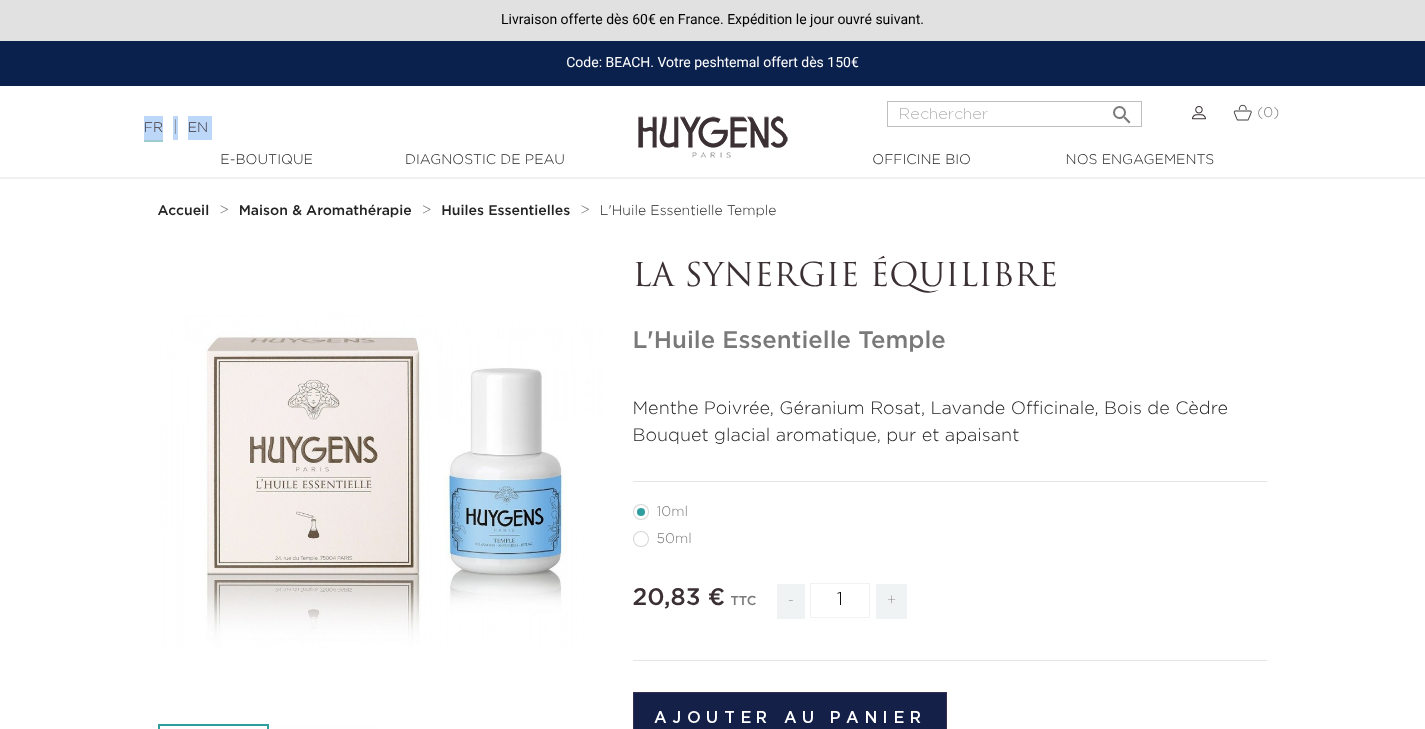 click on "Langue :
FR
|                 EN
Français
English

Rechercher
(0)
" at bounding box center (712, 111) 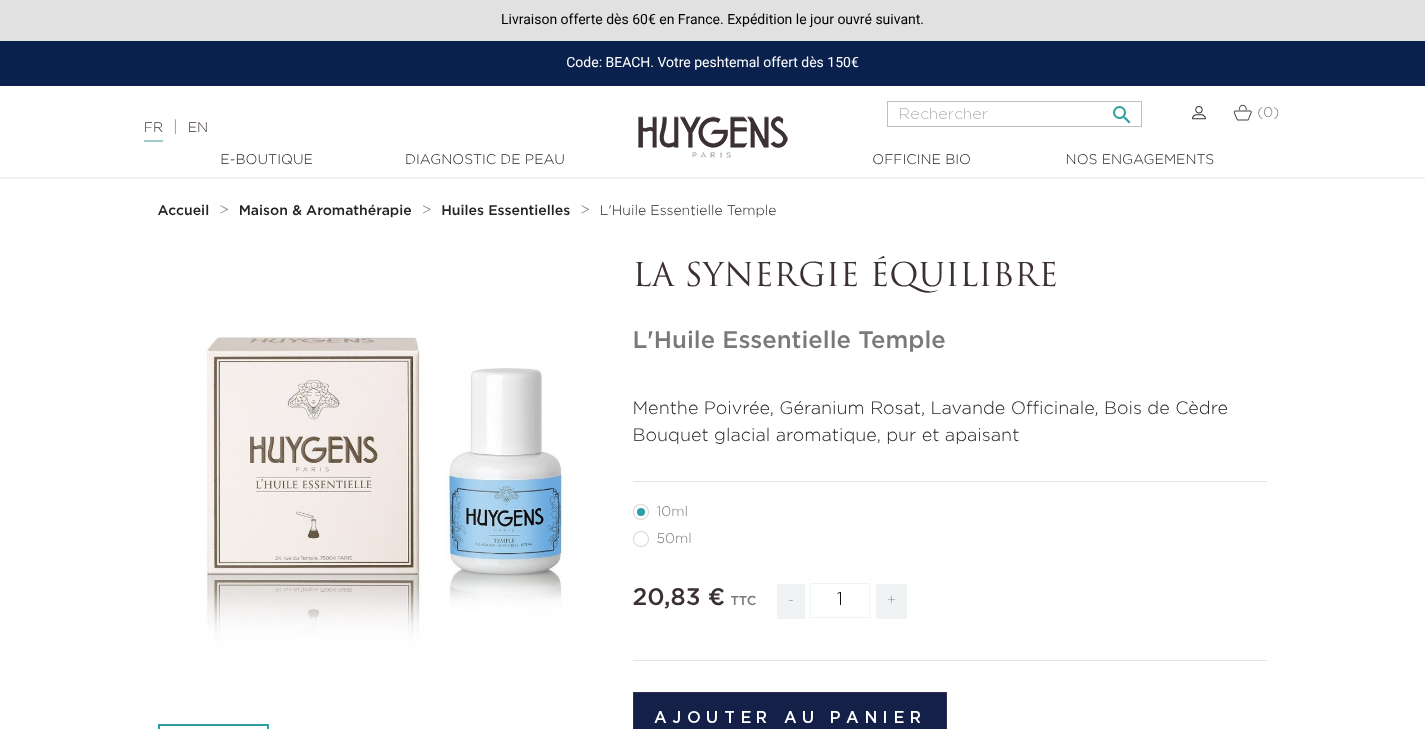 click at bounding box center (1014, 114) 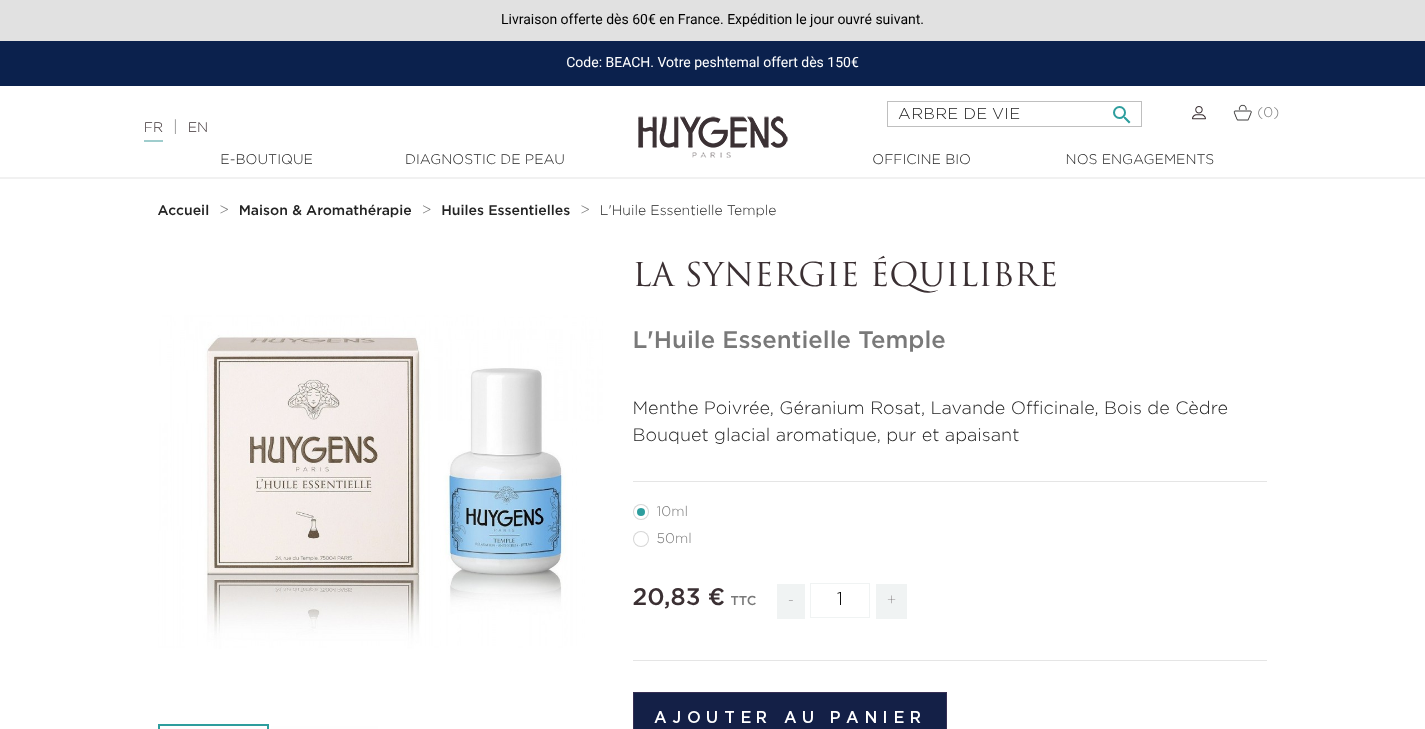 type on "ARBRE DE VIE" 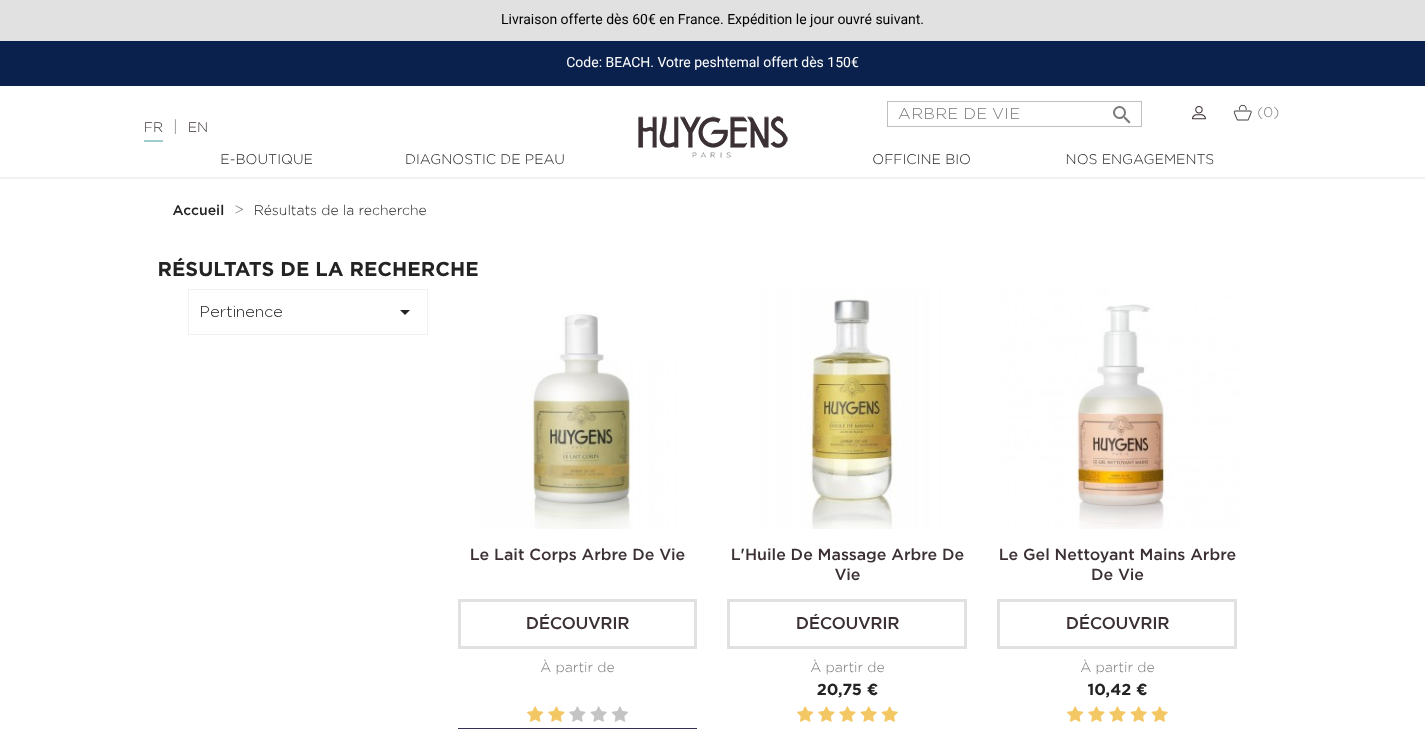 scroll, scrollTop: 0, scrollLeft: 0, axis: both 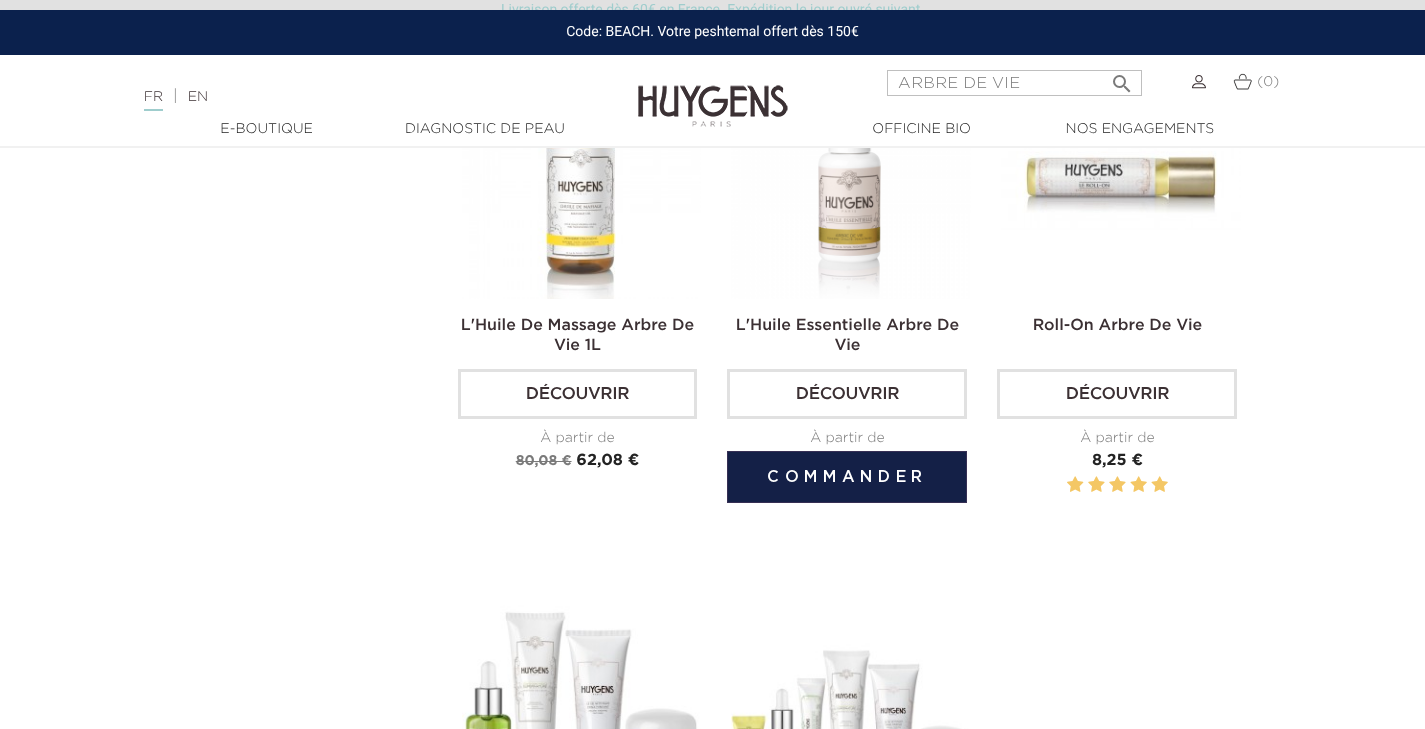click at bounding box center (851, 179) 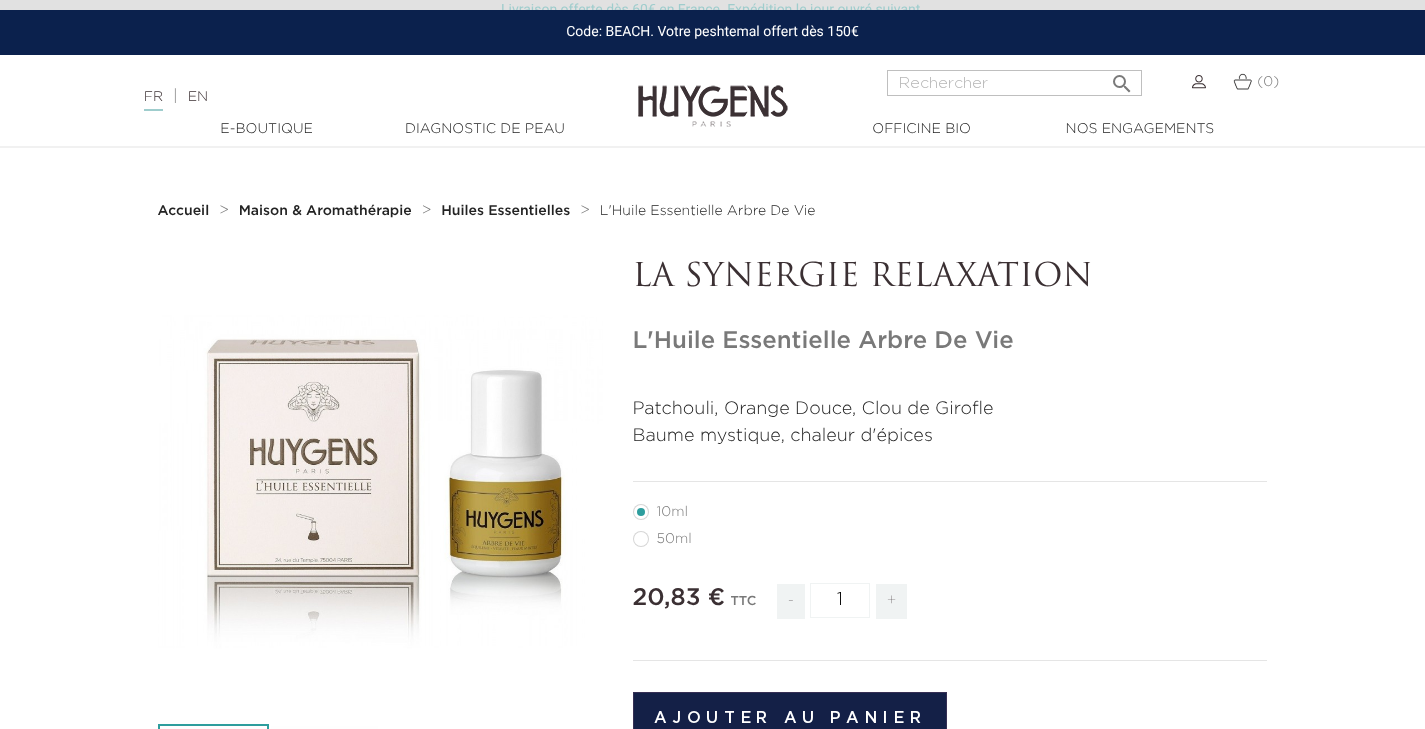 scroll, scrollTop: 40, scrollLeft: 0, axis: vertical 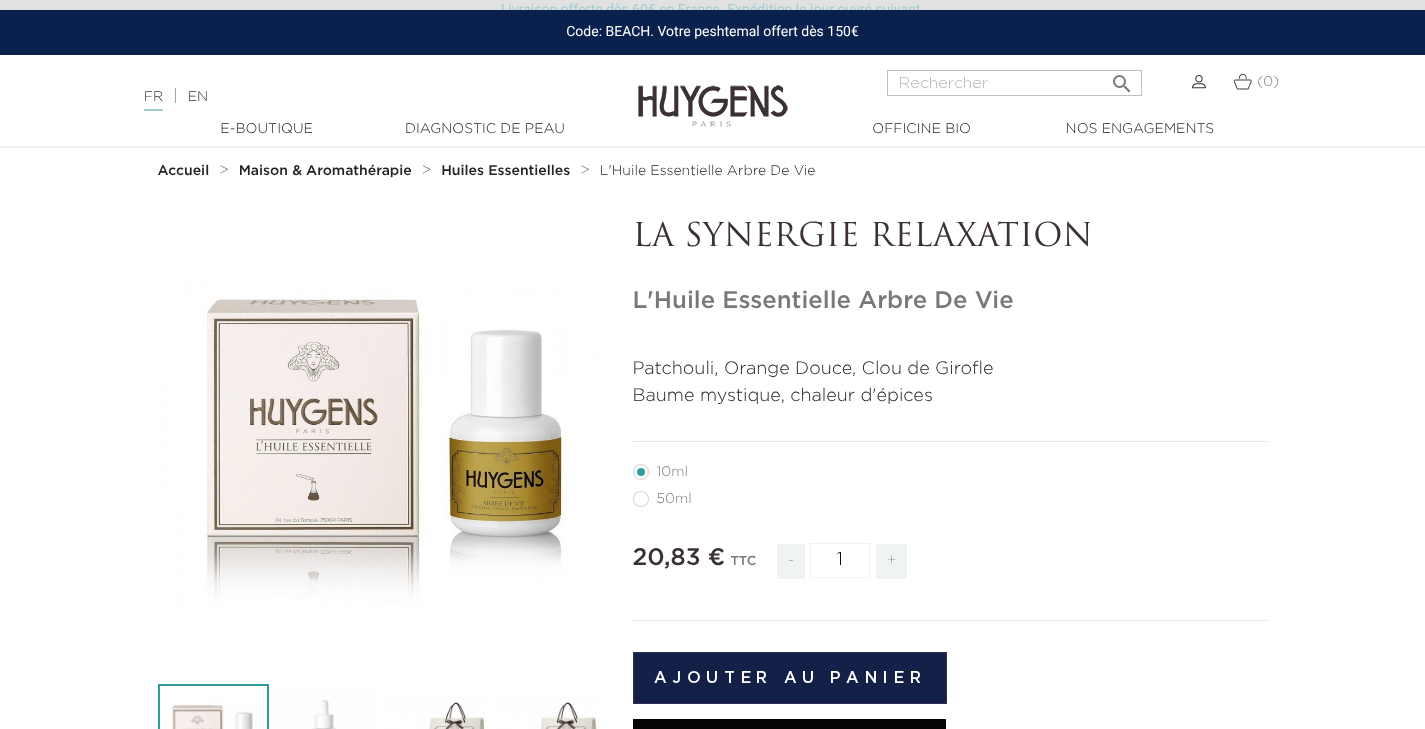 drag, startPoint x: 629, startPoint y: 236, endPoint x: 967, endPoint y: 393, distance: 372.6835 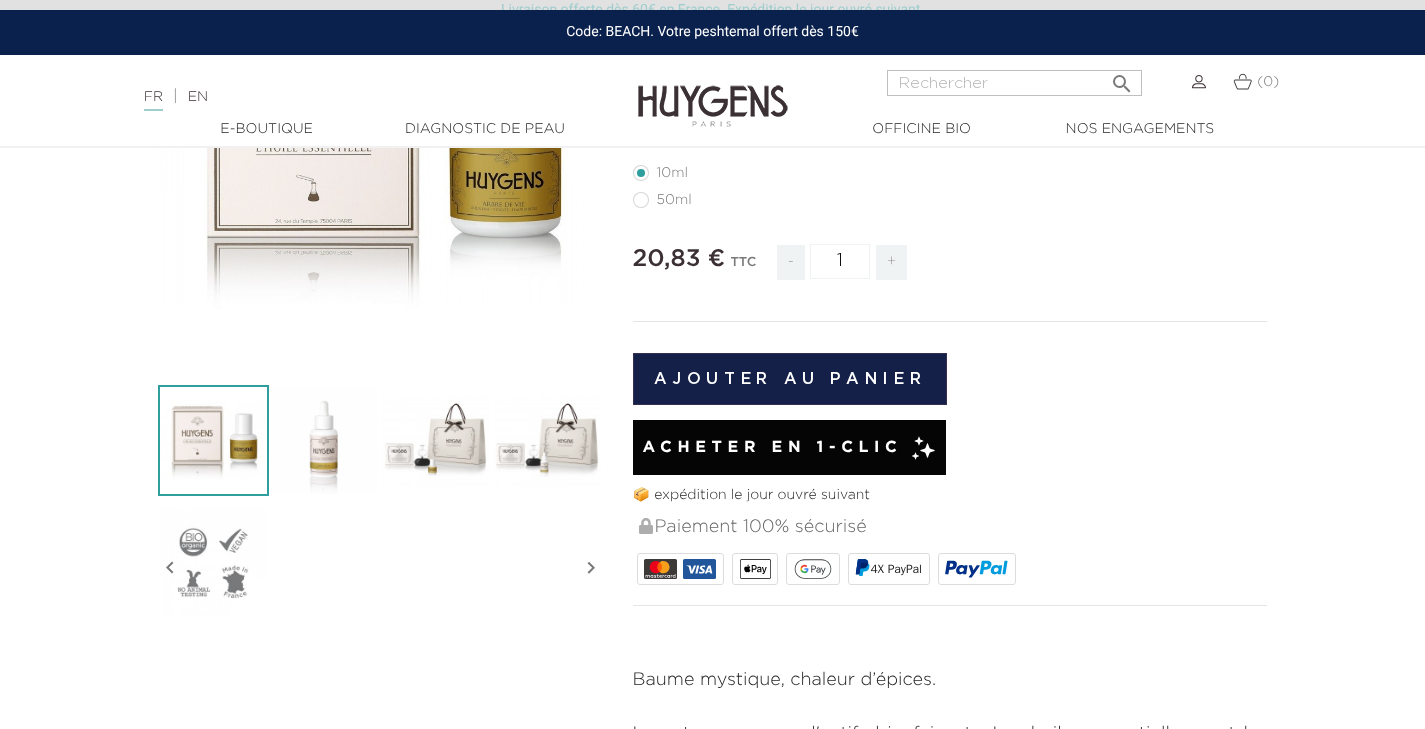 scroll, scrollTop: 295, scrollLeft: 0, axis: vertical 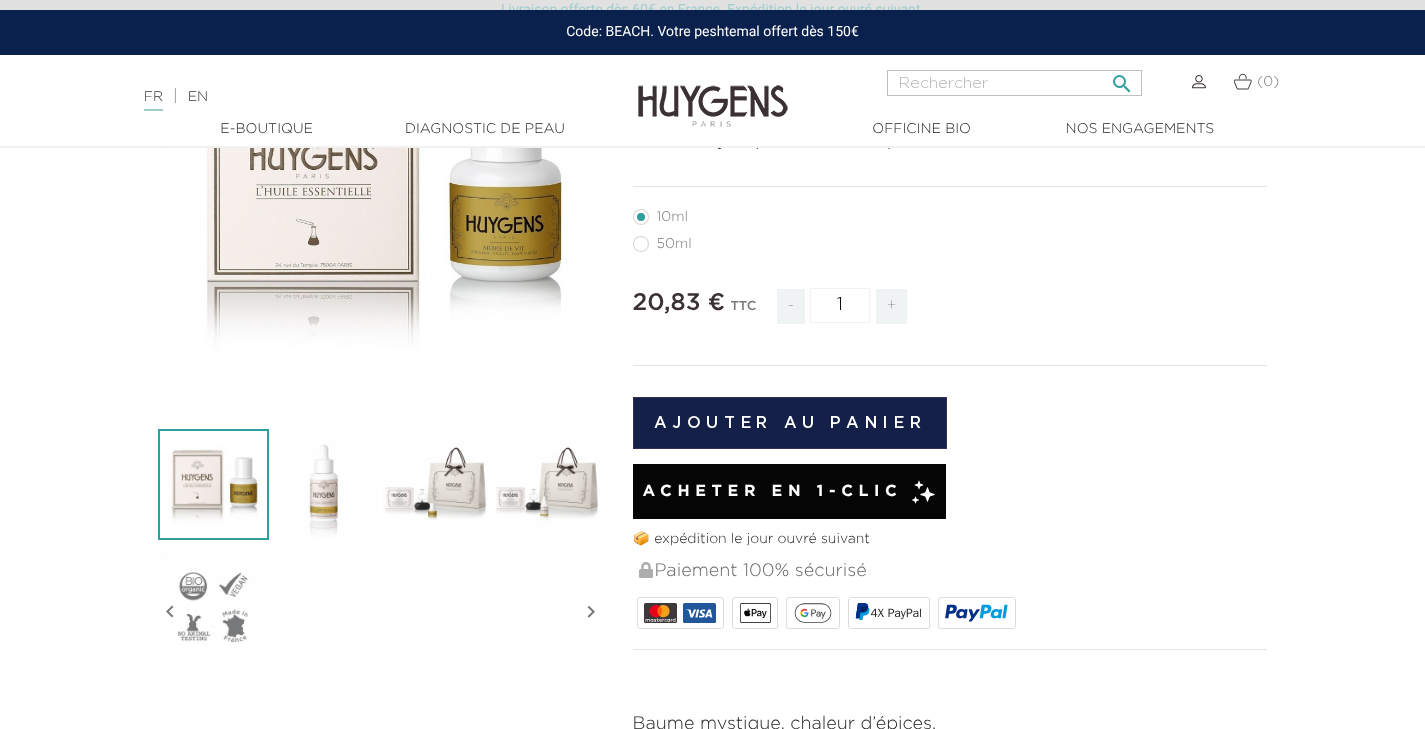 click at bounding box center (1014, 83) 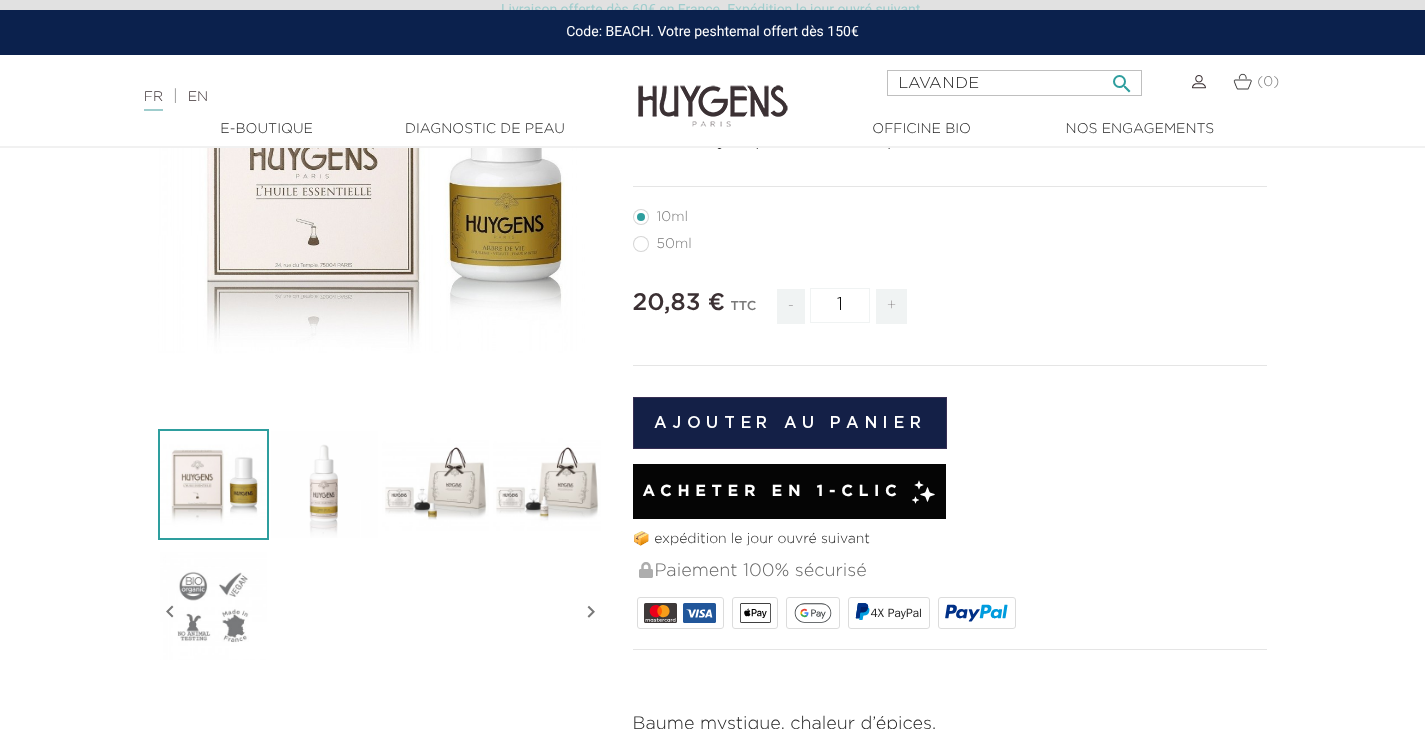 type on "LAVANDE" 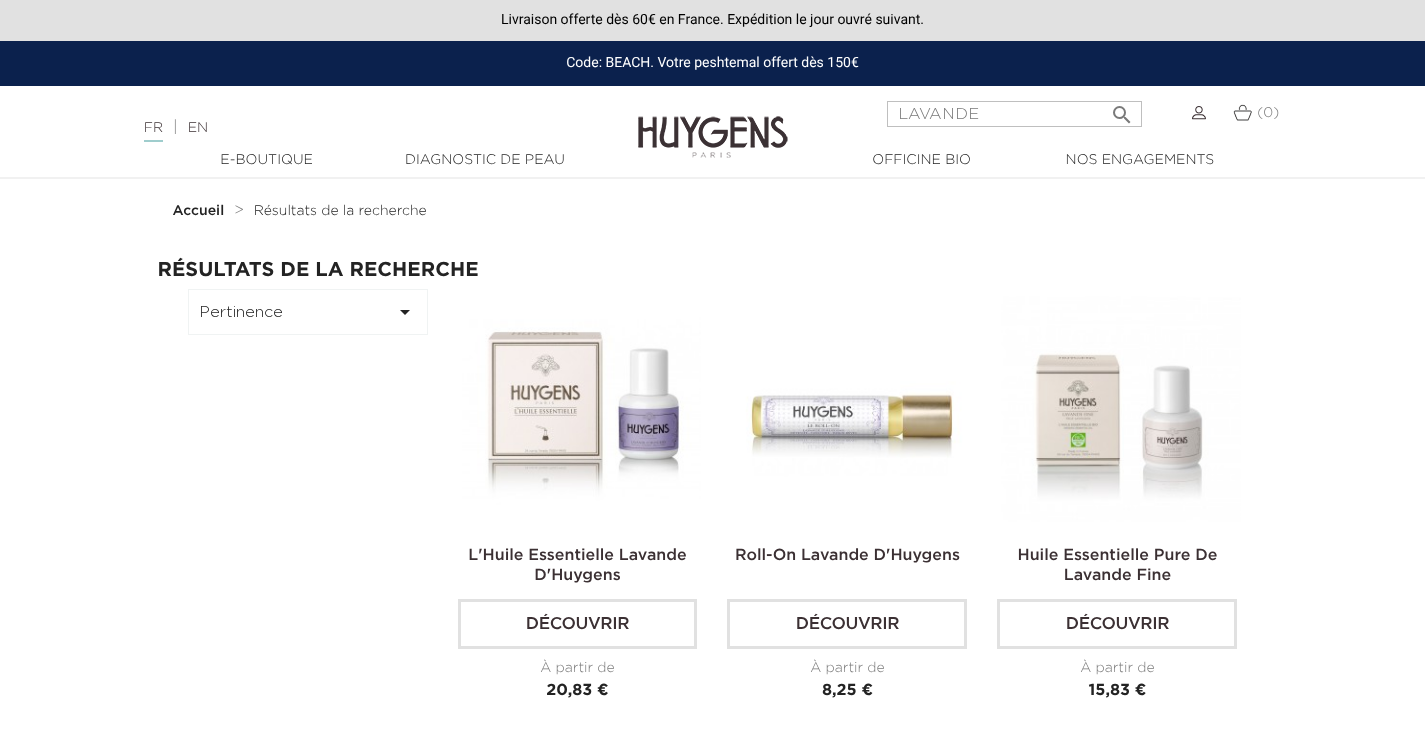 scroll, scrollTop: 0, scrollLeft: 0, axis: both 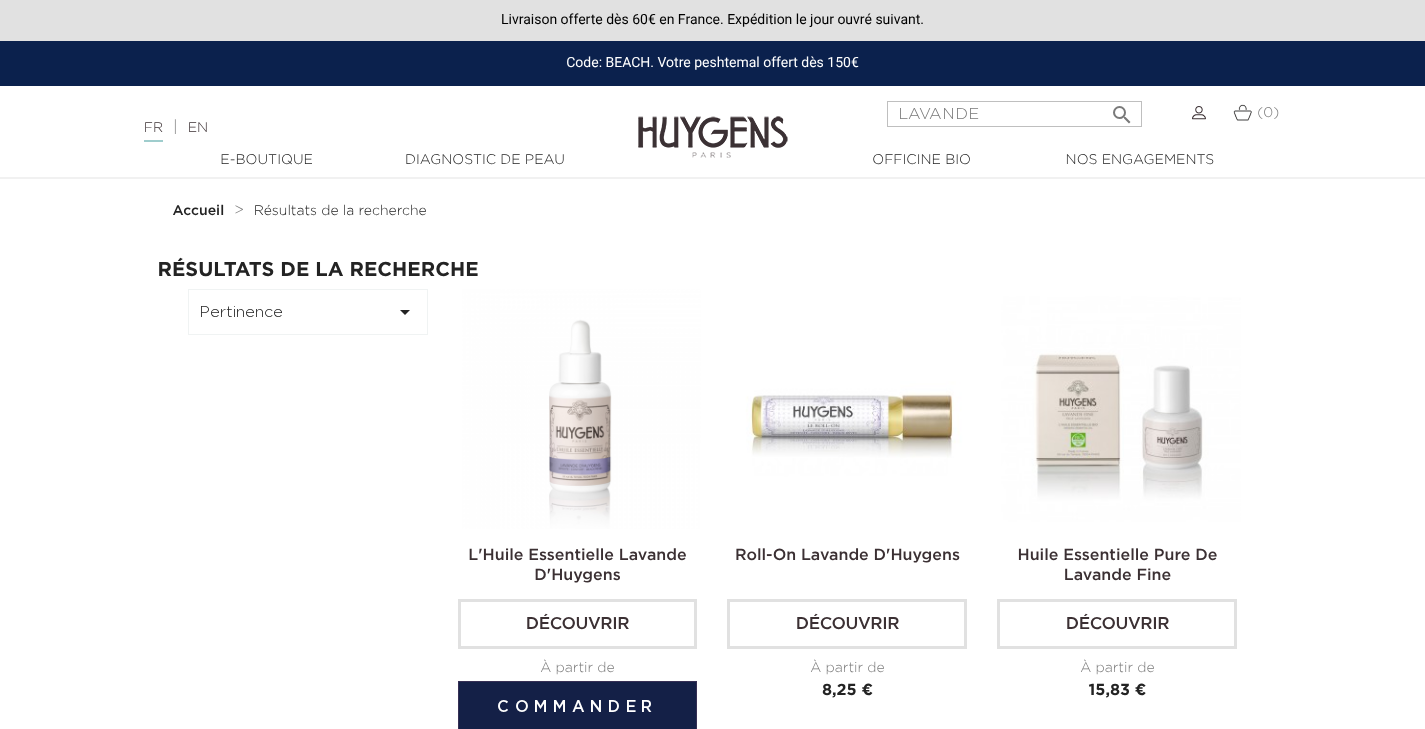 click at bounding box center [582, 409] 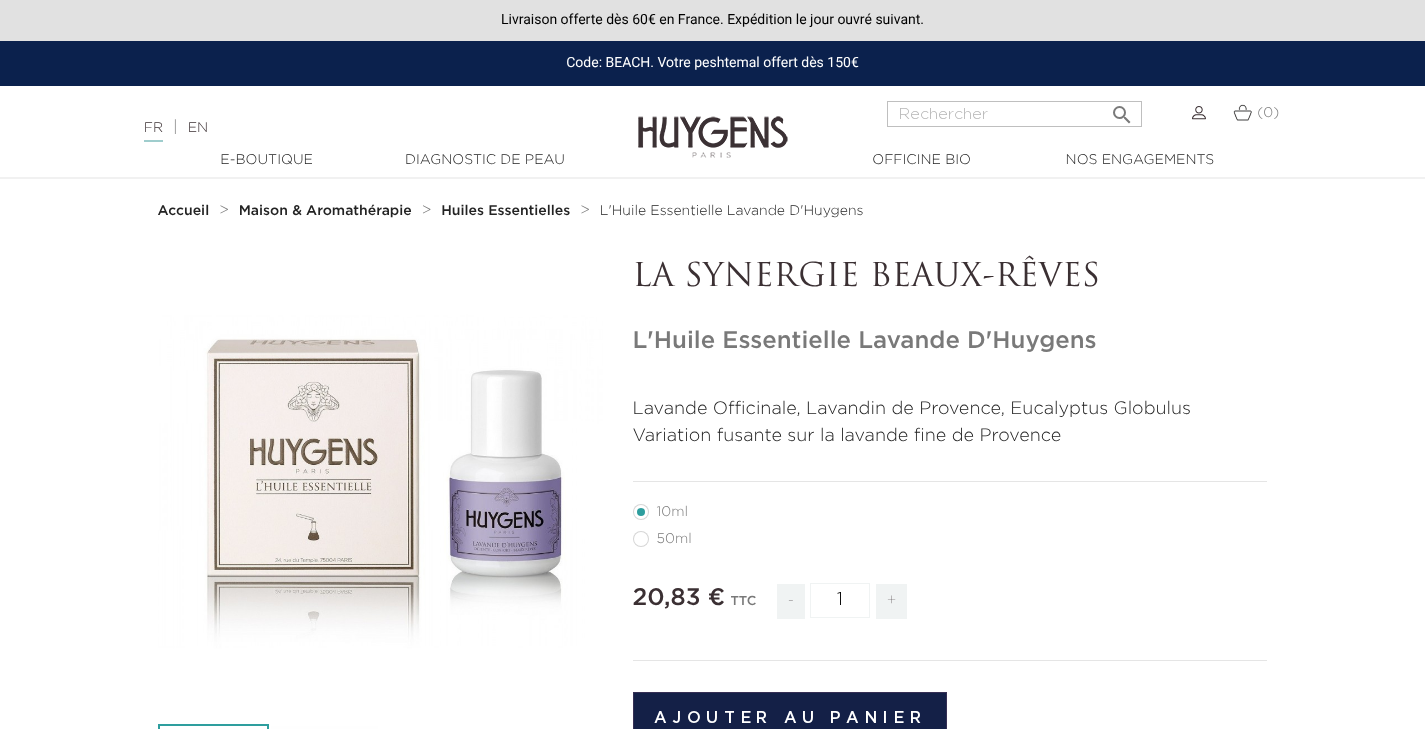 scroll, scrollTop: 0, scrollLeft: 0, axis: both 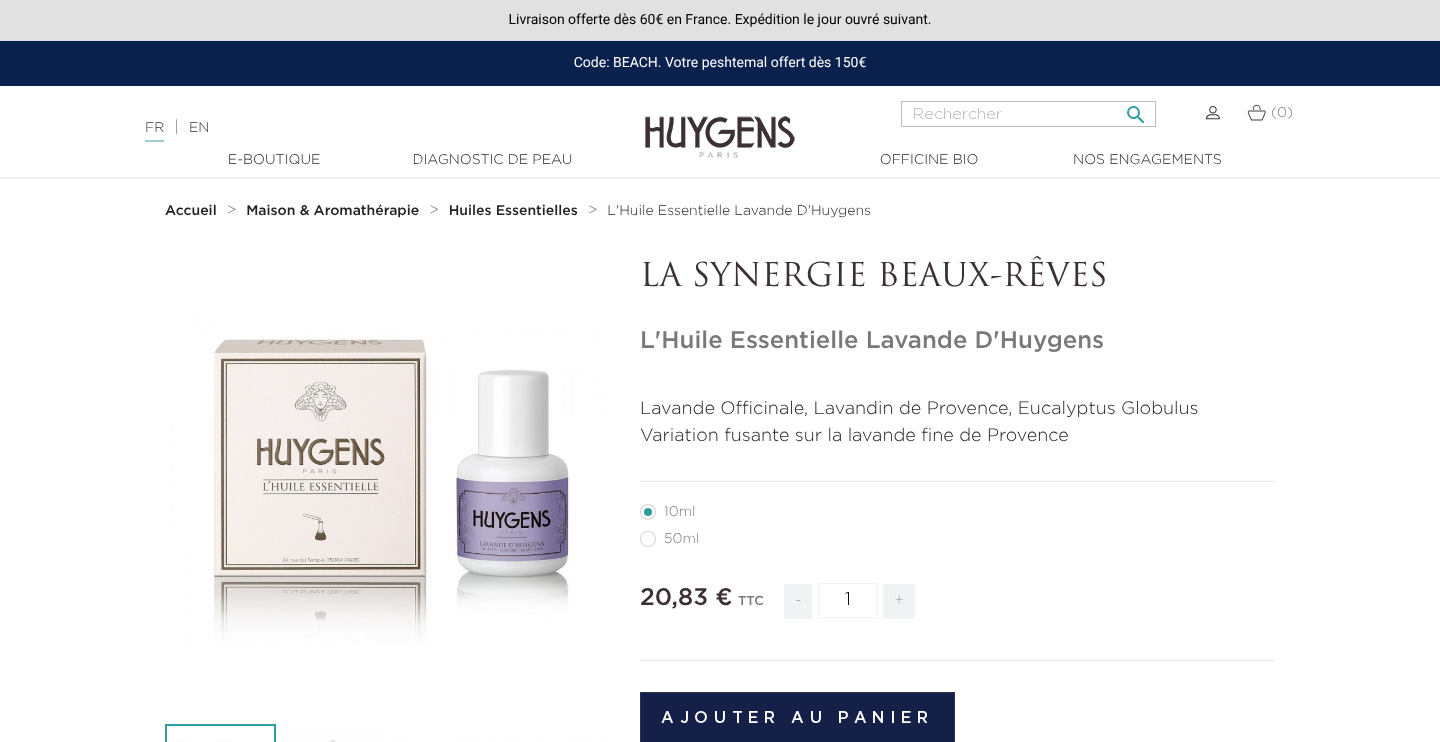click at bounding box center [1028, 114] 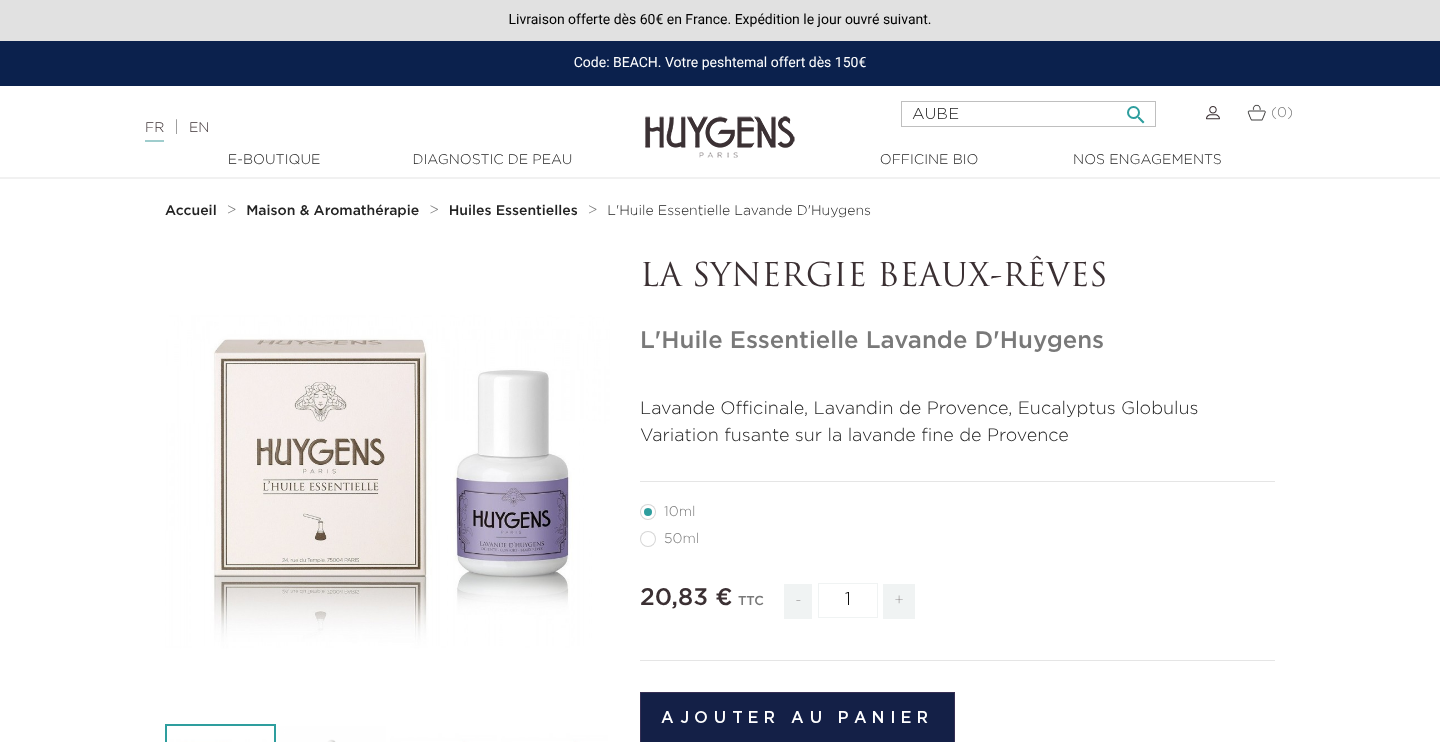type on "AUBE" 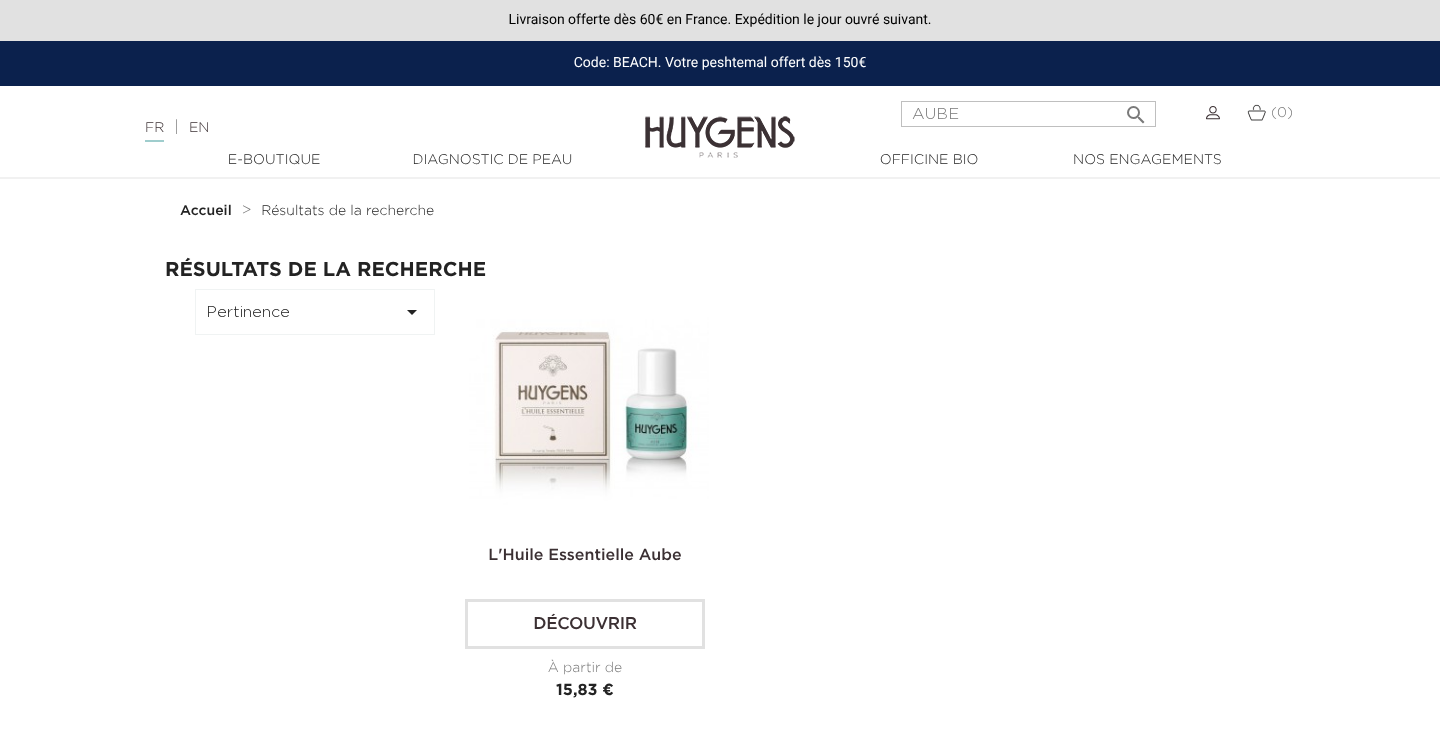 scroll, scrollTop: 0, scrollLeft: 0, axis: both 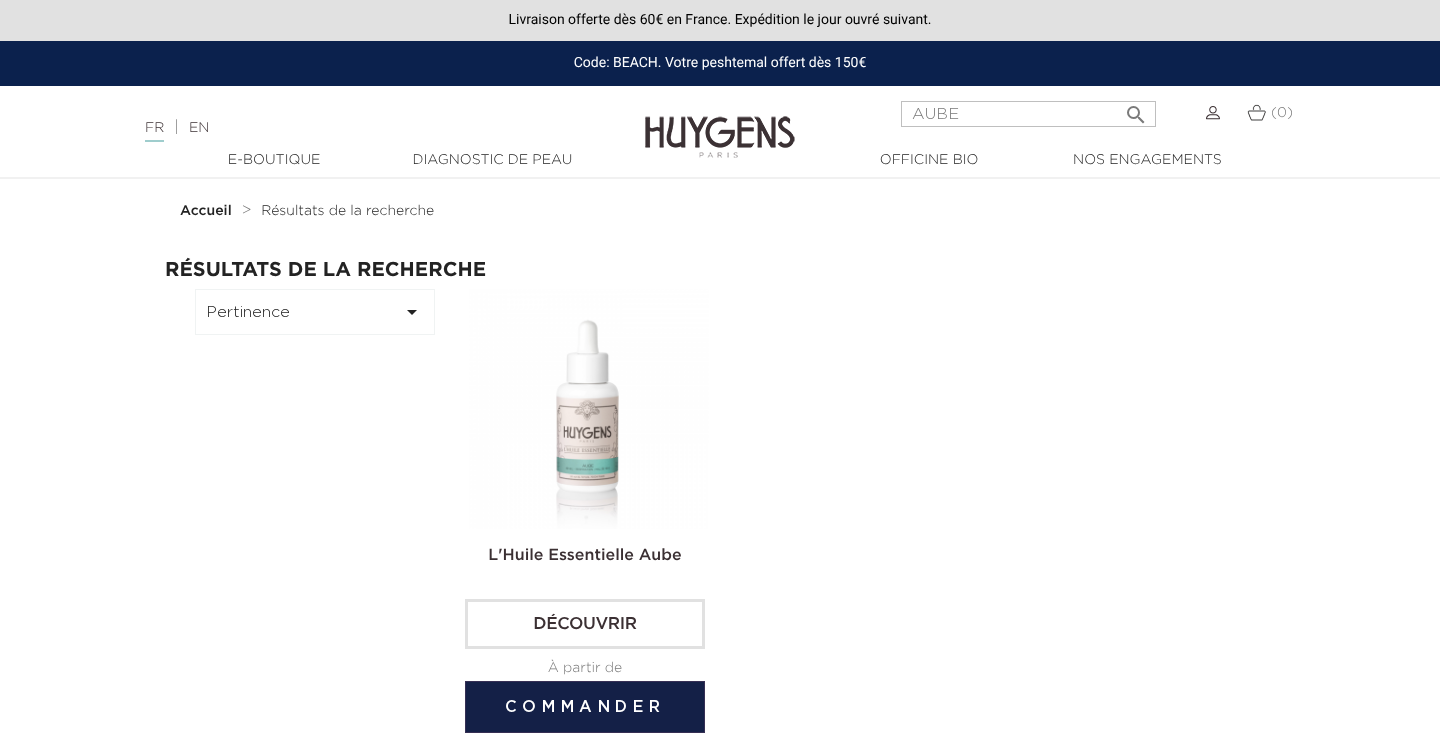 click at bounding box center [589, 409] 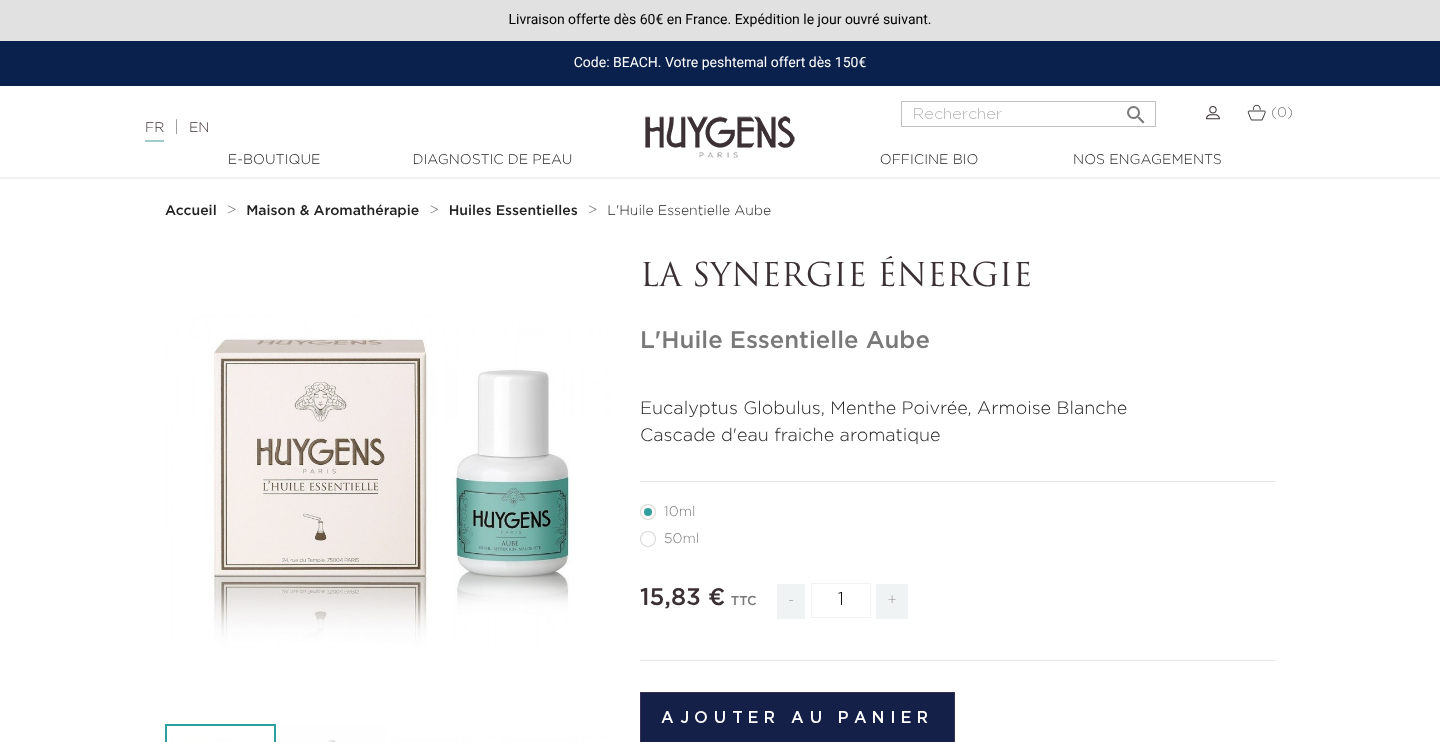 scroll, scrollTop: 0, scrollLeft: 0, axis: both 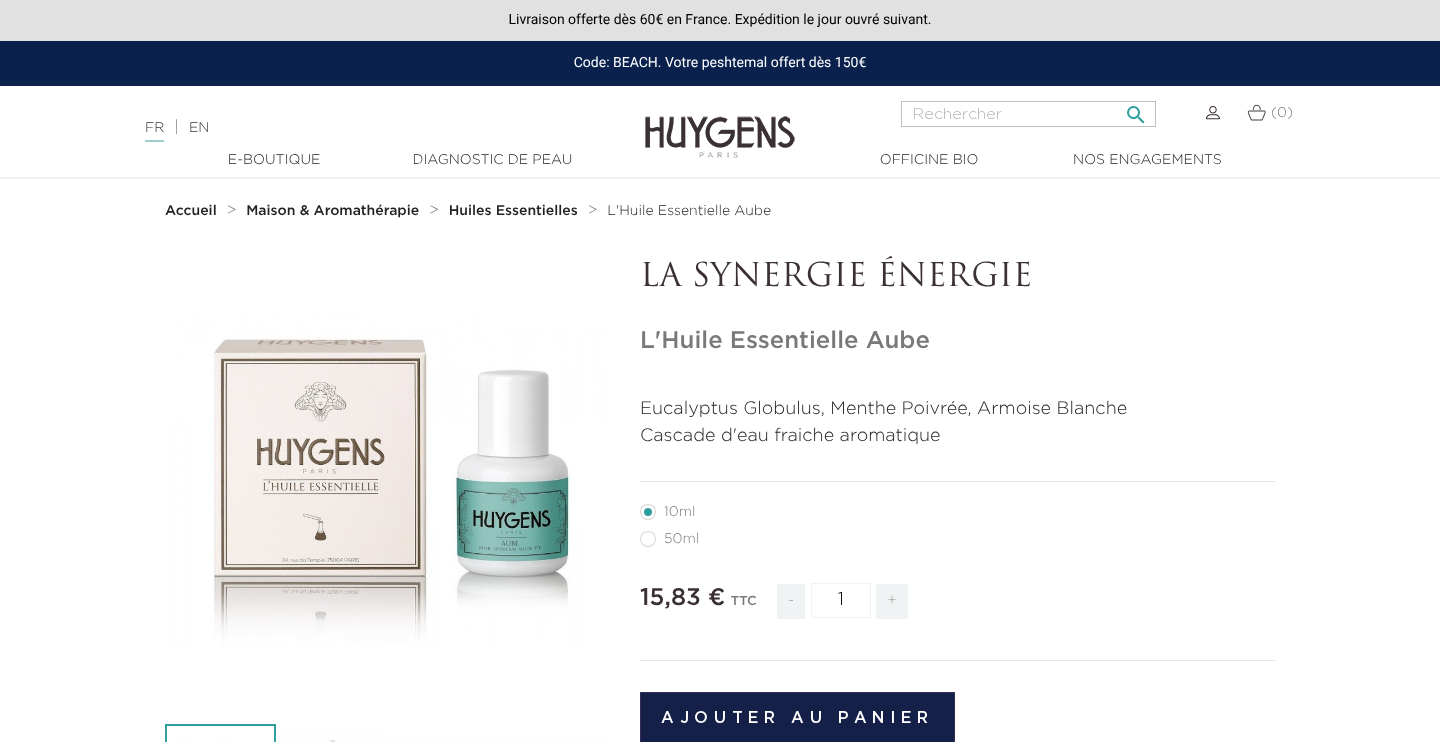 click at bounding box center [1028, 114] 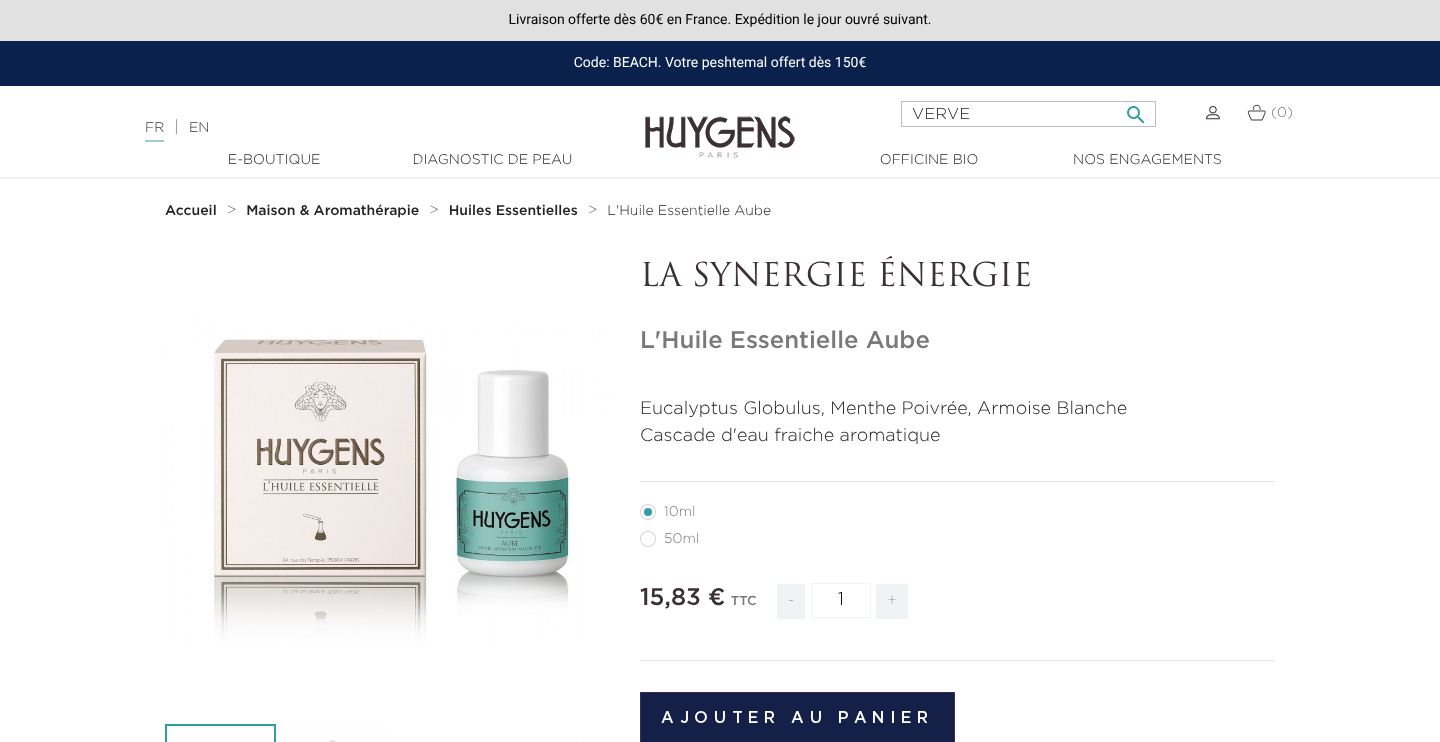 type on "VERVE" 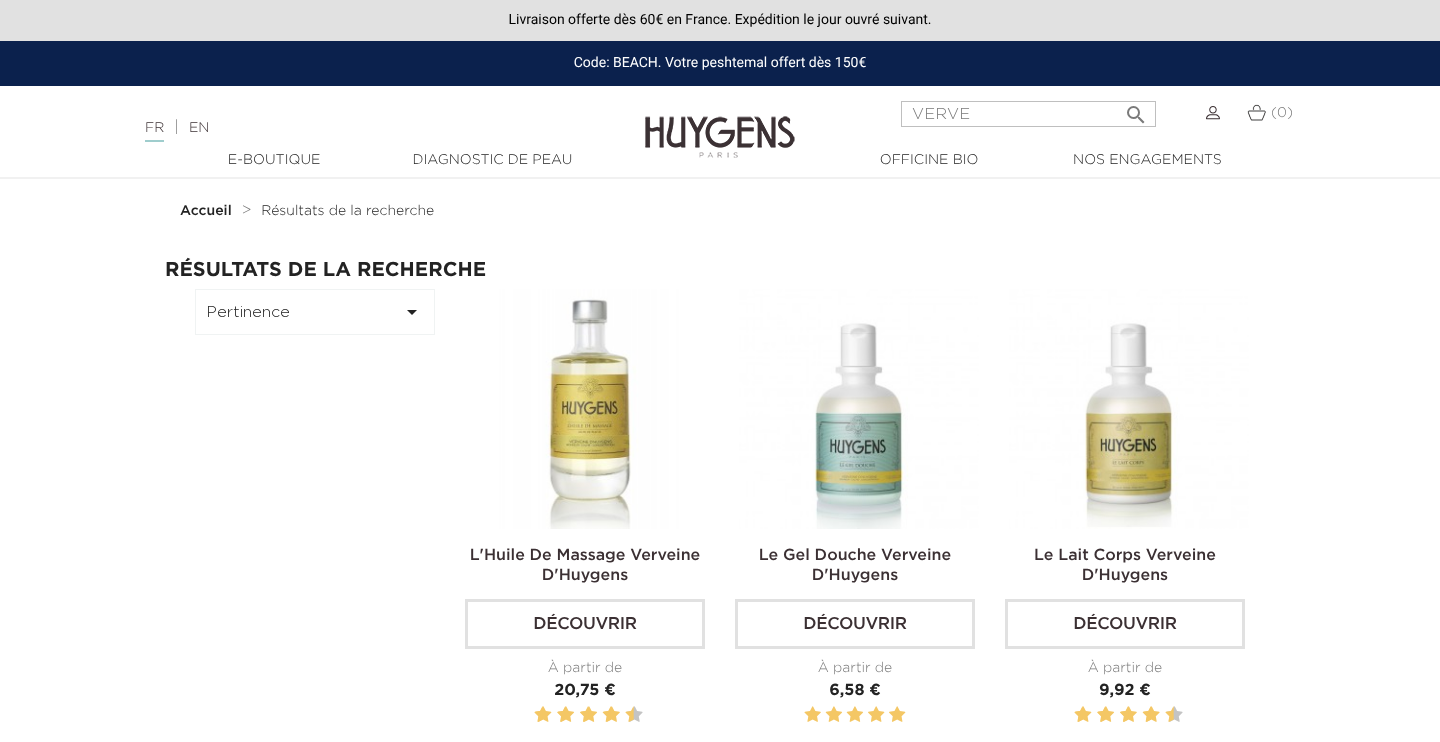 scroll, scrollTop: 0, scrollLeft: 0, axis: both 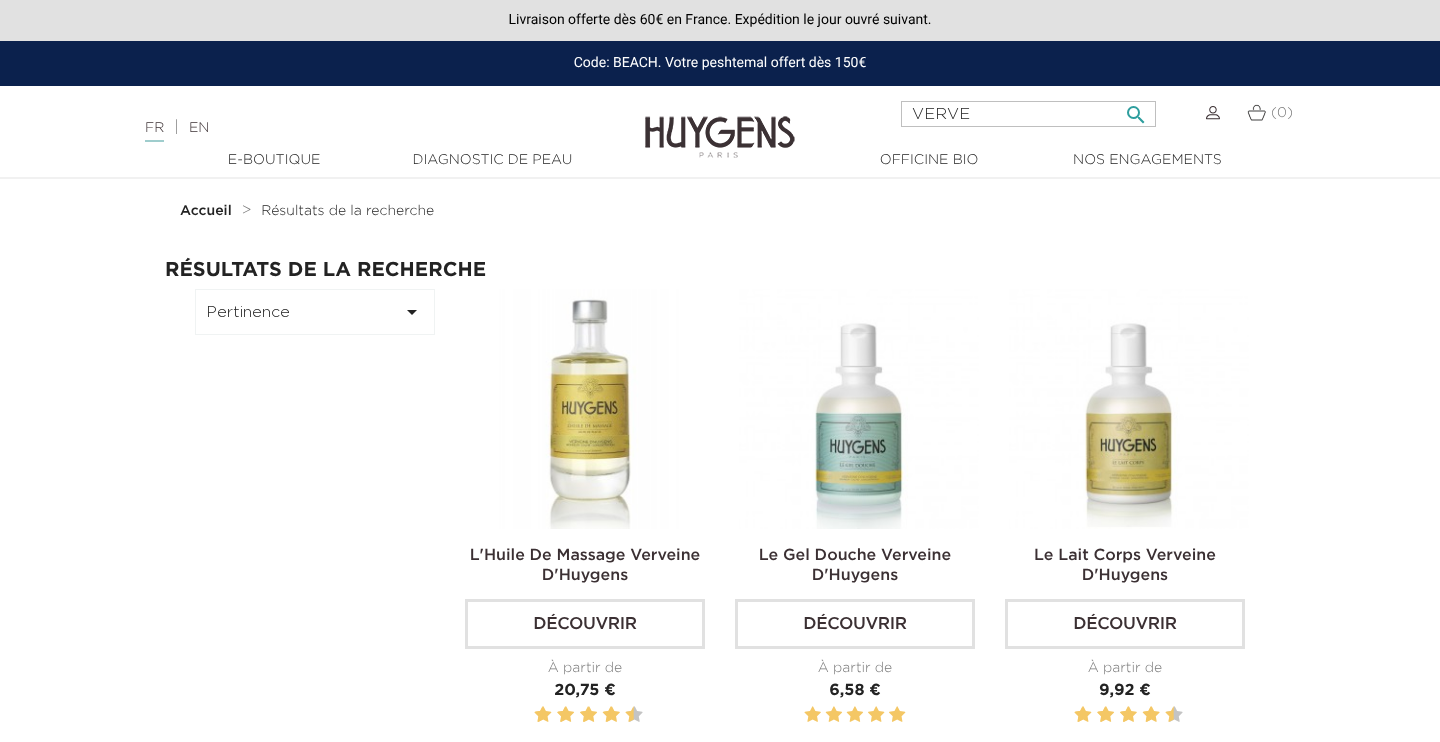 click on "VERVE" at bounding box center [1028, 114] 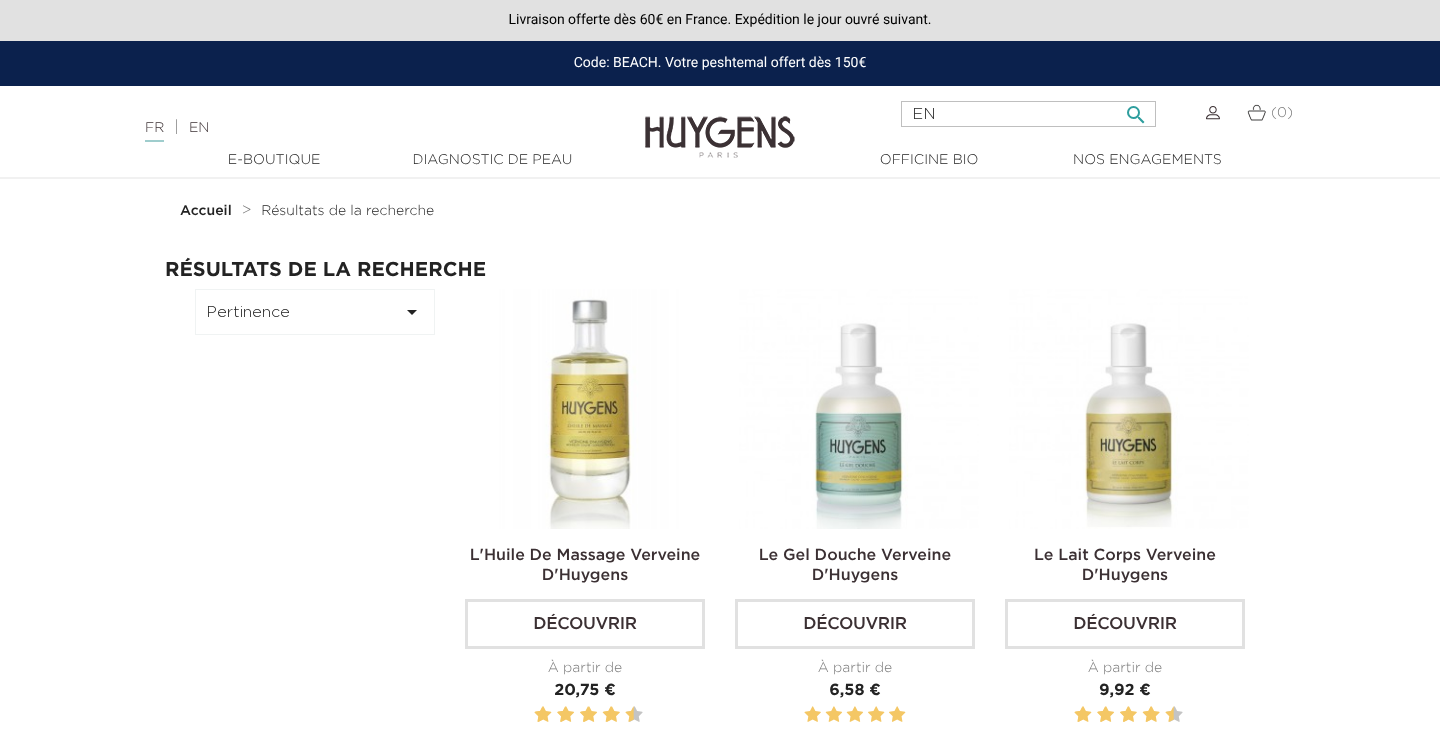 type on "E" 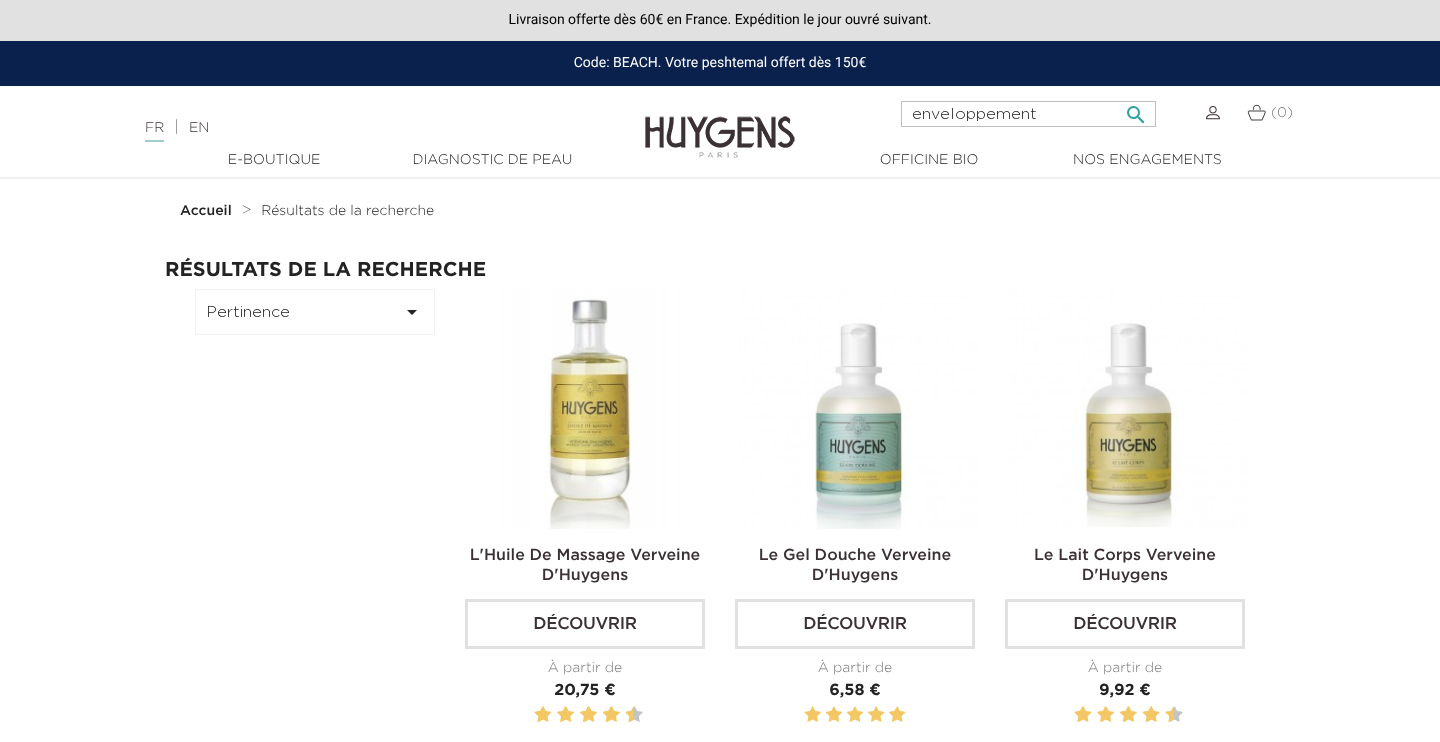 type on "enveloppement" 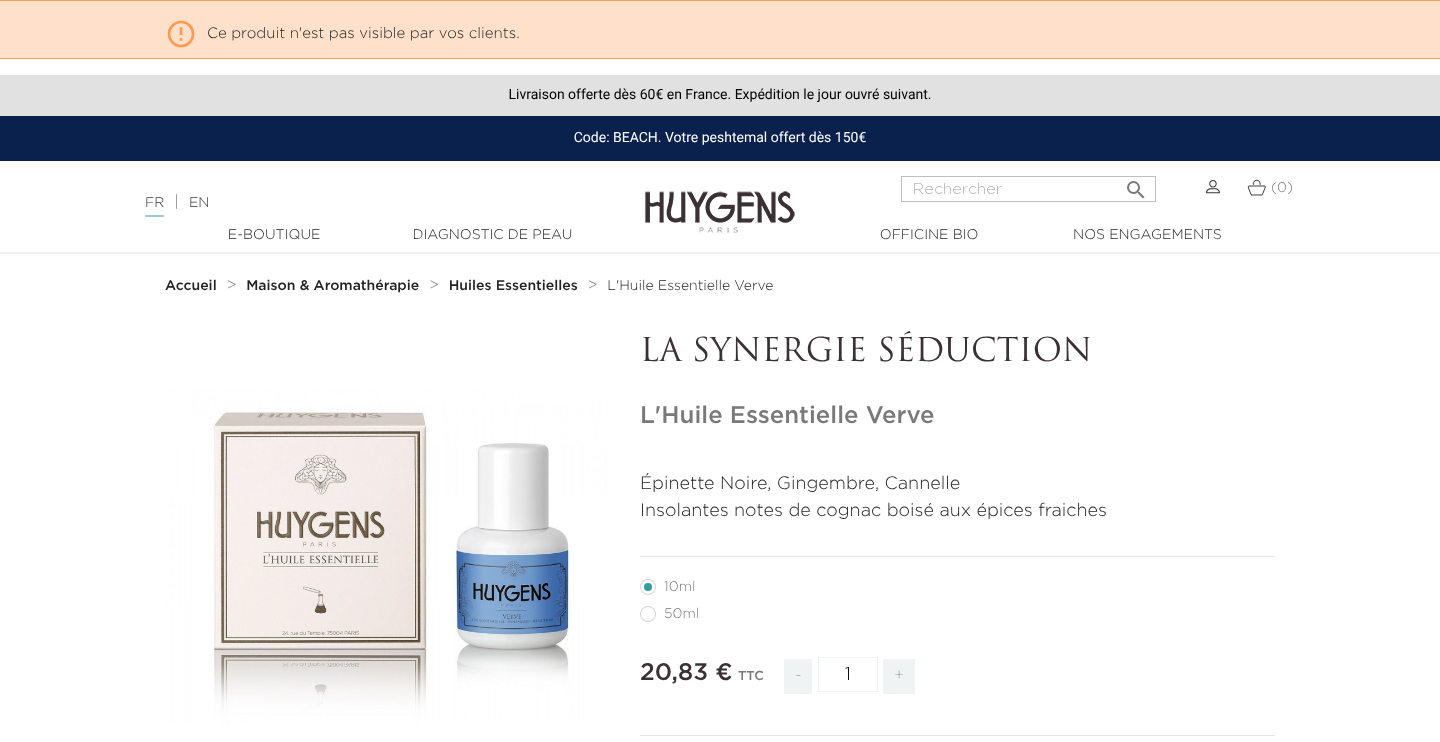 scroll, scrollTop: 0, scrollLeft: 0, axis: both 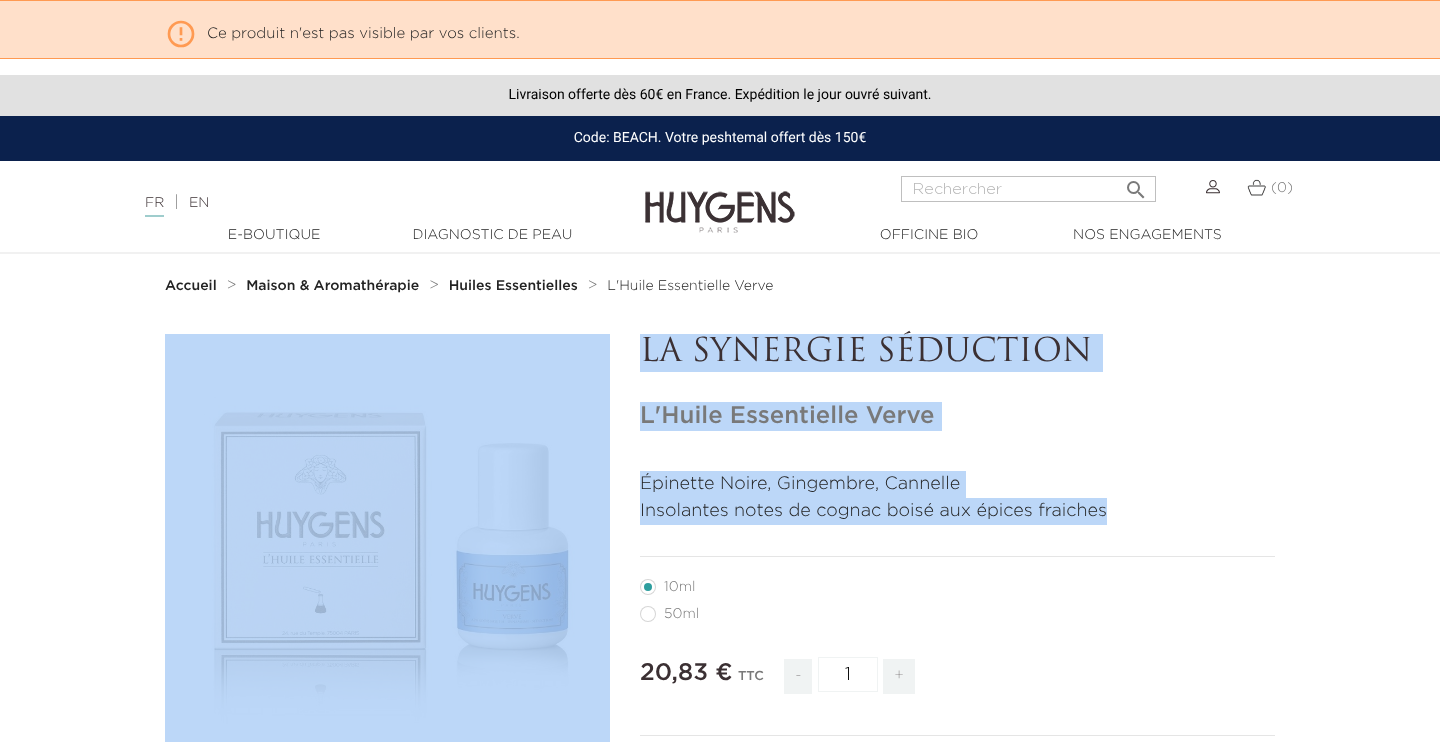 drag, startPoint x: 1116, startPoint y: 504, endPoint x: 555, endPoint y: 322, distance: 589.7839 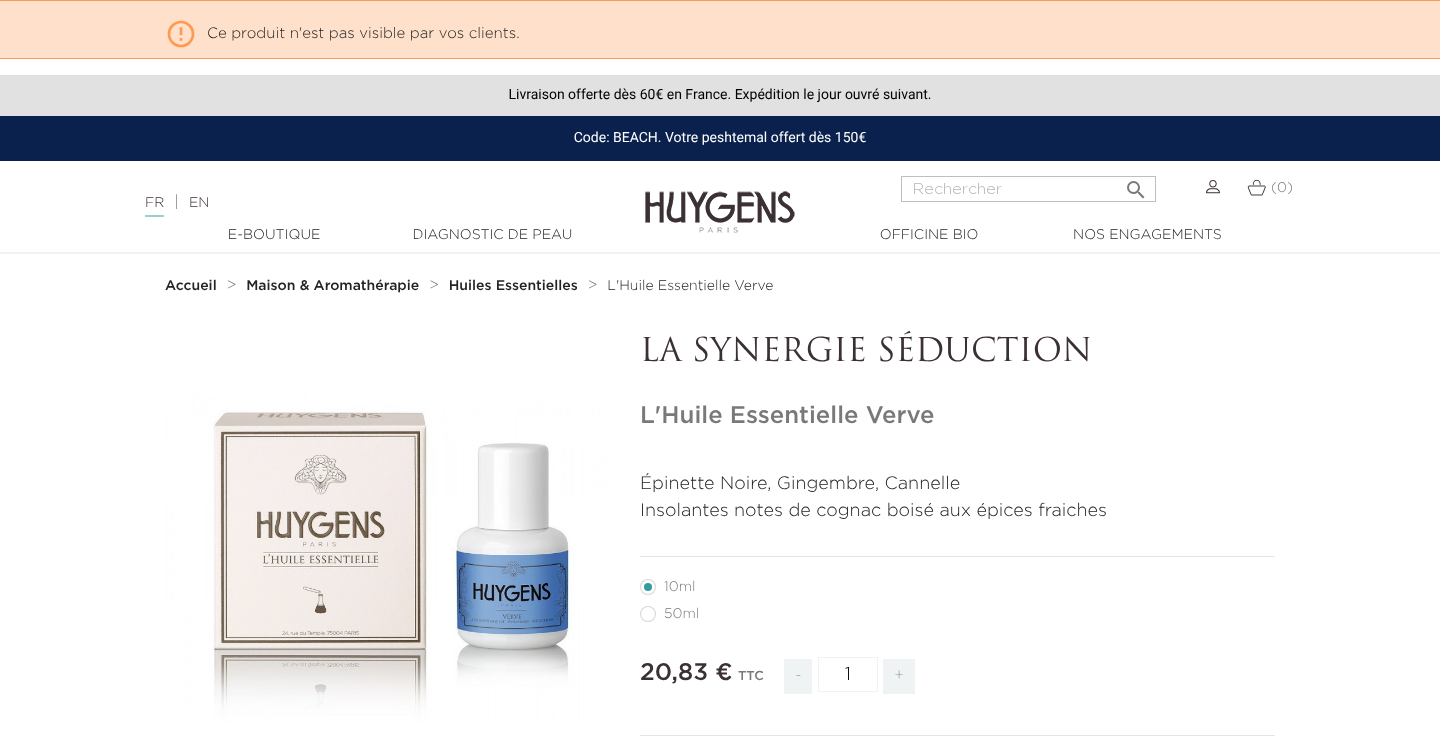 drag, startPoint x: 1116, startPoint y: 513, endPoint x: 642, endPoint y: 345, distance: 502.89163 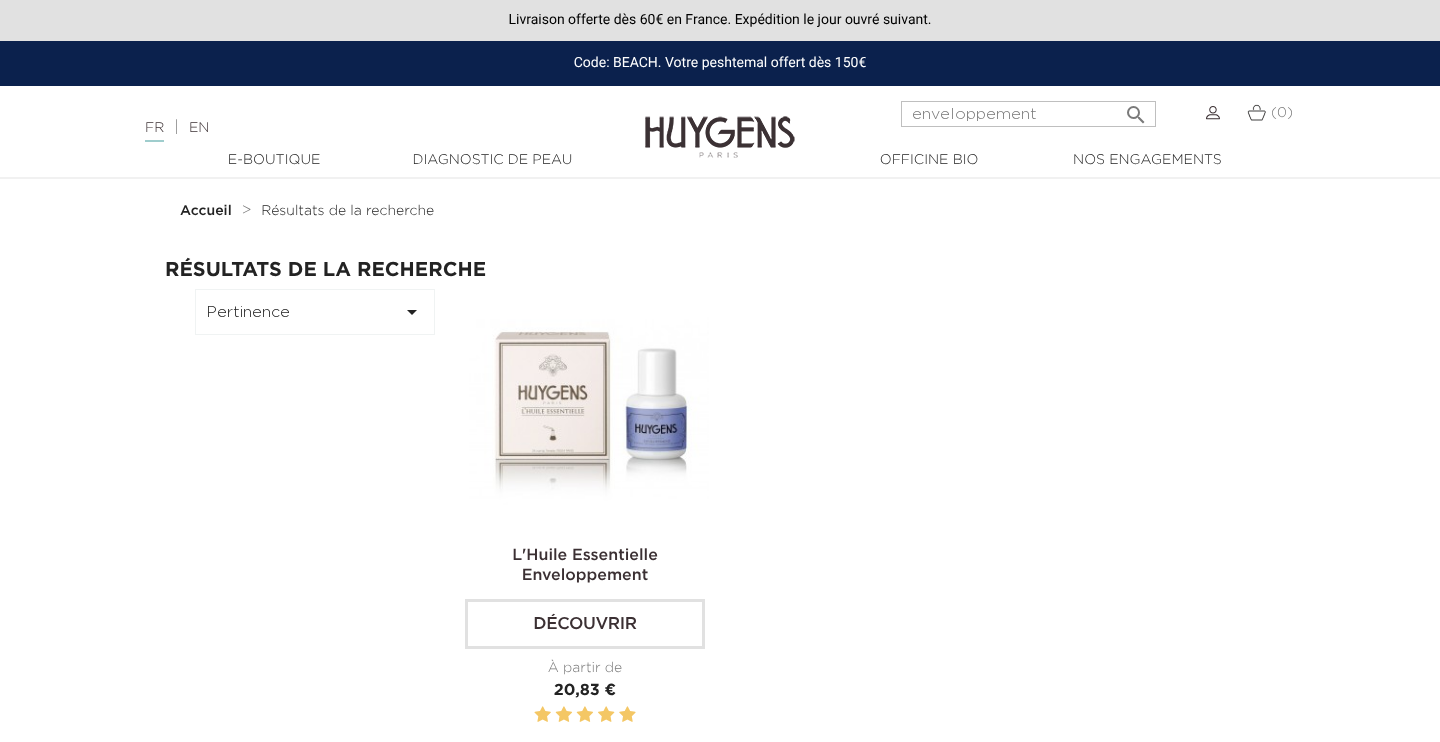 scroll, scrollTop: 0, scrollLeft: 0, axis: both 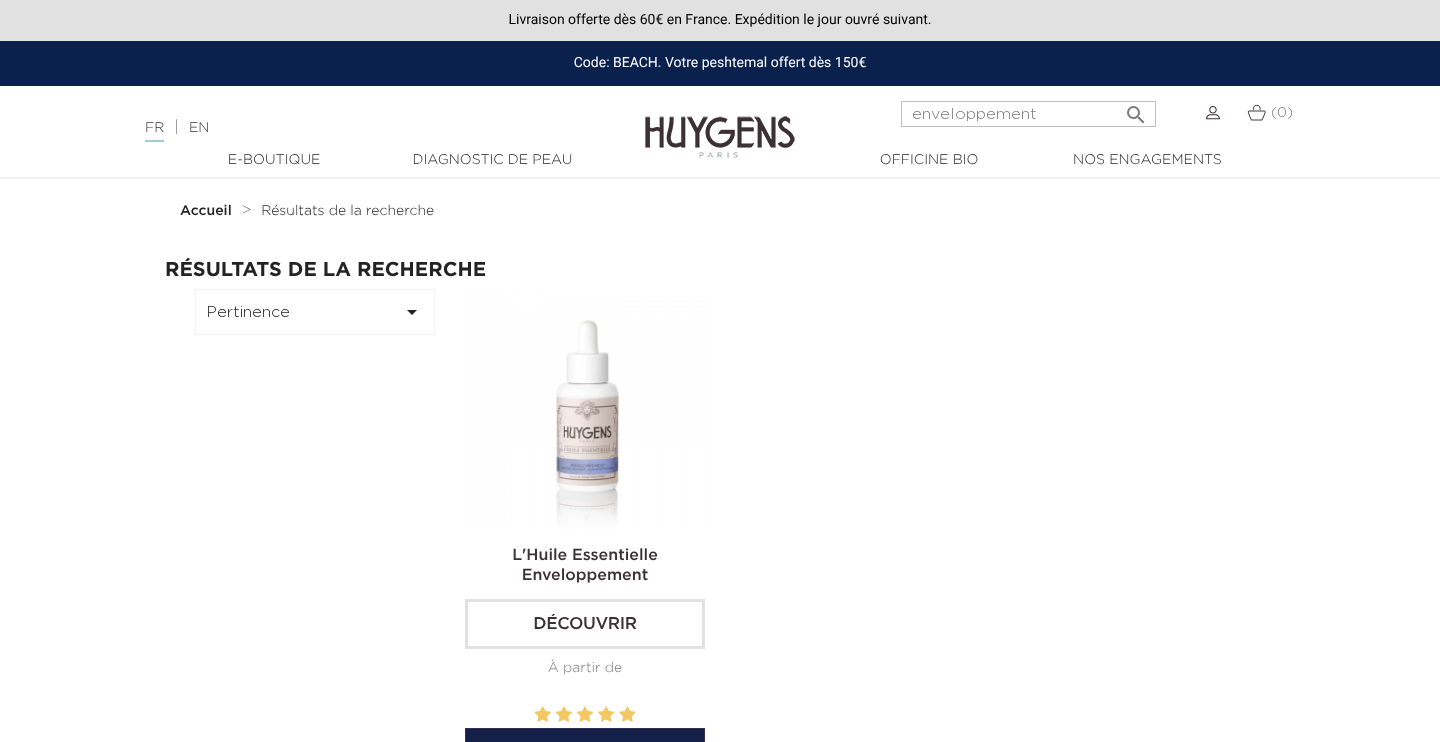 click at bounding box center [589, 409] 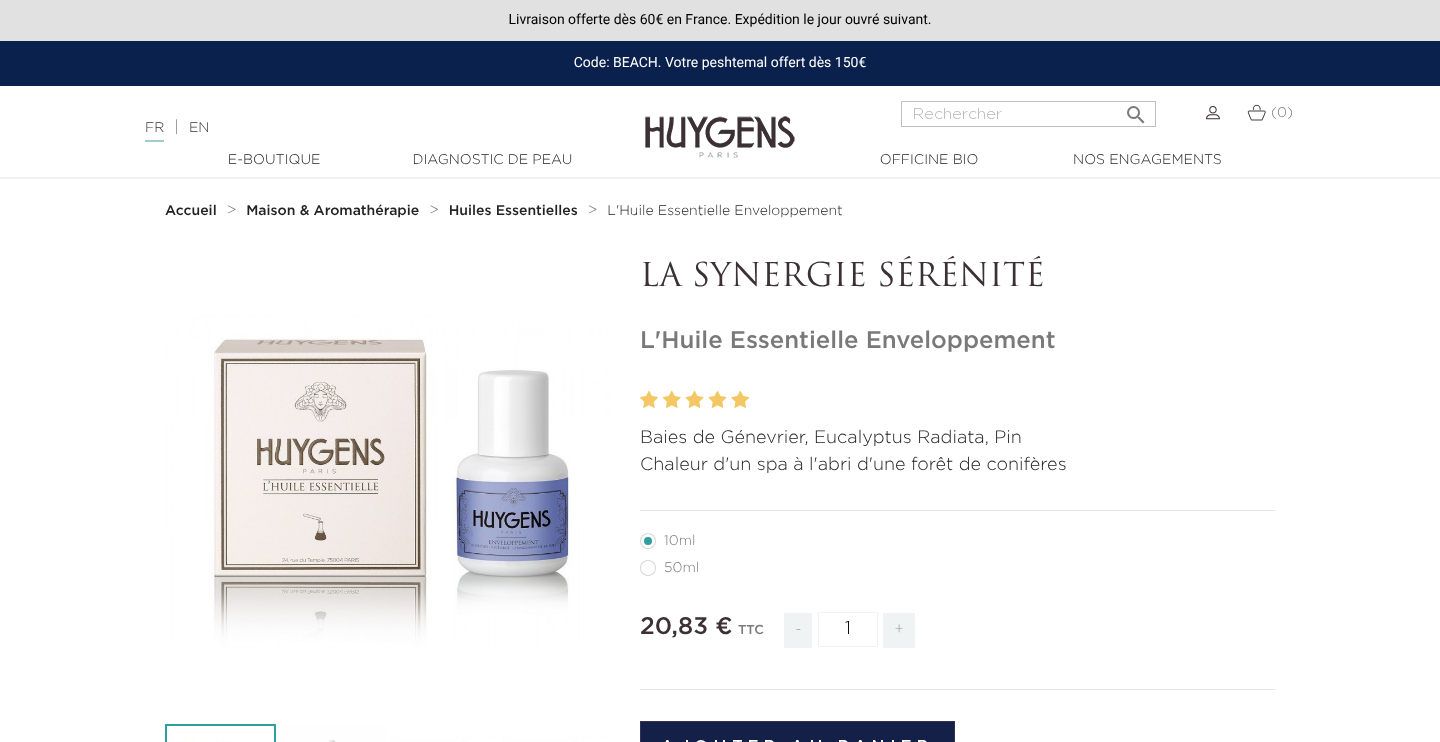 scroll, scrollTop: 0, scrollLeft: 0, axis: both 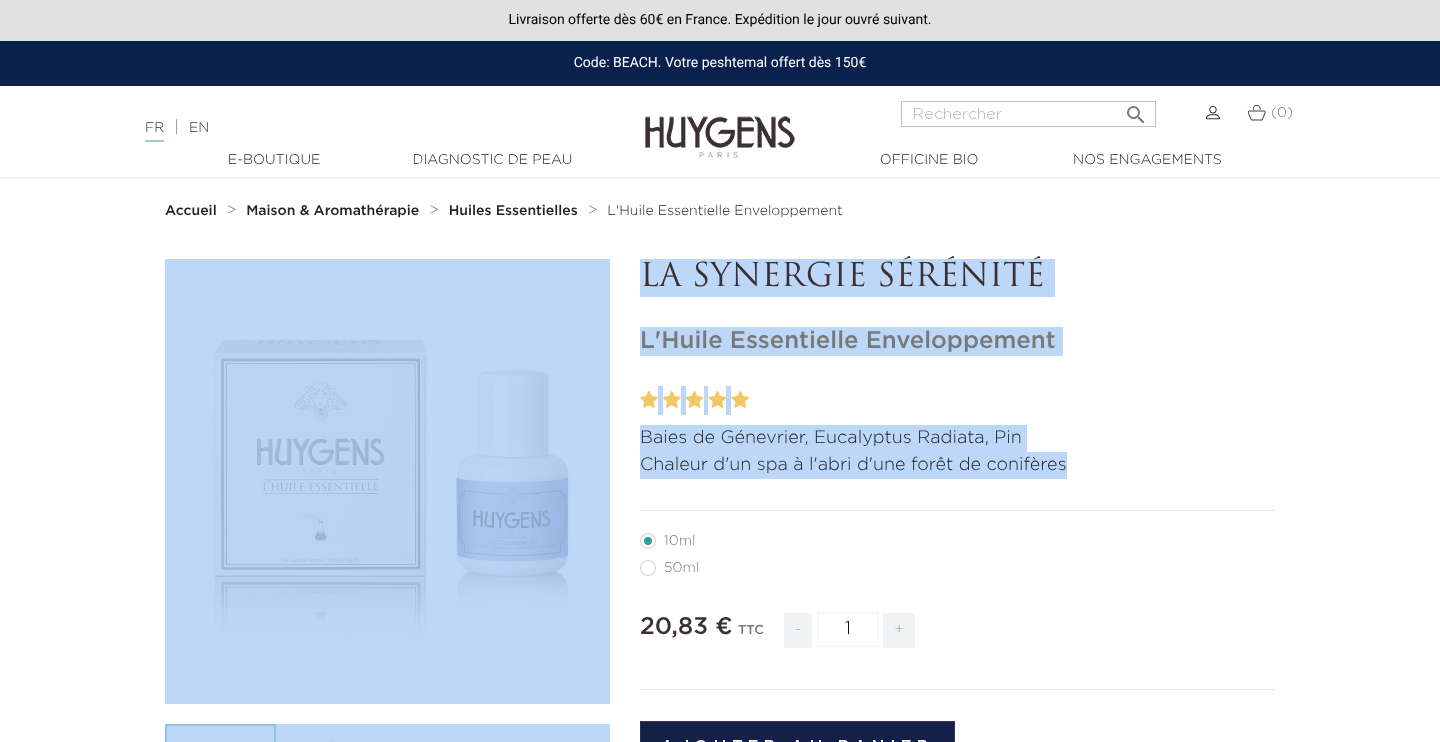 drag, startPoint x: 1075, startPoint y: 465, endPoint x: 633, endPoint y: 253, distance: 490.2122 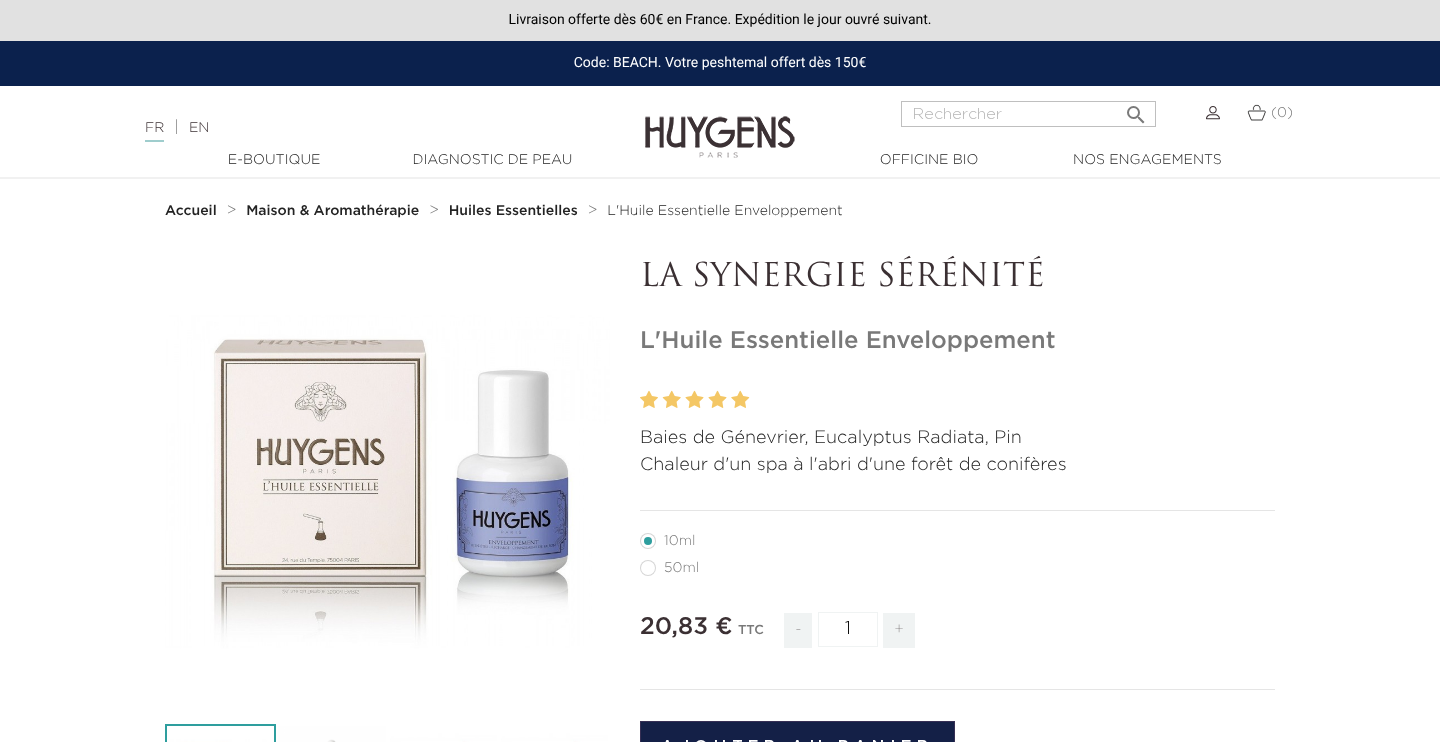 click on "LA SYNERGIE SÉRÉNITÉ" at bounding box center (957, 278) 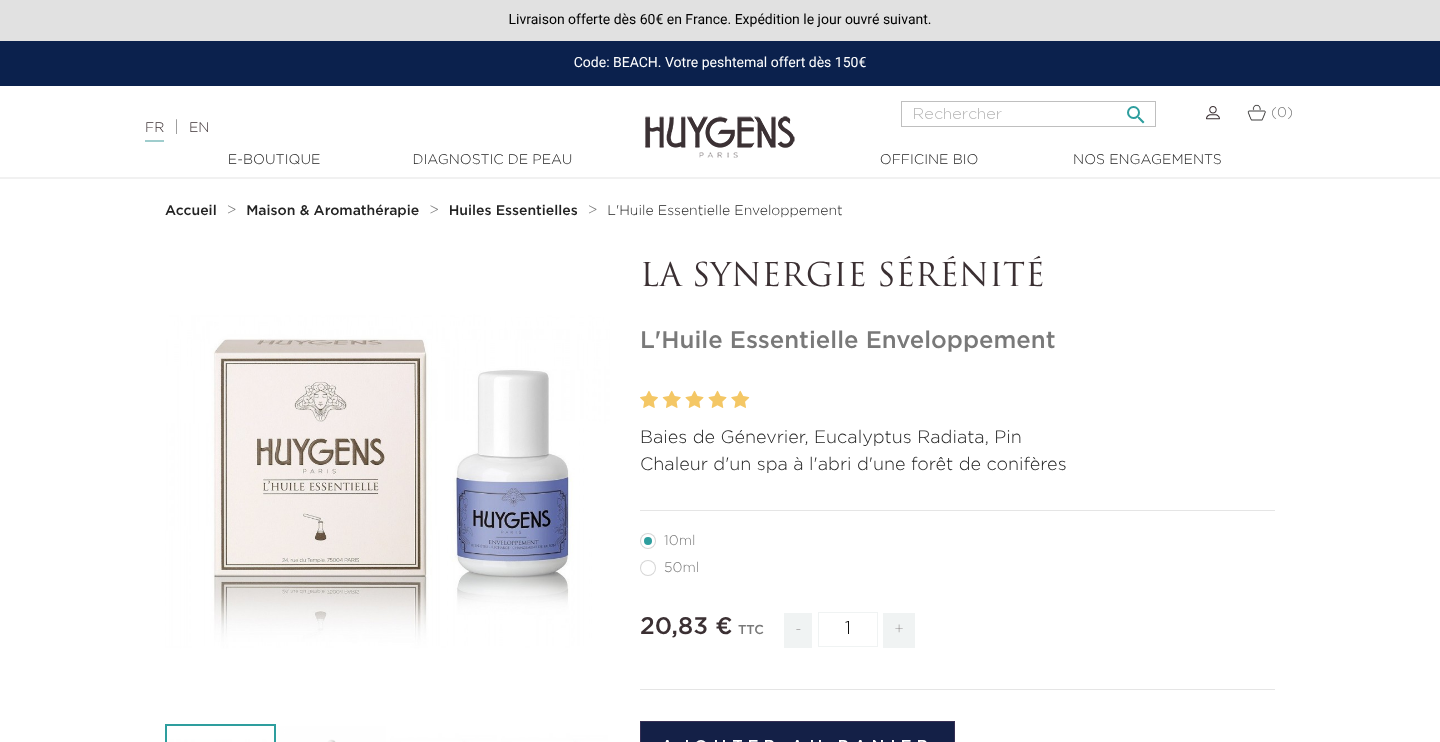click at bounding box center (1028, 114) 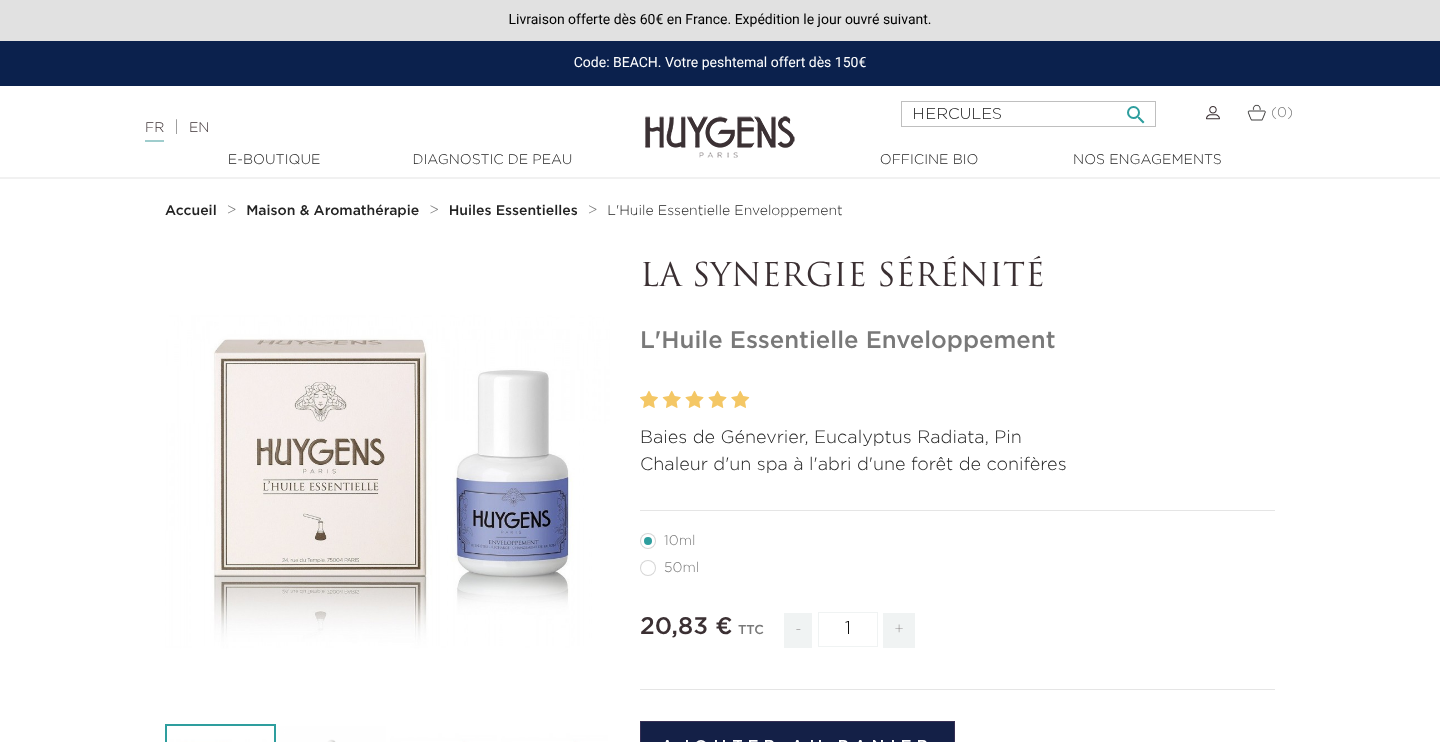 type on "HERCULES" 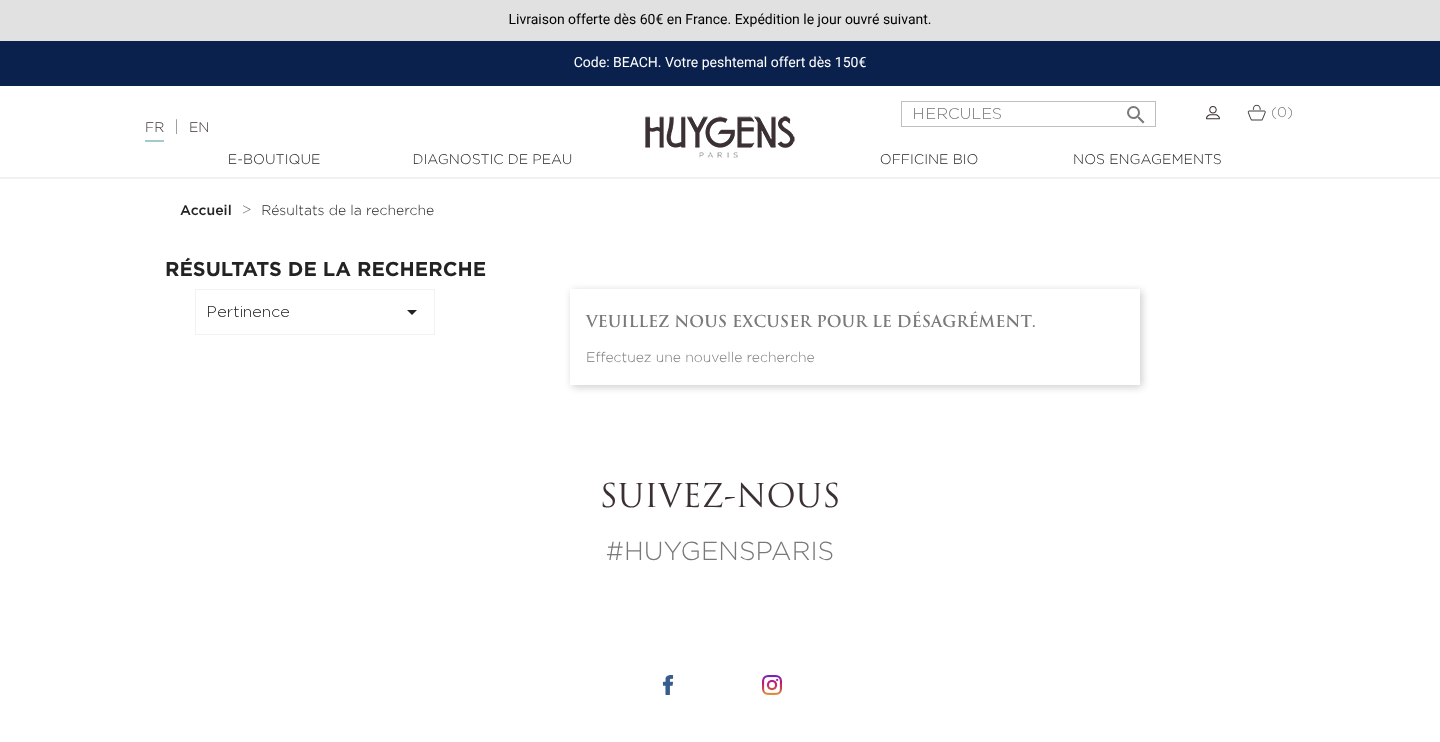 scroll, scrollTop: 0, scrollLeft: 0, axis: both 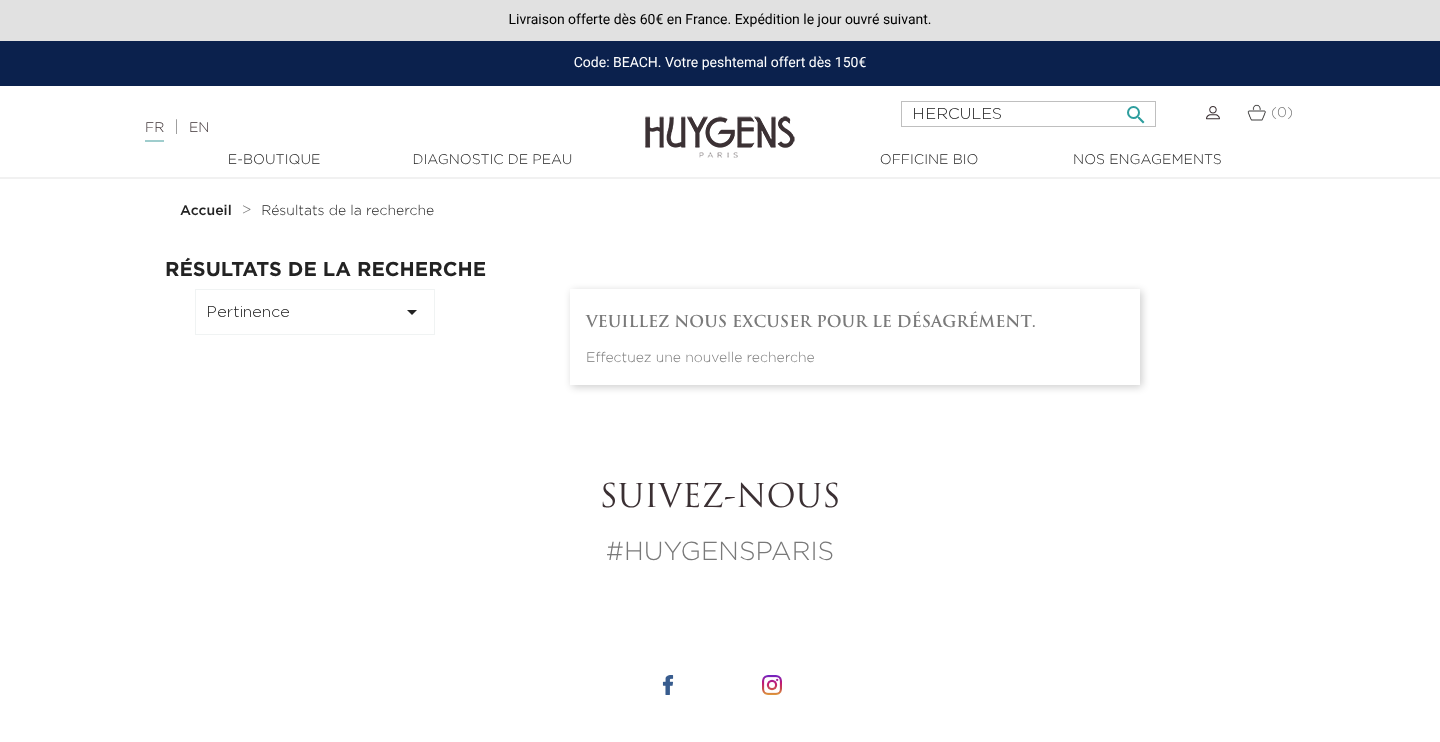 click on "HERCULES" at bounding box center [1028, 114] 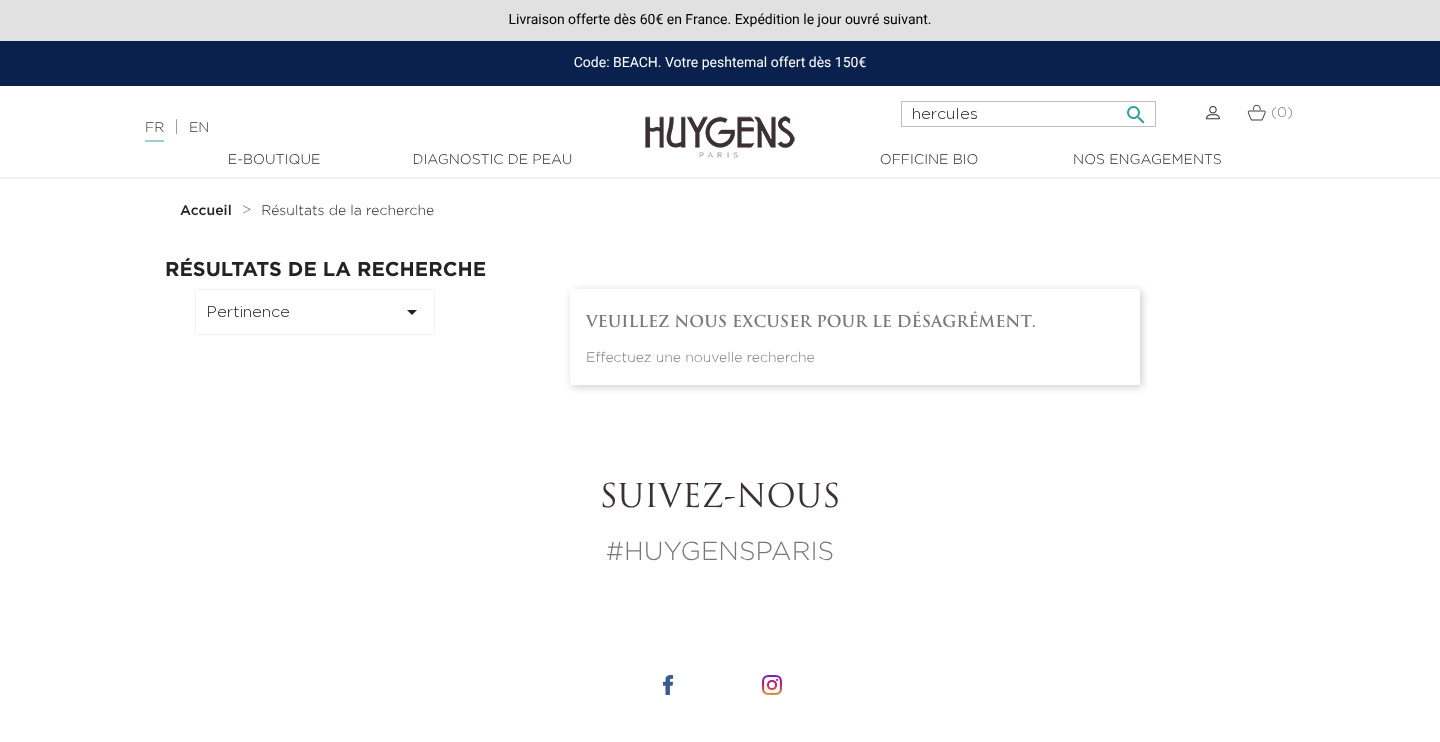 click on "hercules" at bounding box center [1028, 114] 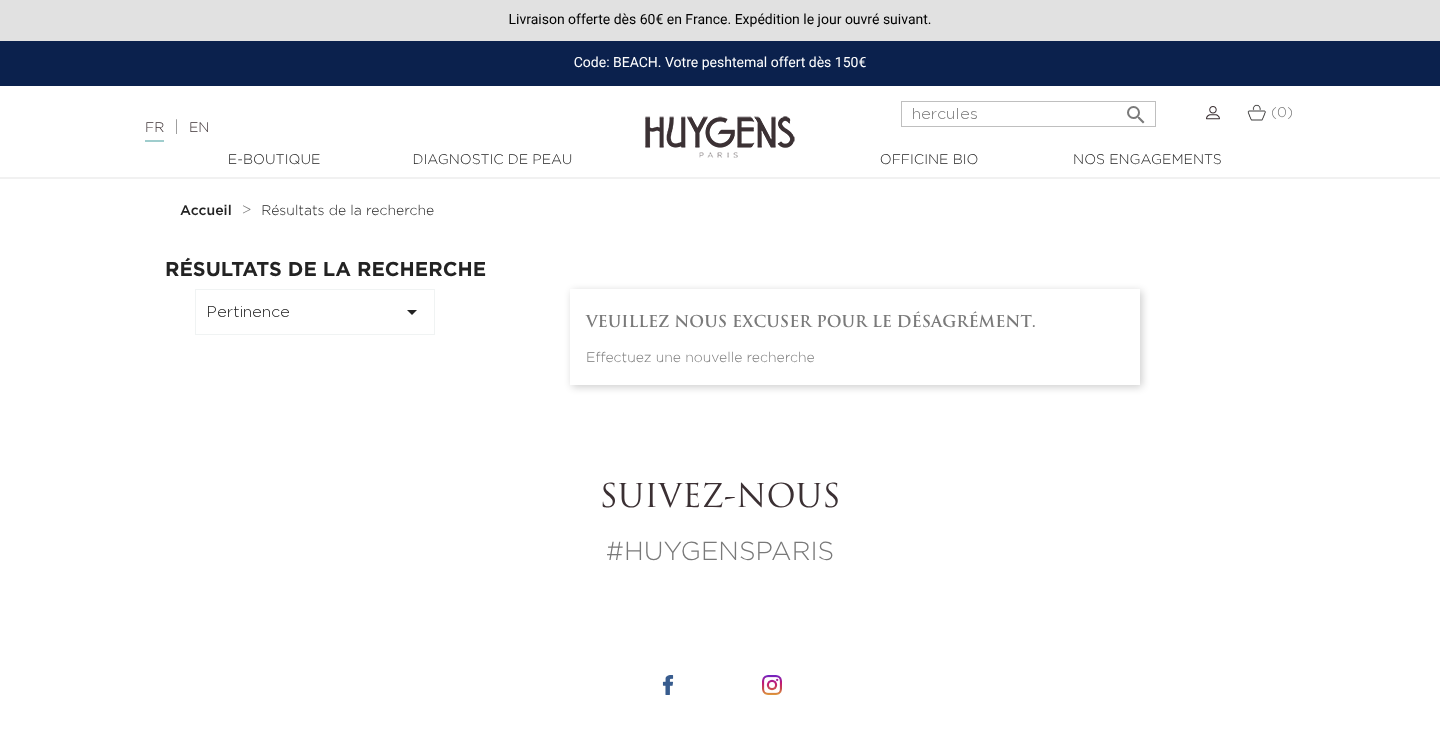scroll, scrollTop: 0, scrollLeft: 0, axis: both 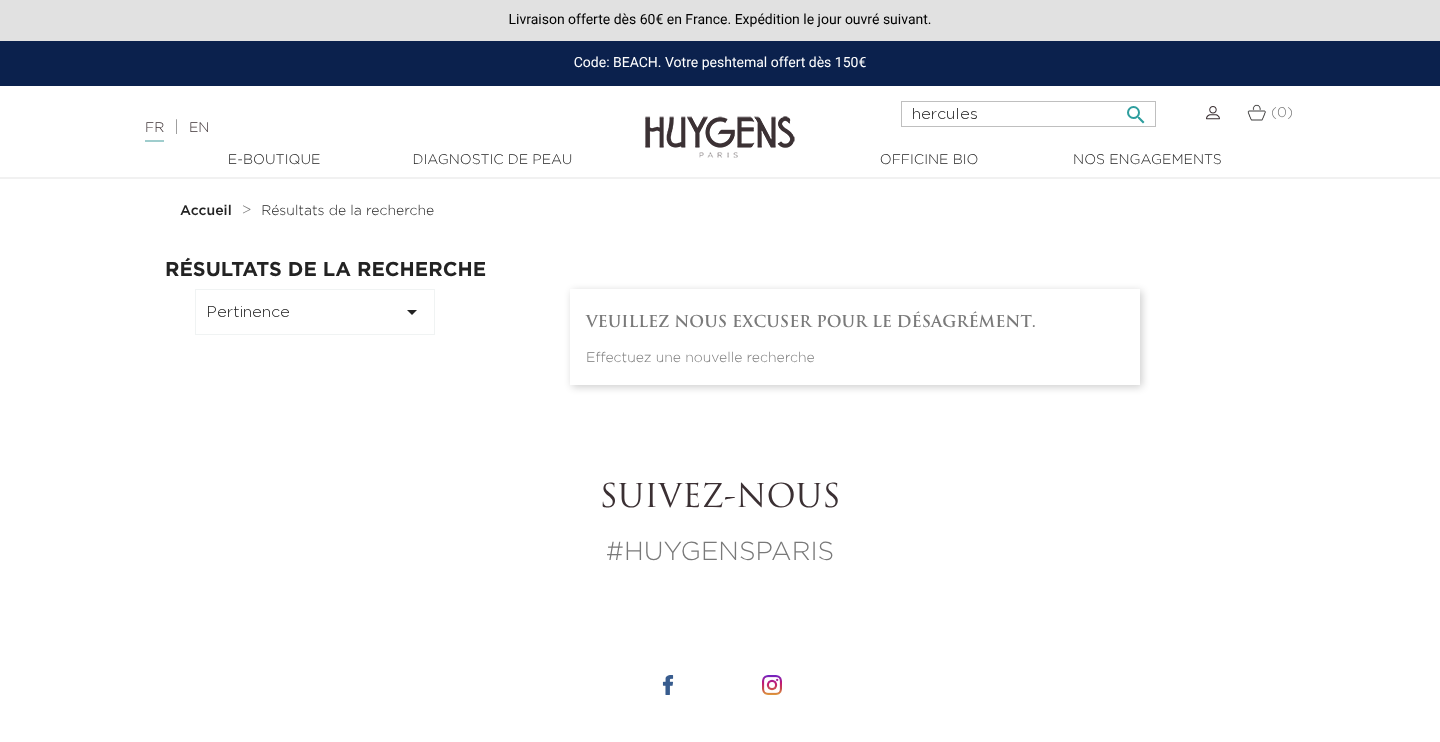 click on "hercules" at bounding box center (1028, 114) 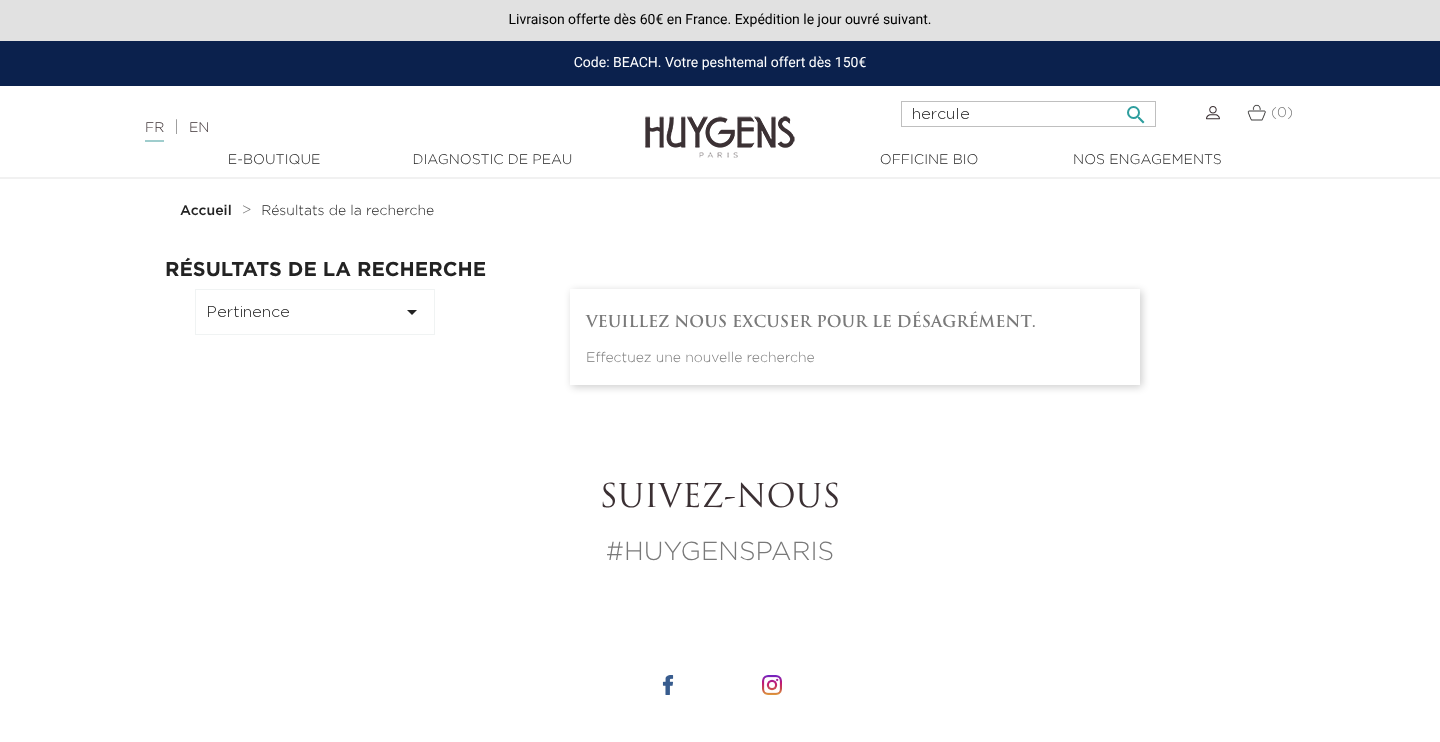 type on "hercule" 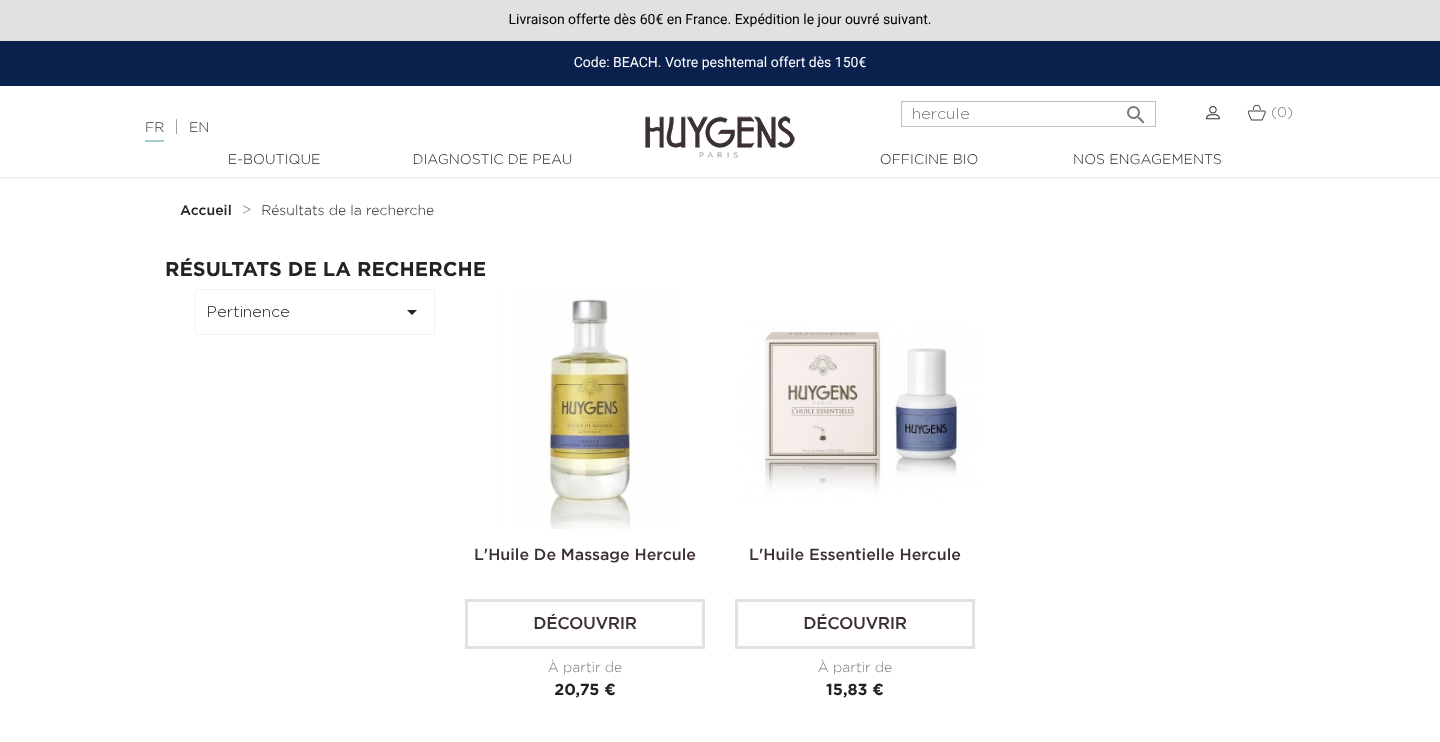 scroll, scrollTop: 0, scrollLeft: 0, axis: both 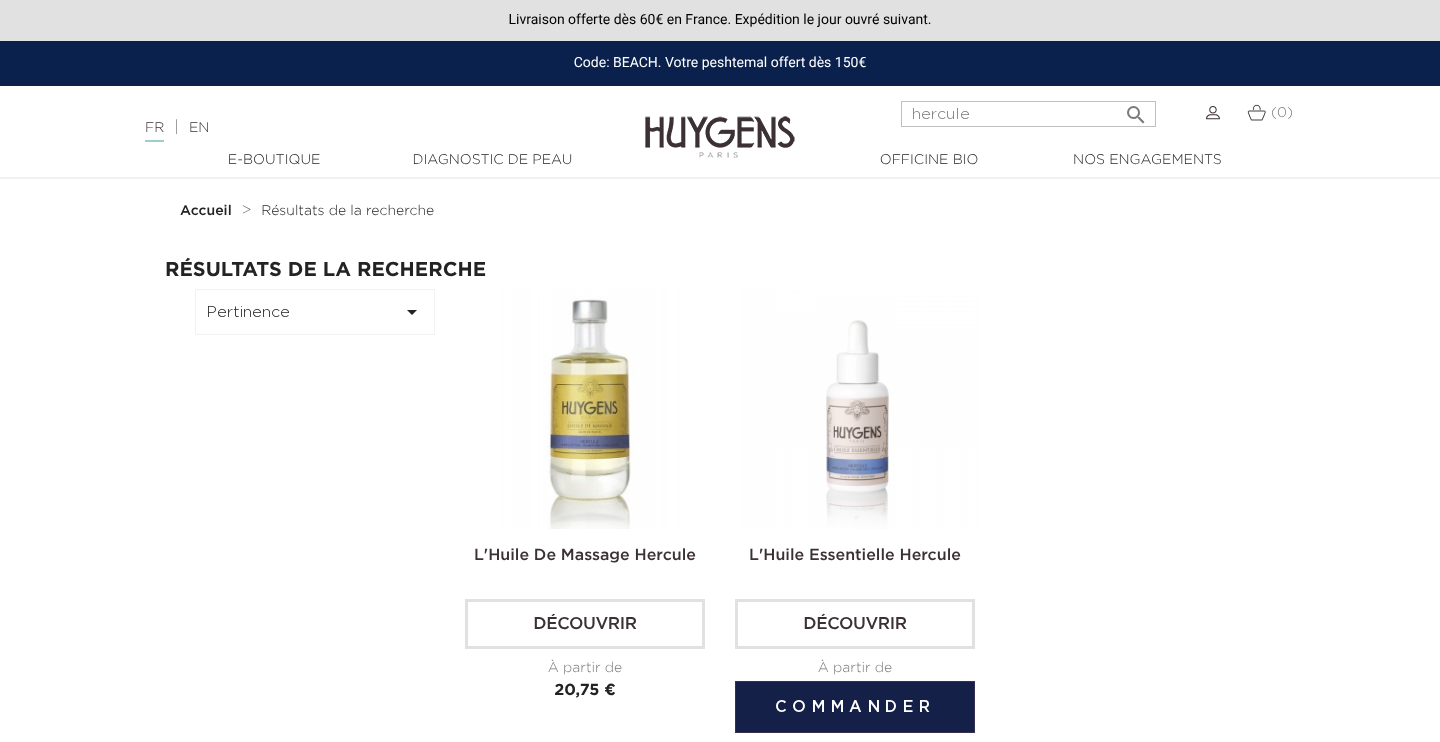 click at bounding box center (859, 409) 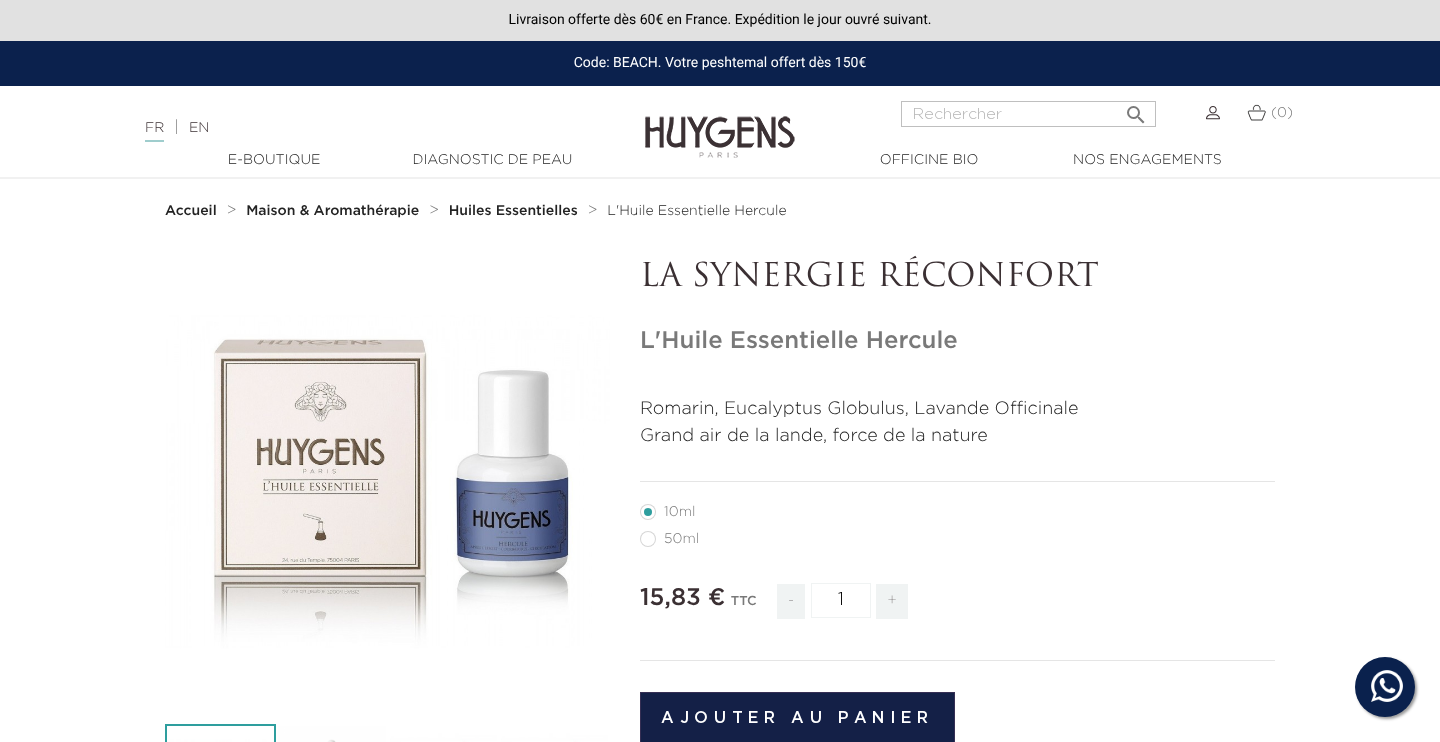 scroll, scrollTop: 0, scrollLeft: 0, axis: both 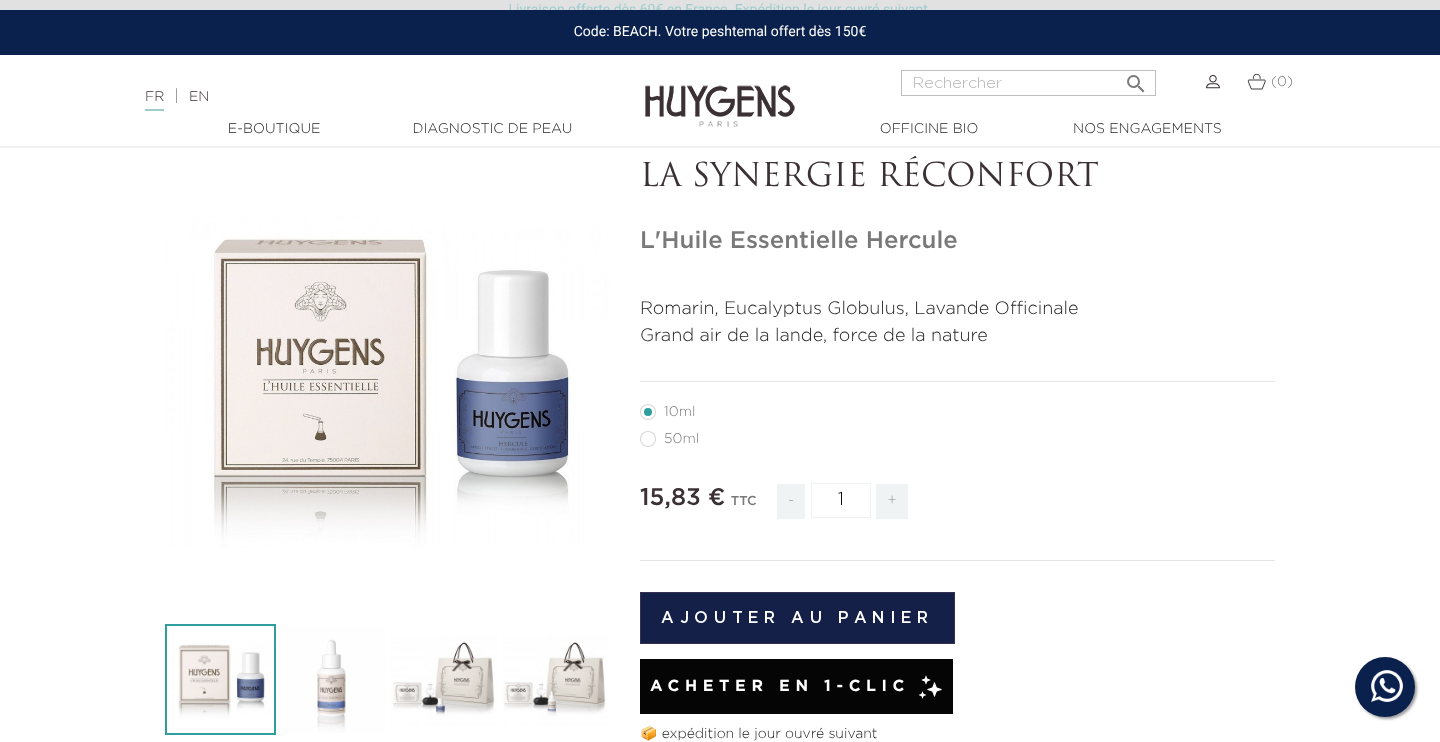 drag, startPoint x: 993, startPoint y: 344, endPoint x: 630, endPoint y: 173, distance: 401.26053 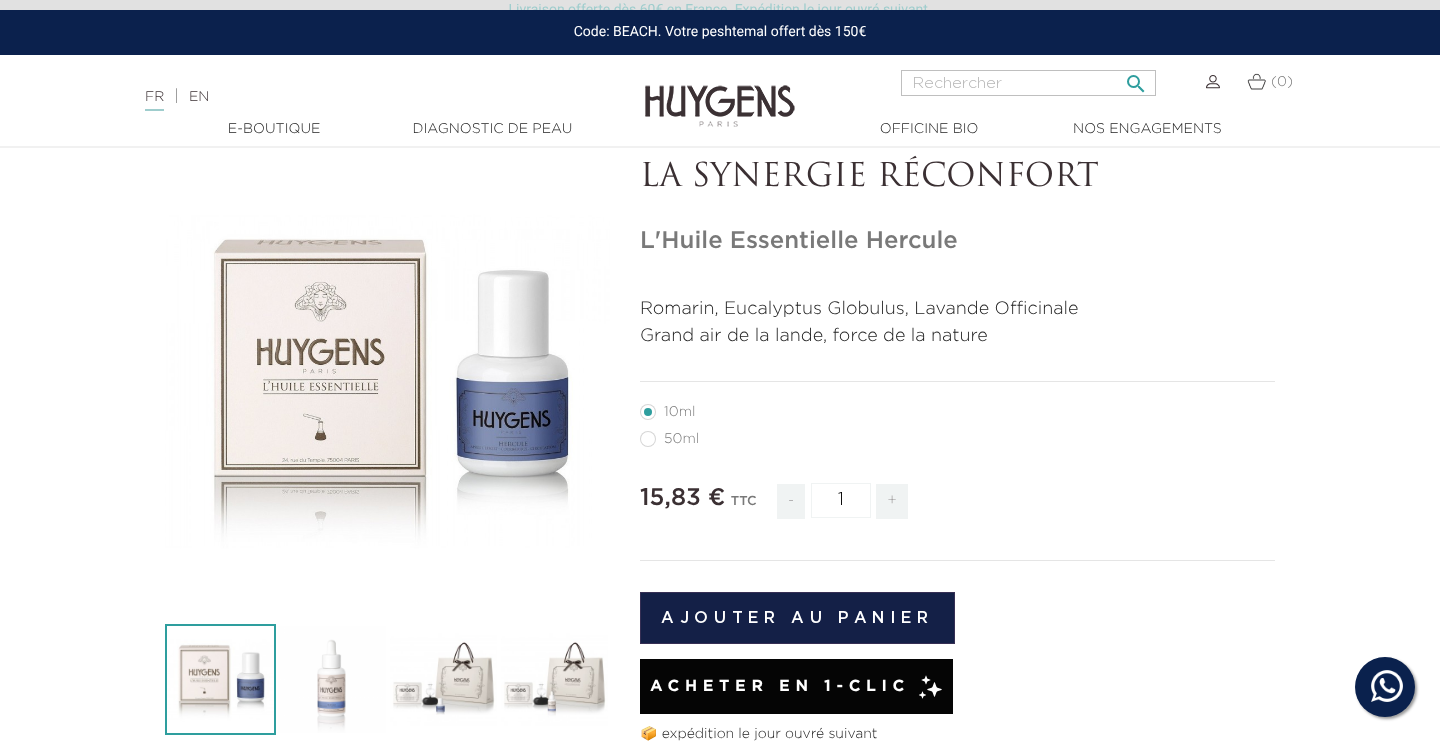click at bounding box center (1028, 83) 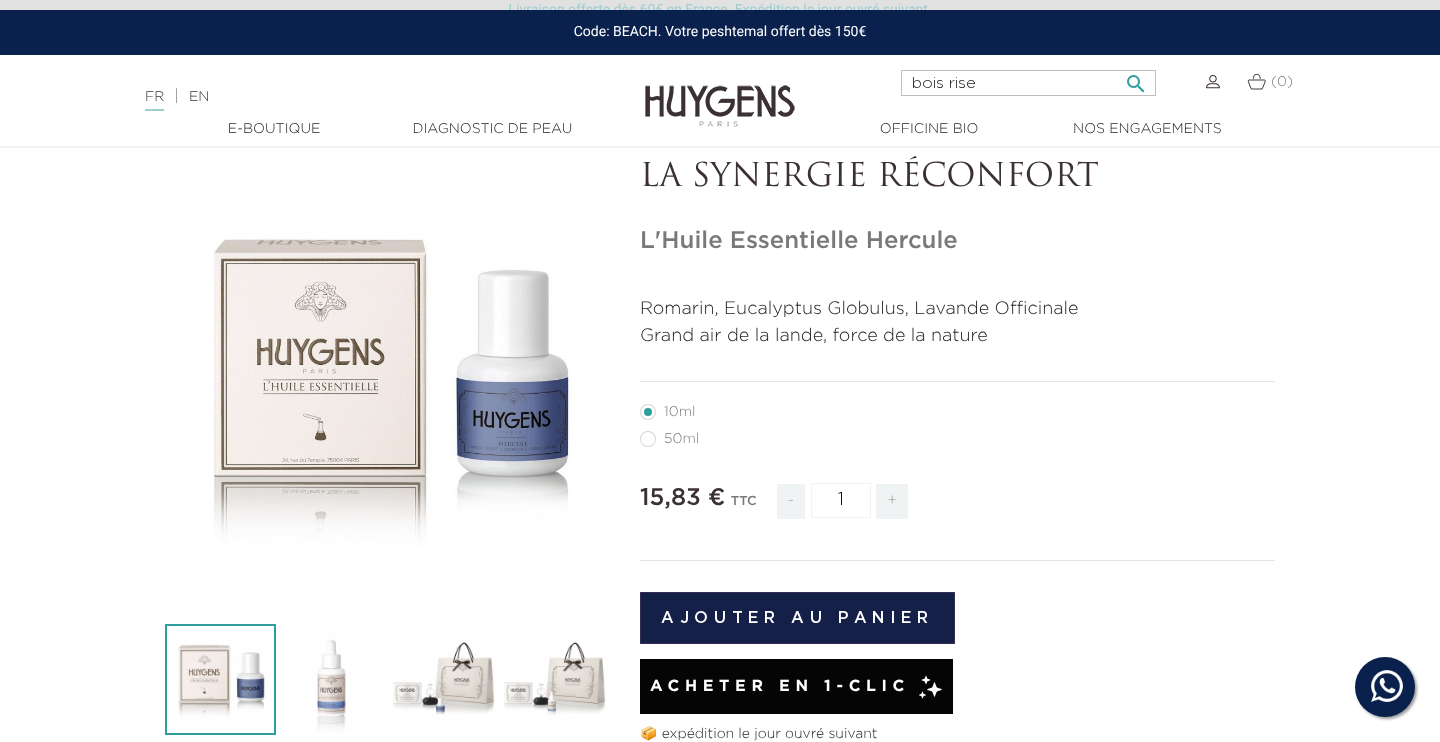 type on "bois rise" 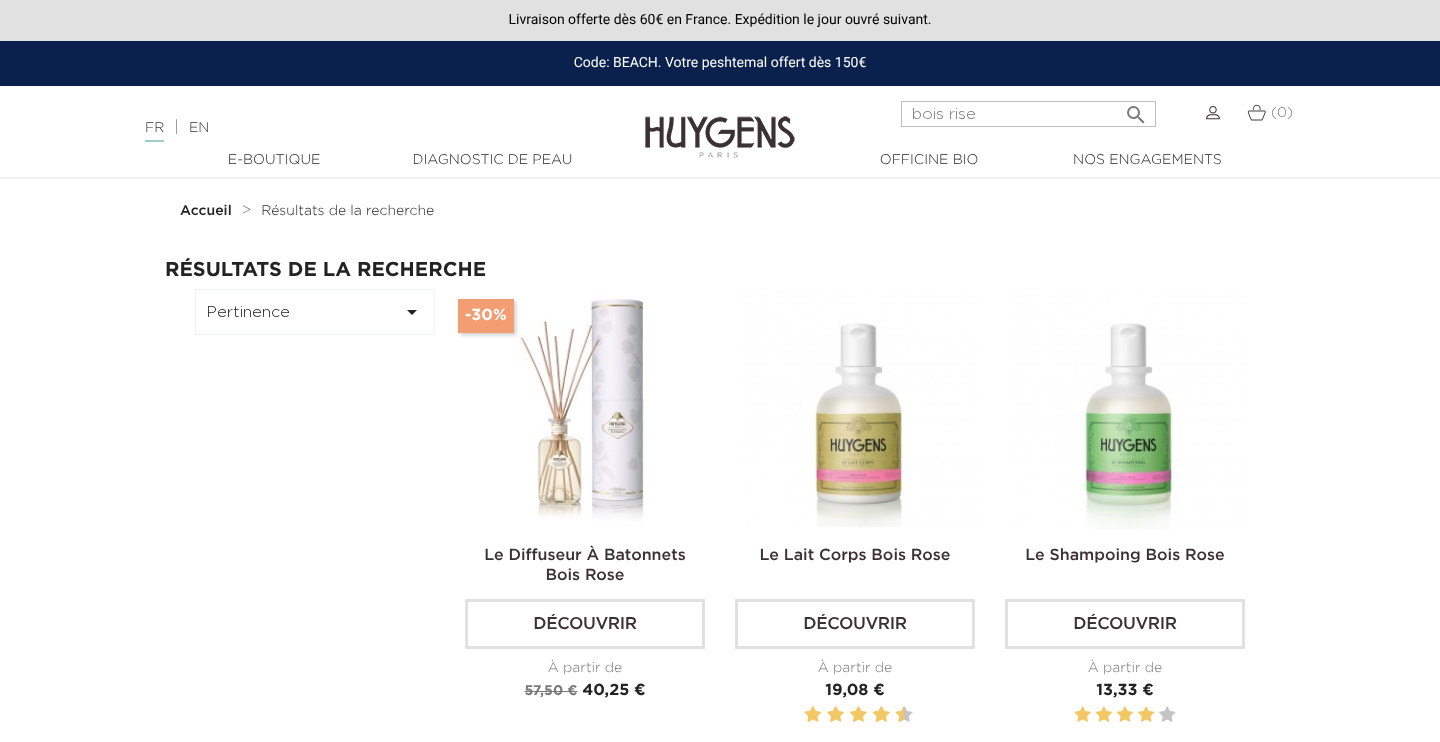 scroll, scrollTop: 0, scrollLeft: 0, axis: both 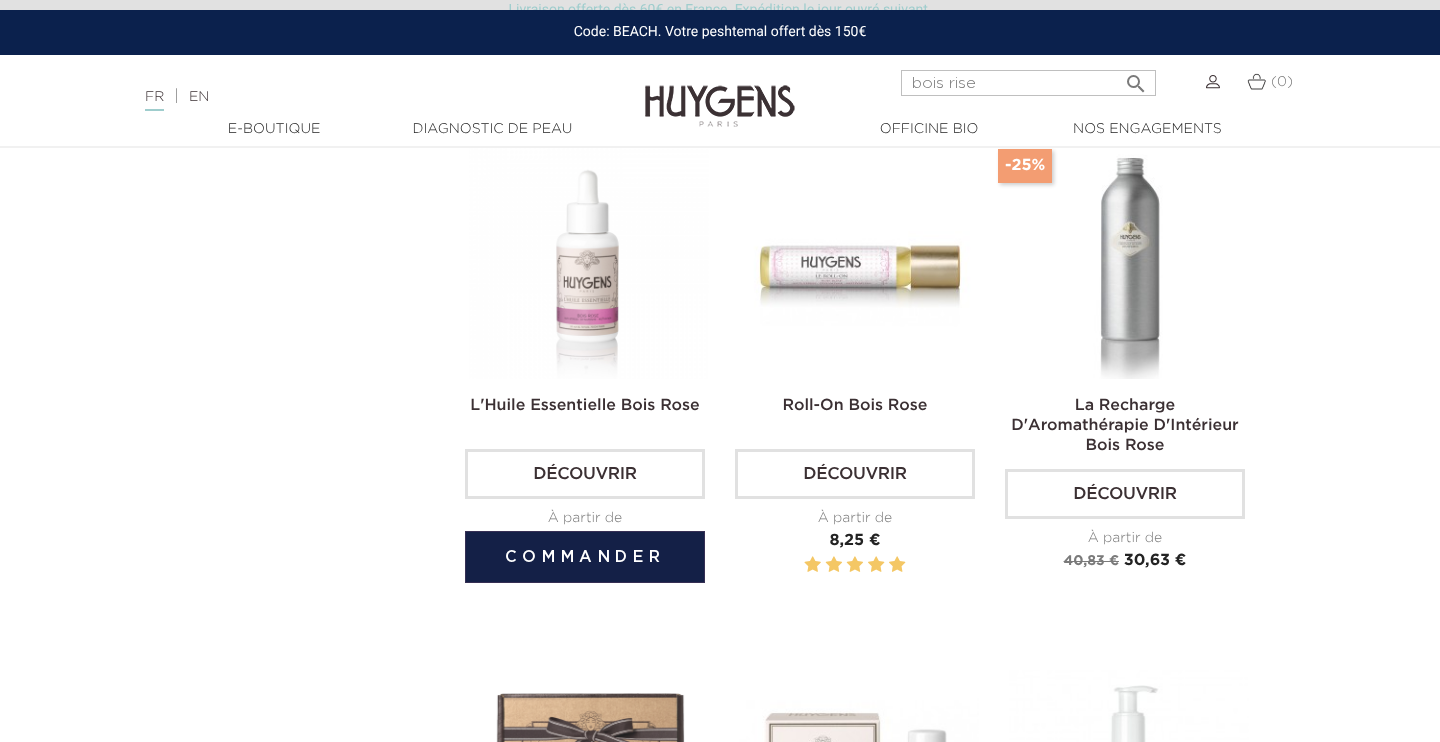 click at bounding box center [589, 259] 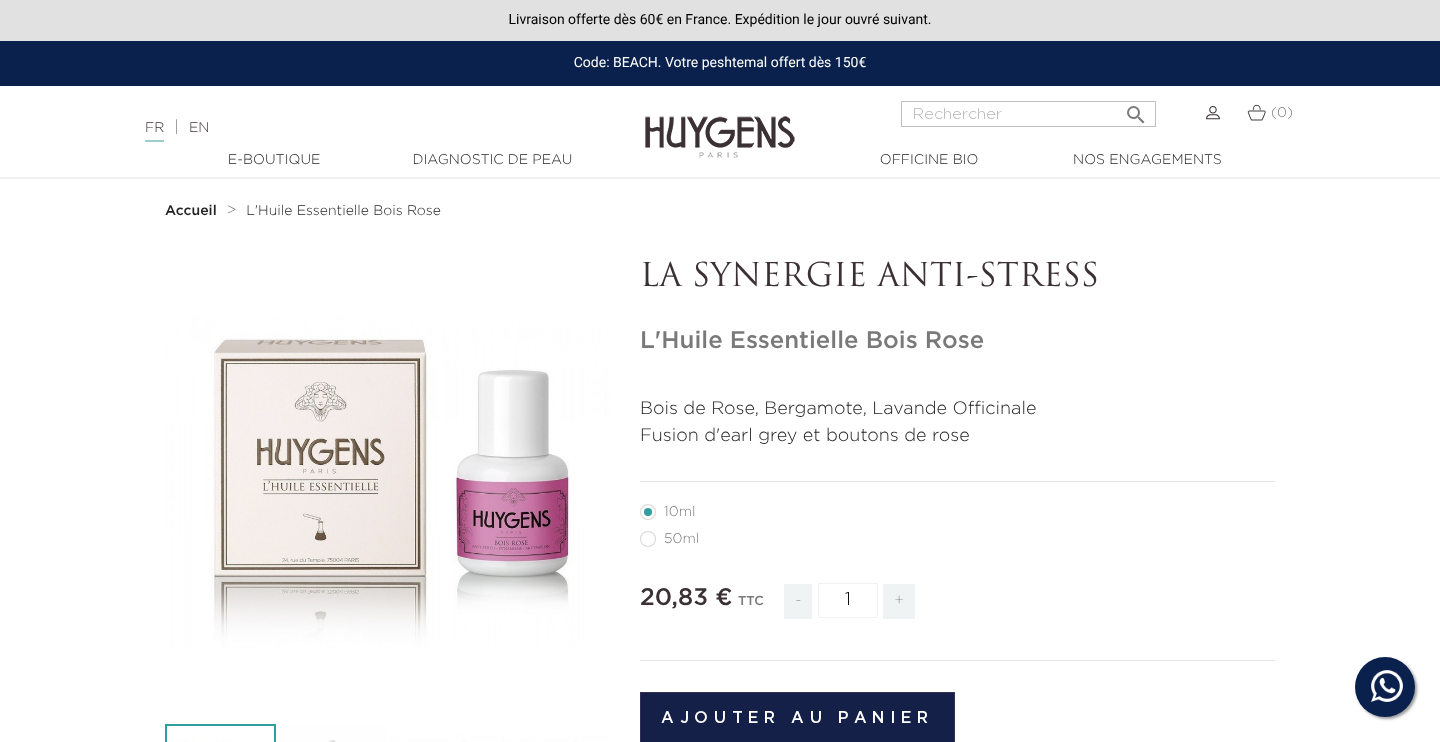 scroll, scrollTop: 0, scrollLeft: 0, axis: both 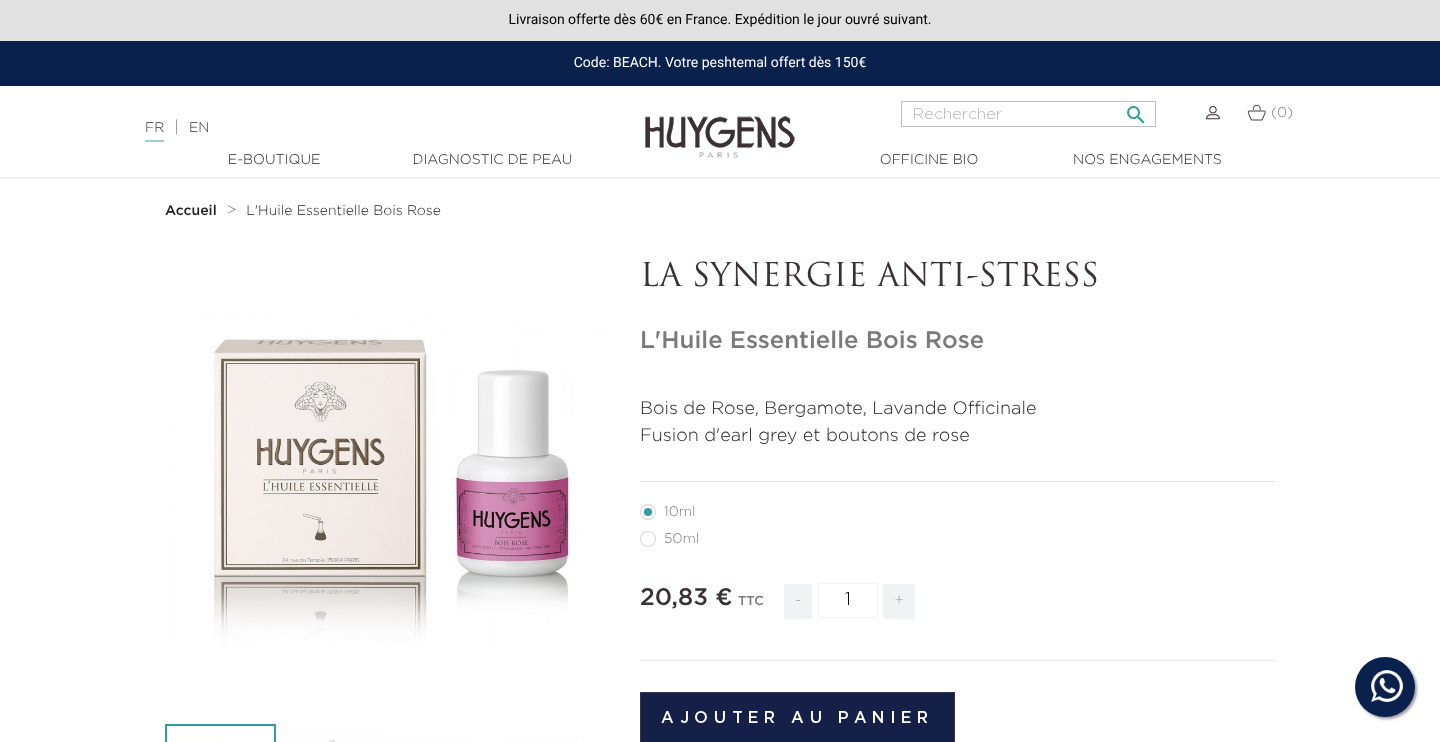 click at bounding box center [1028, 114] 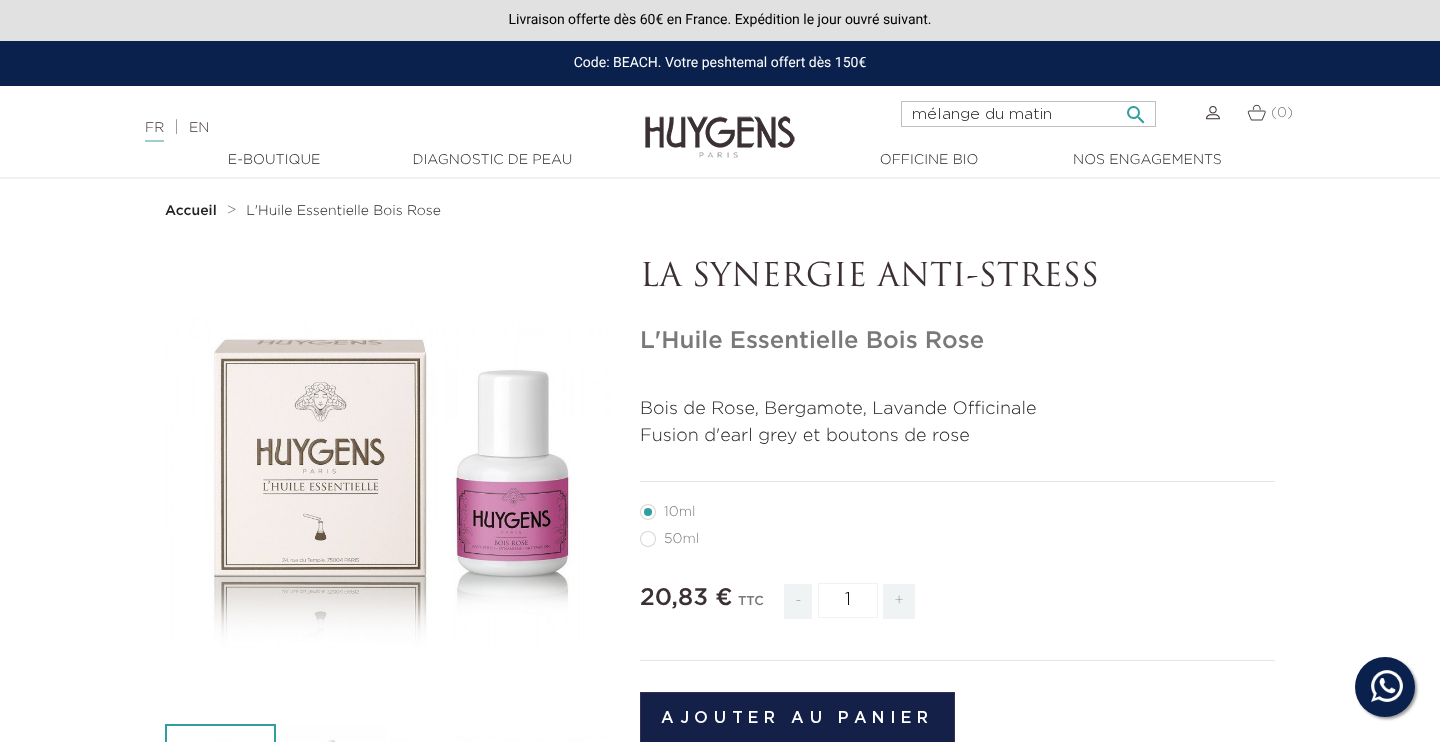 type on "mélange du matin" 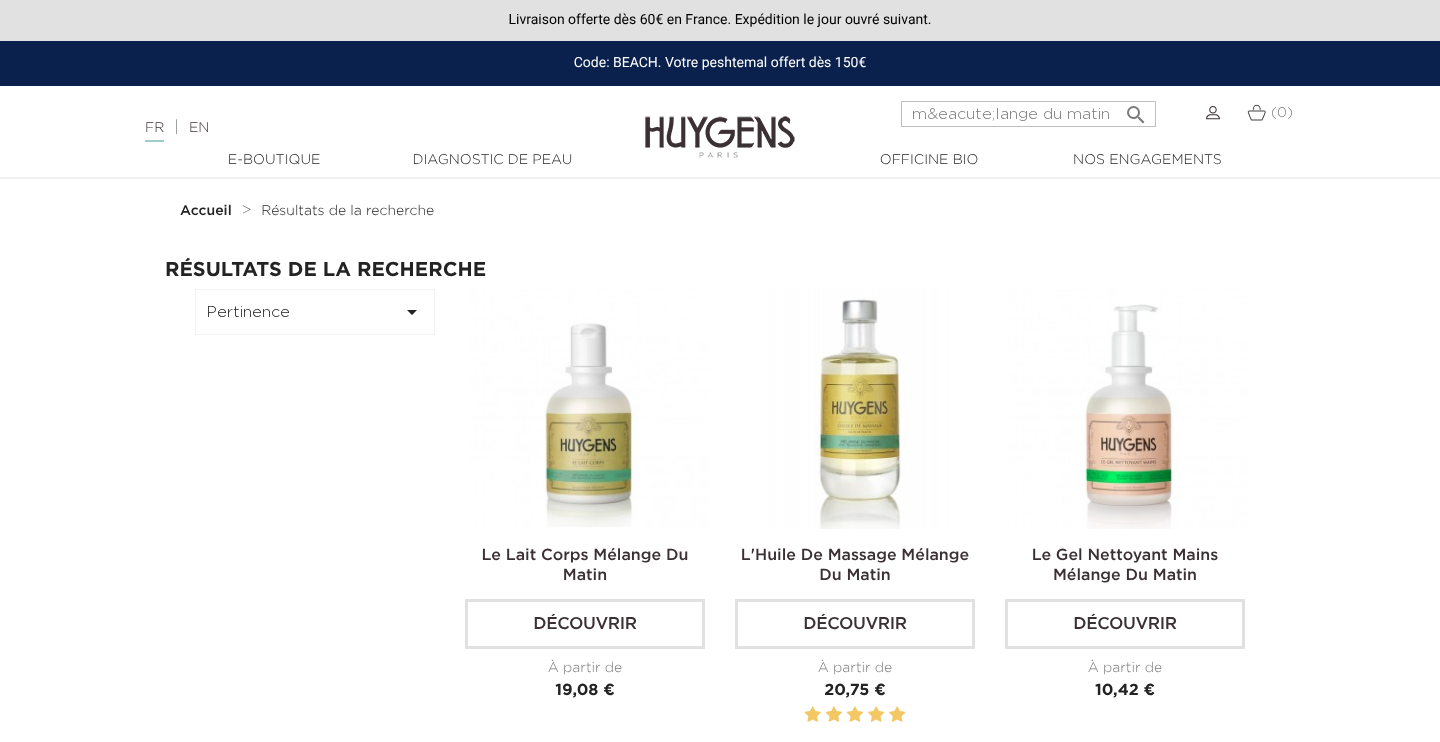 scroll, scrollTop: 0, scrollLeft: 0, axis: both 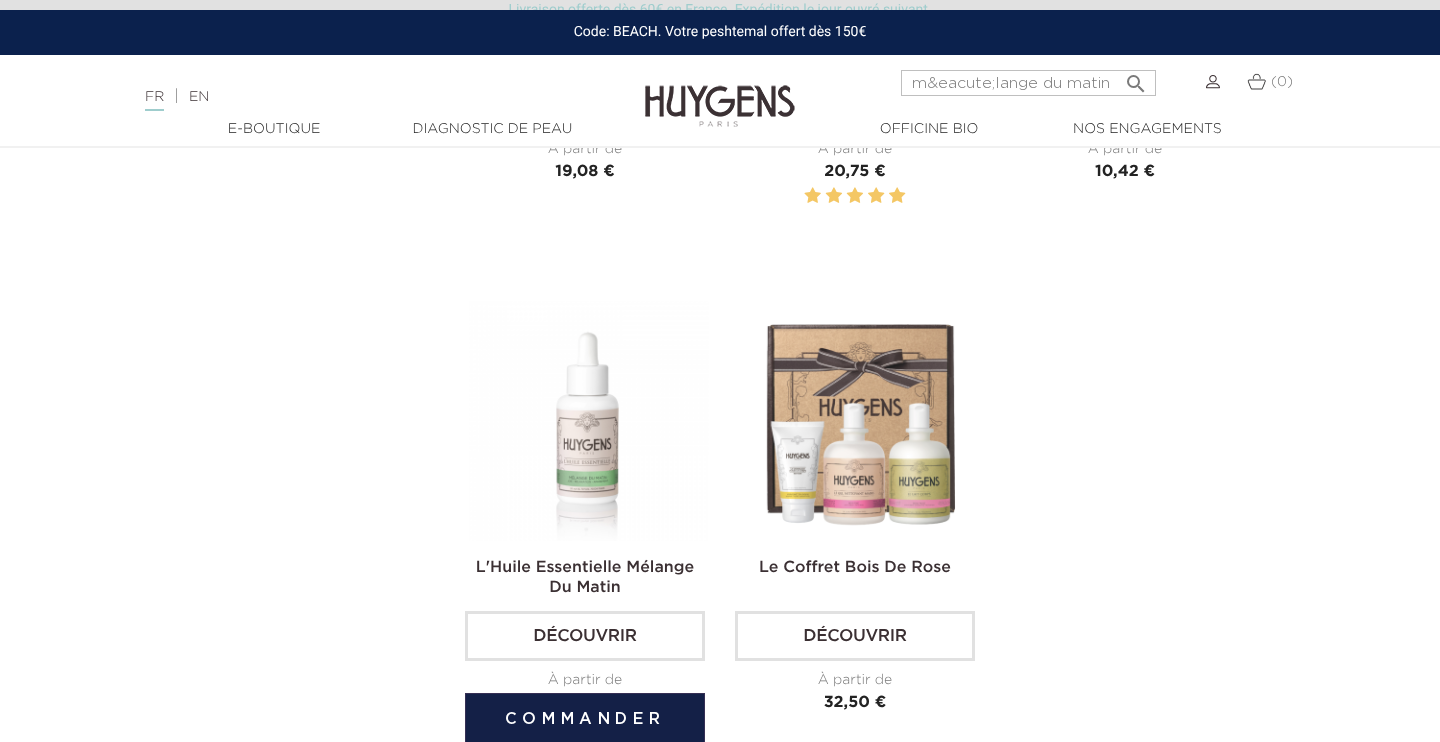 click at bounding box center (589, 421) 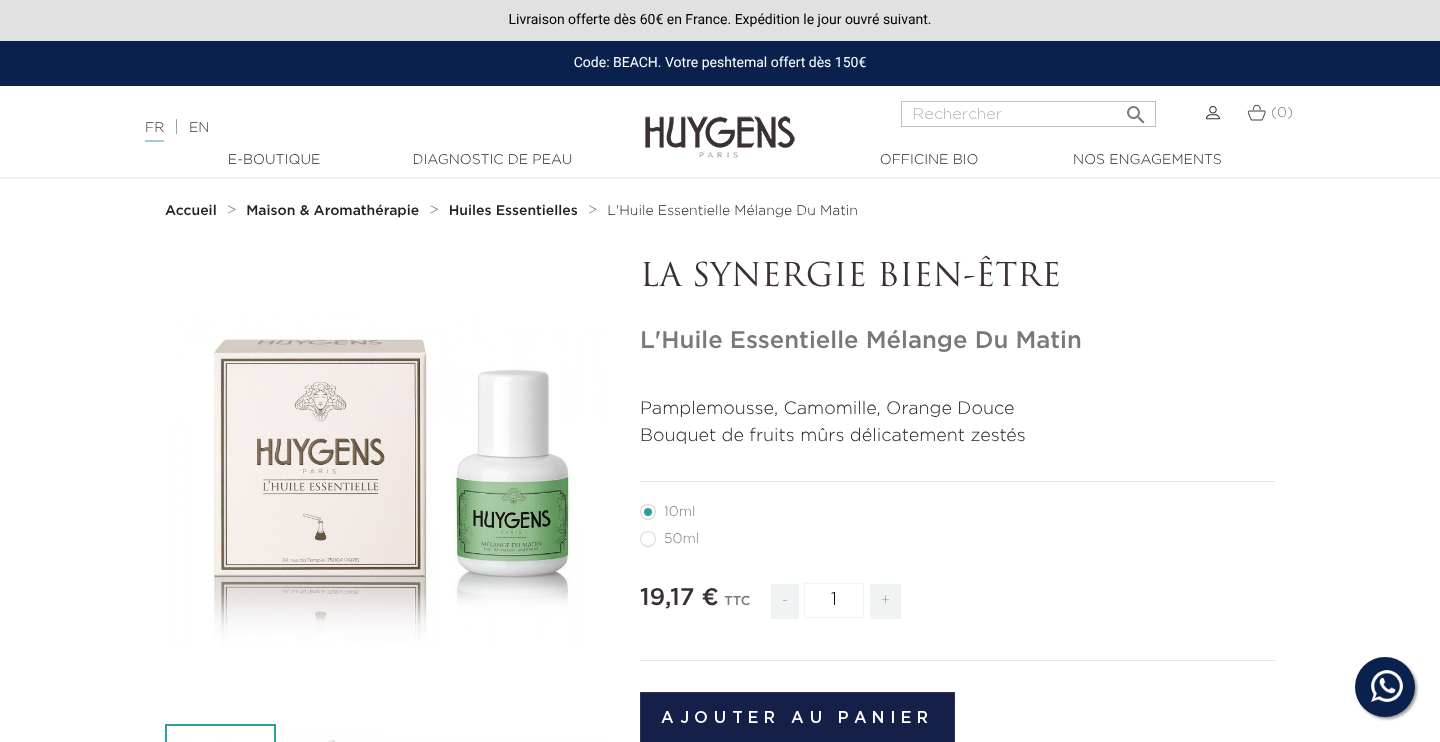 scroll, scrollTop: 0, scrollLeft: 0, axis: both 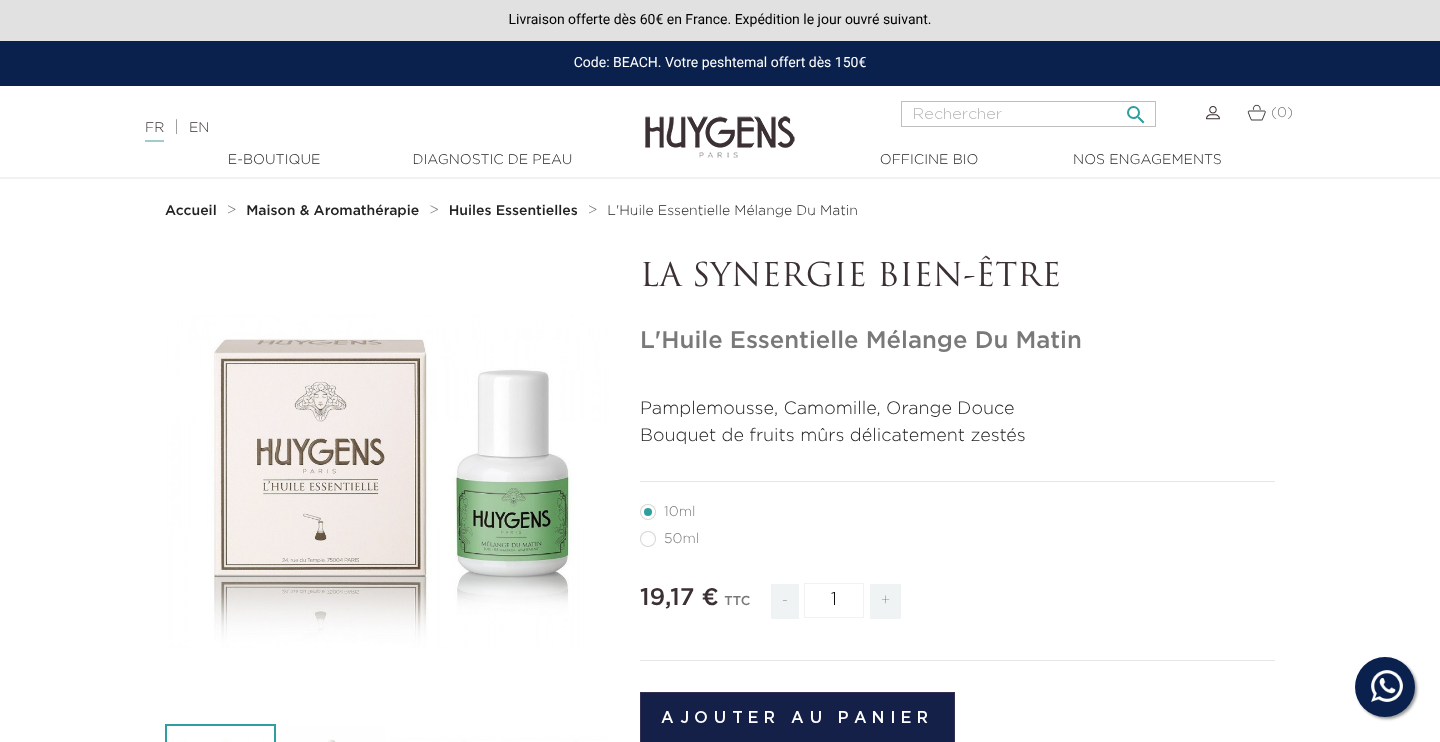 click at bounding box center [1028, 114] 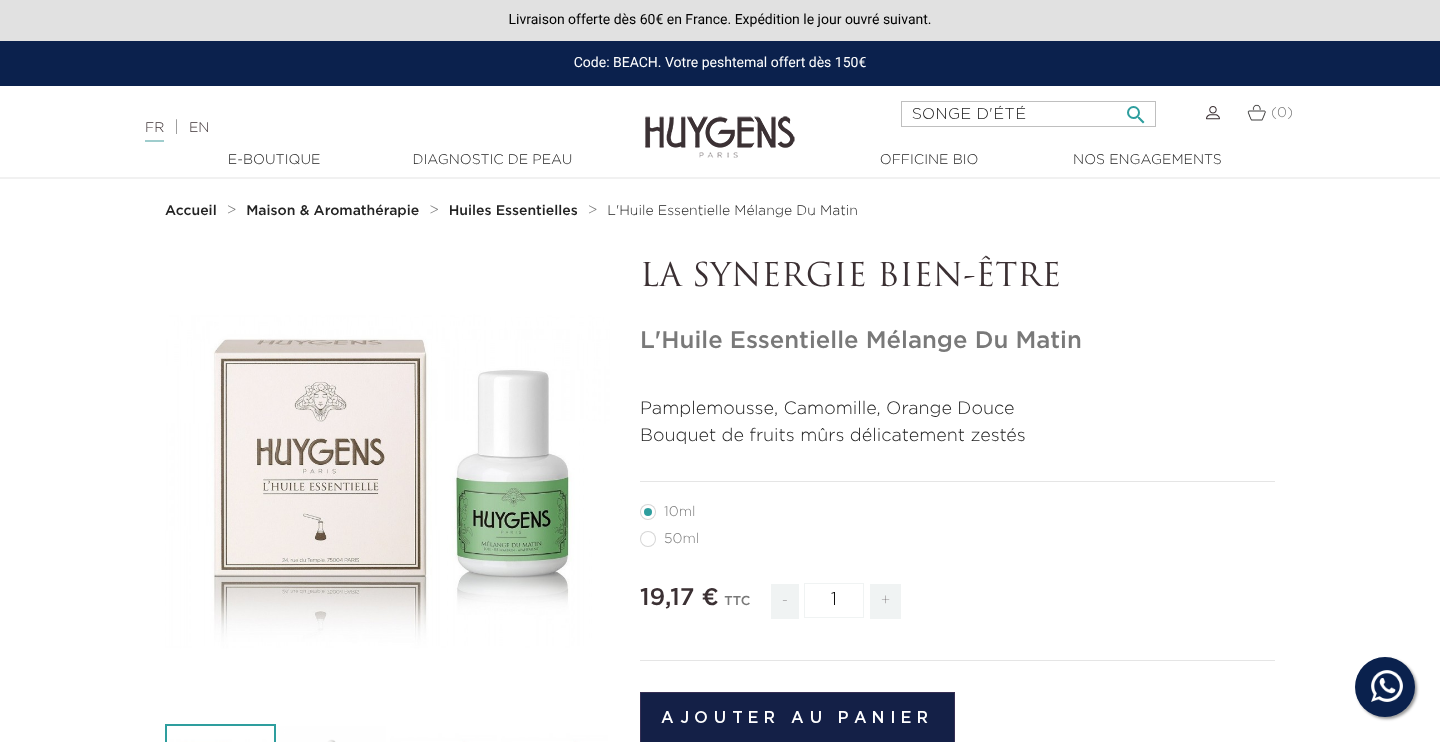 type on "SONGE D'ÉTÉ" 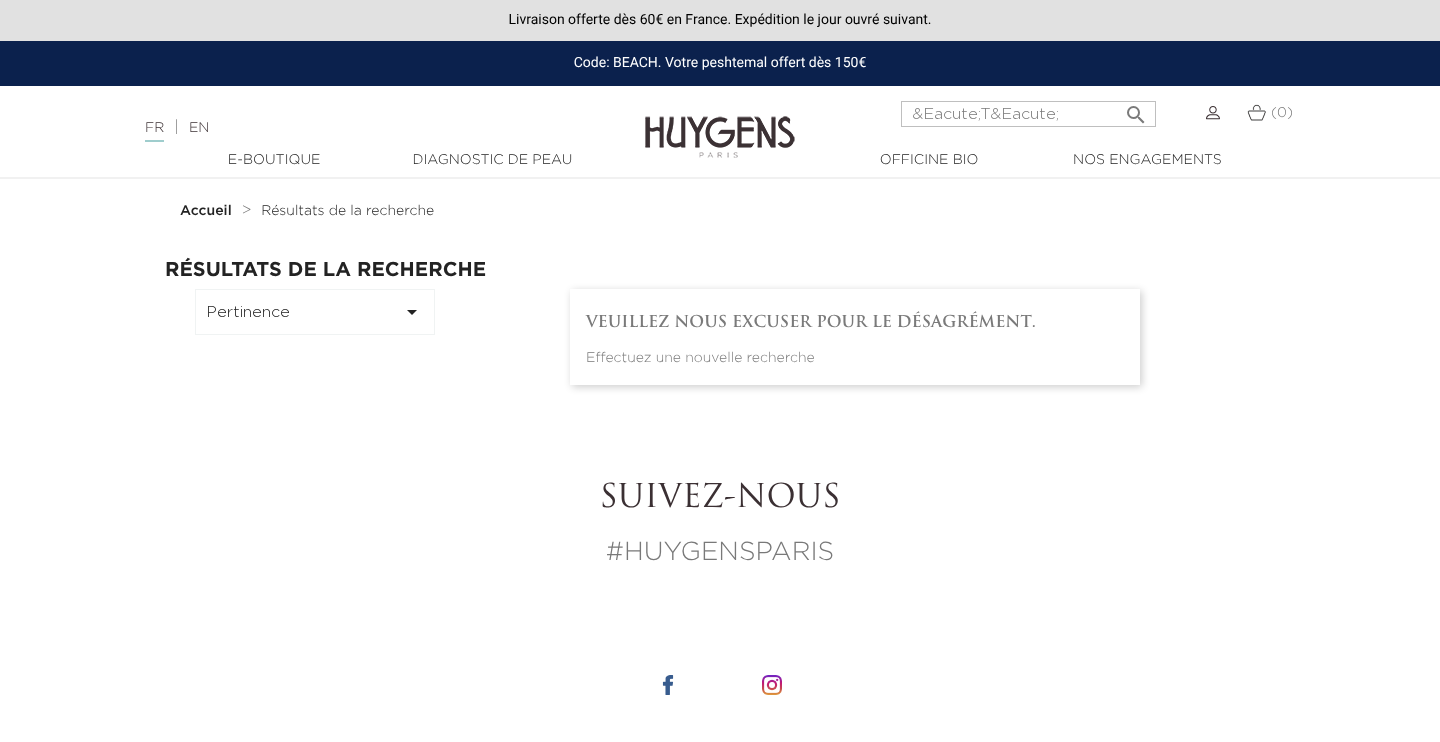 scroll, scrollTop: 0, scrollLeft: 0, axis: both 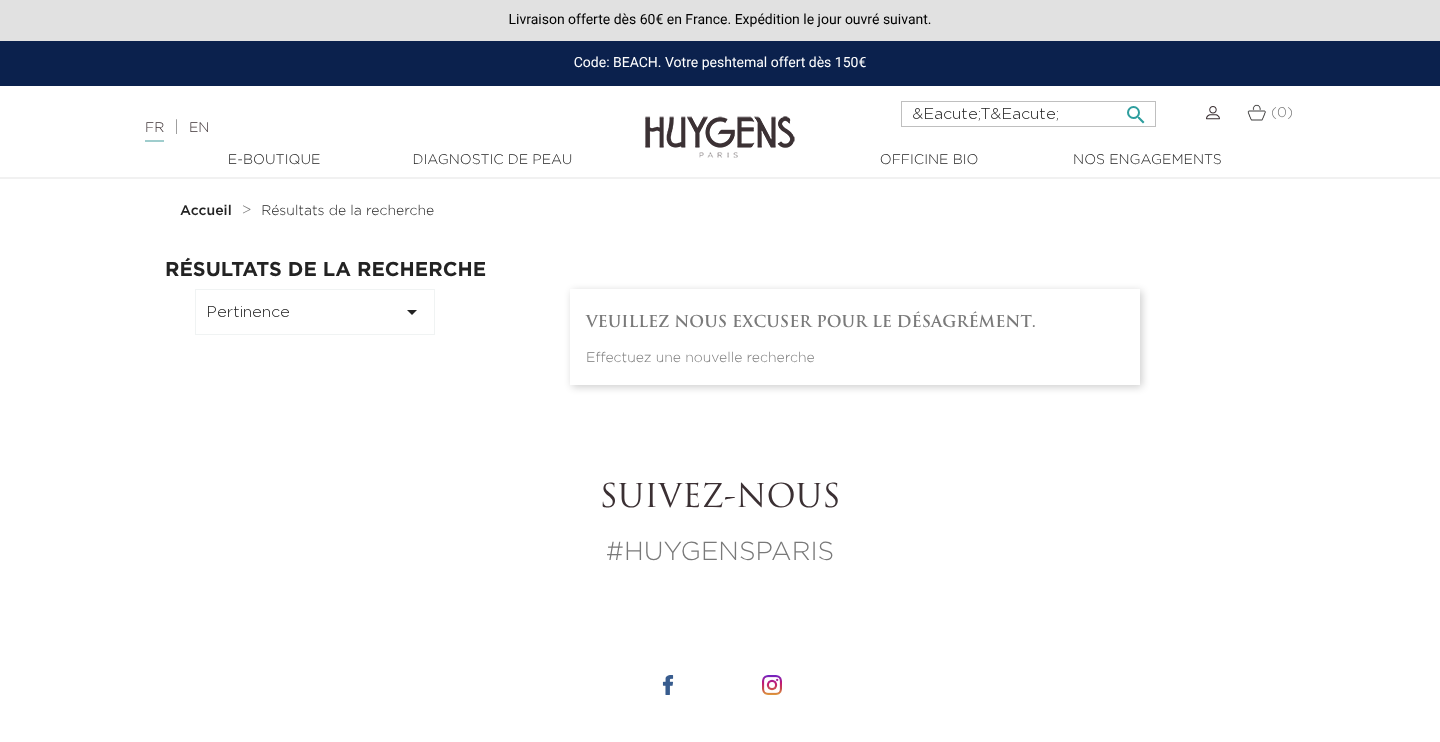 click on "&Eacute;T&Eacute;" at bounding box center [1028, 114] 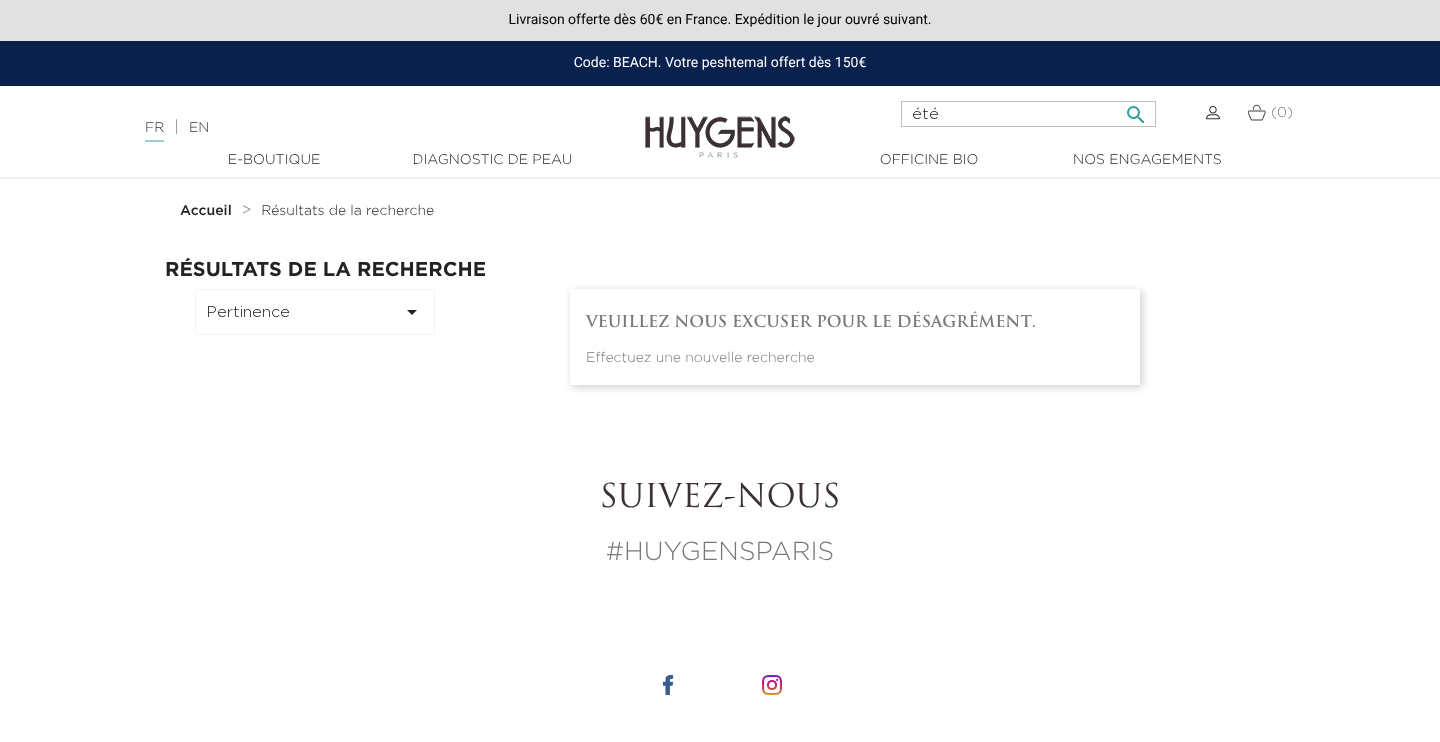 type on "été" 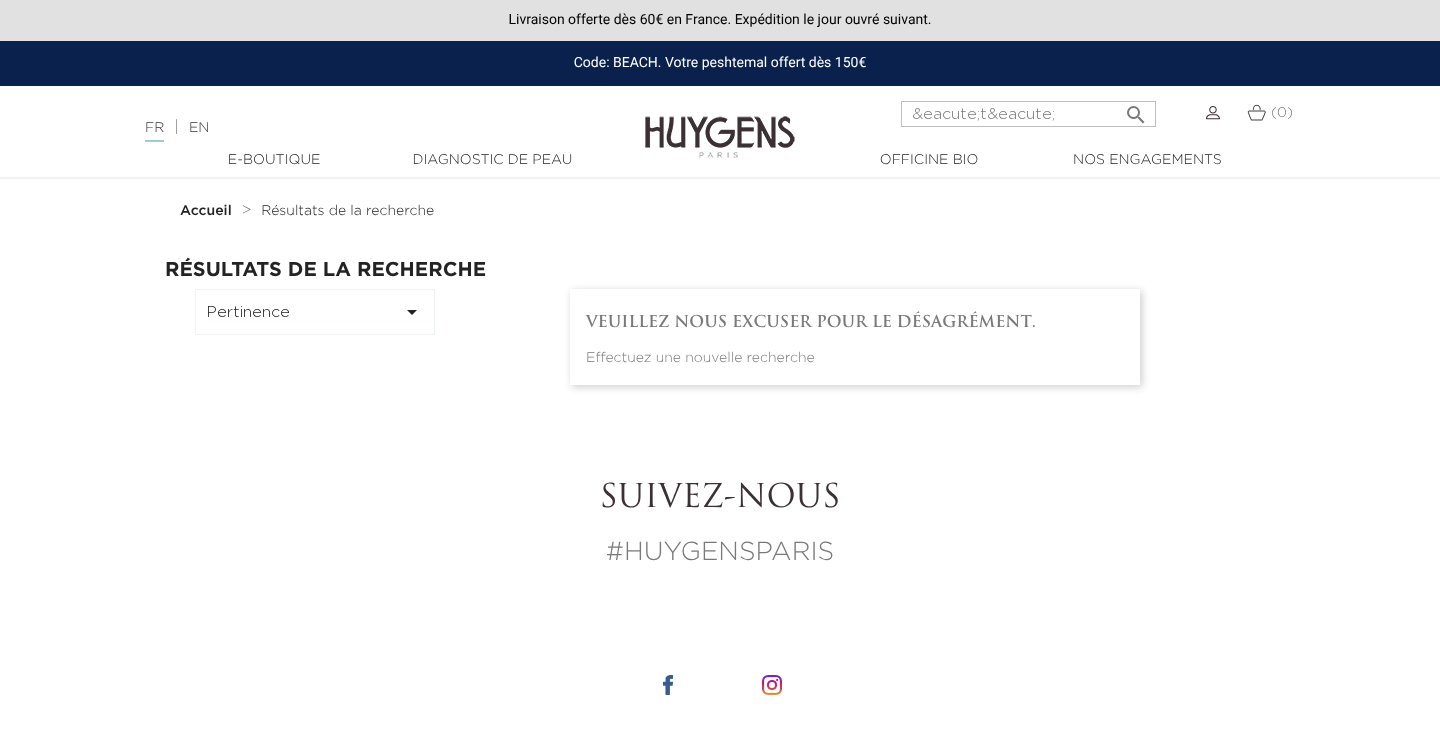 scroll, scrollTop: 0, scrollLeft: 0, axis: both 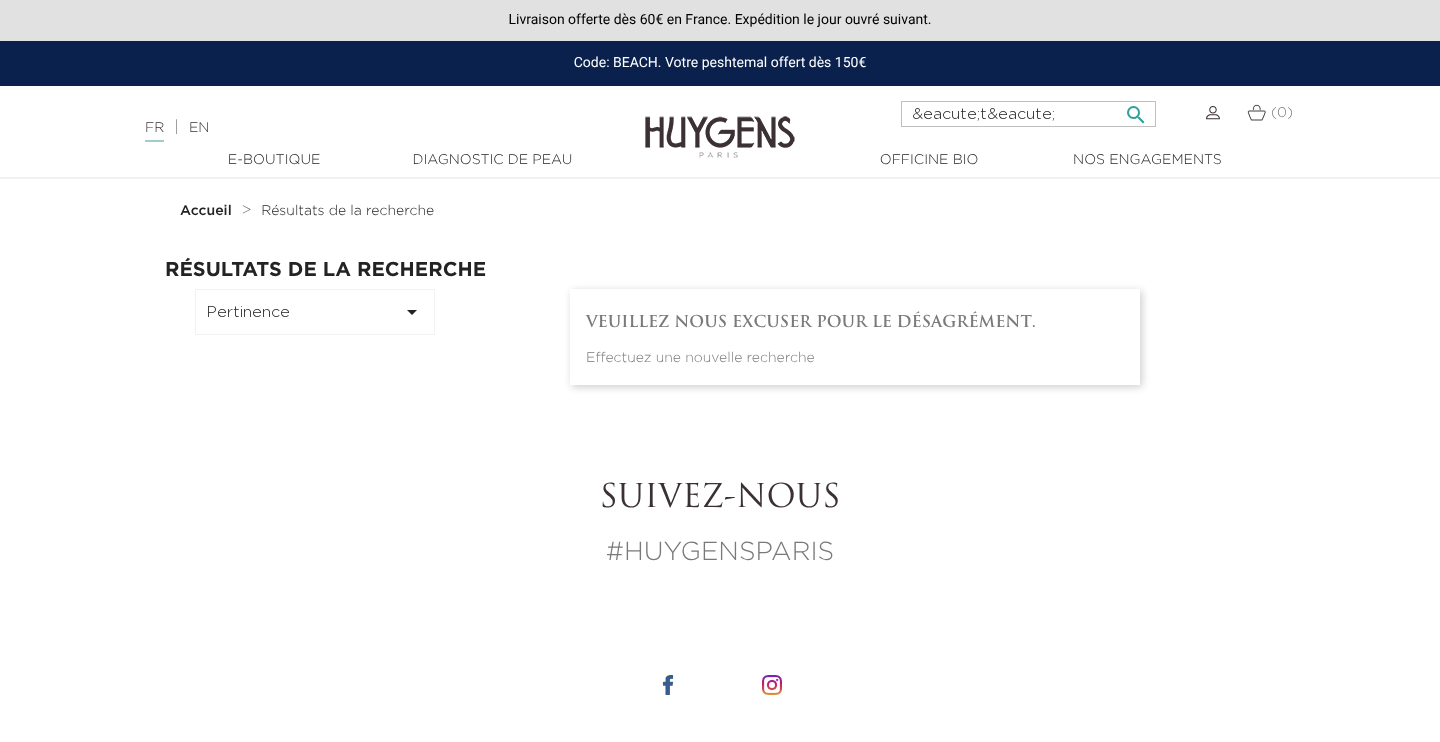 click on "&eacute;t&eacute;" at bounding box center [1028, 114] 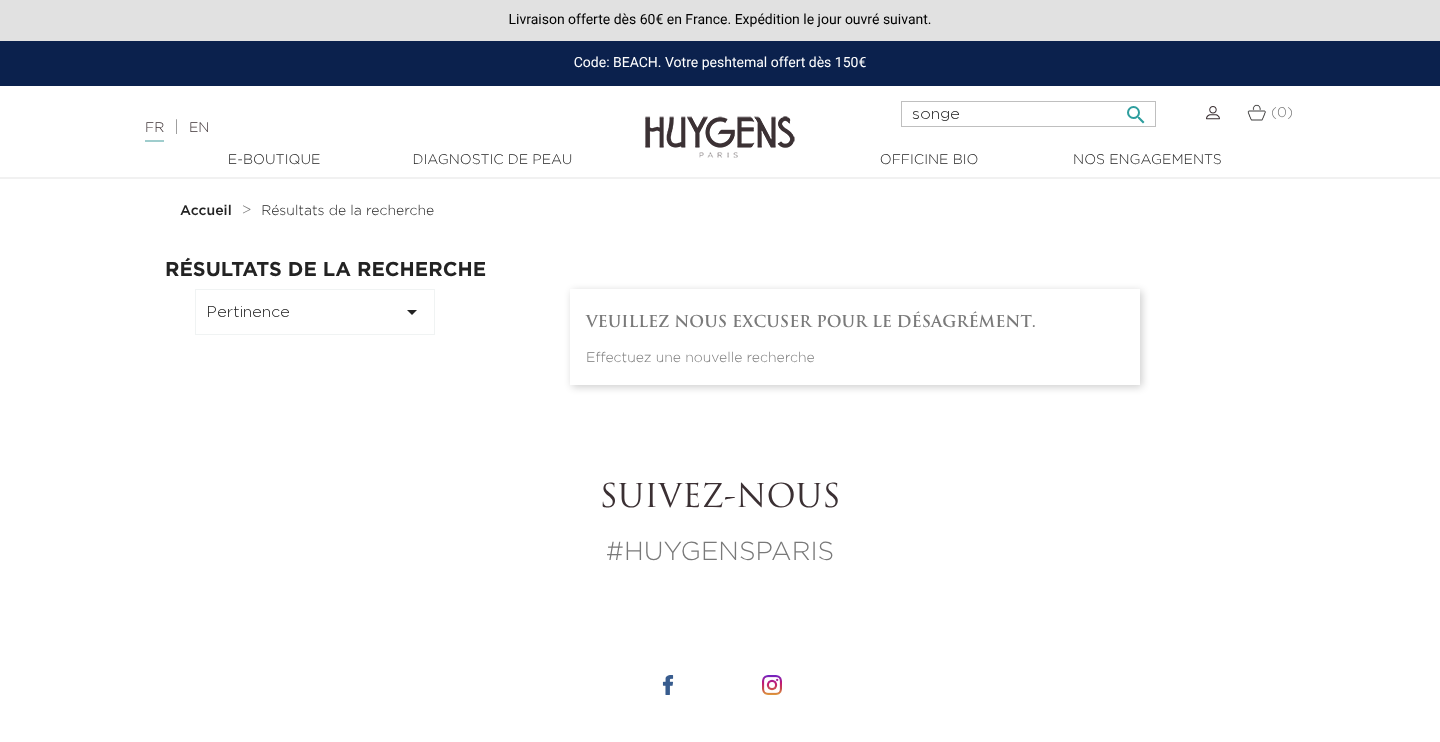 type on "songe" 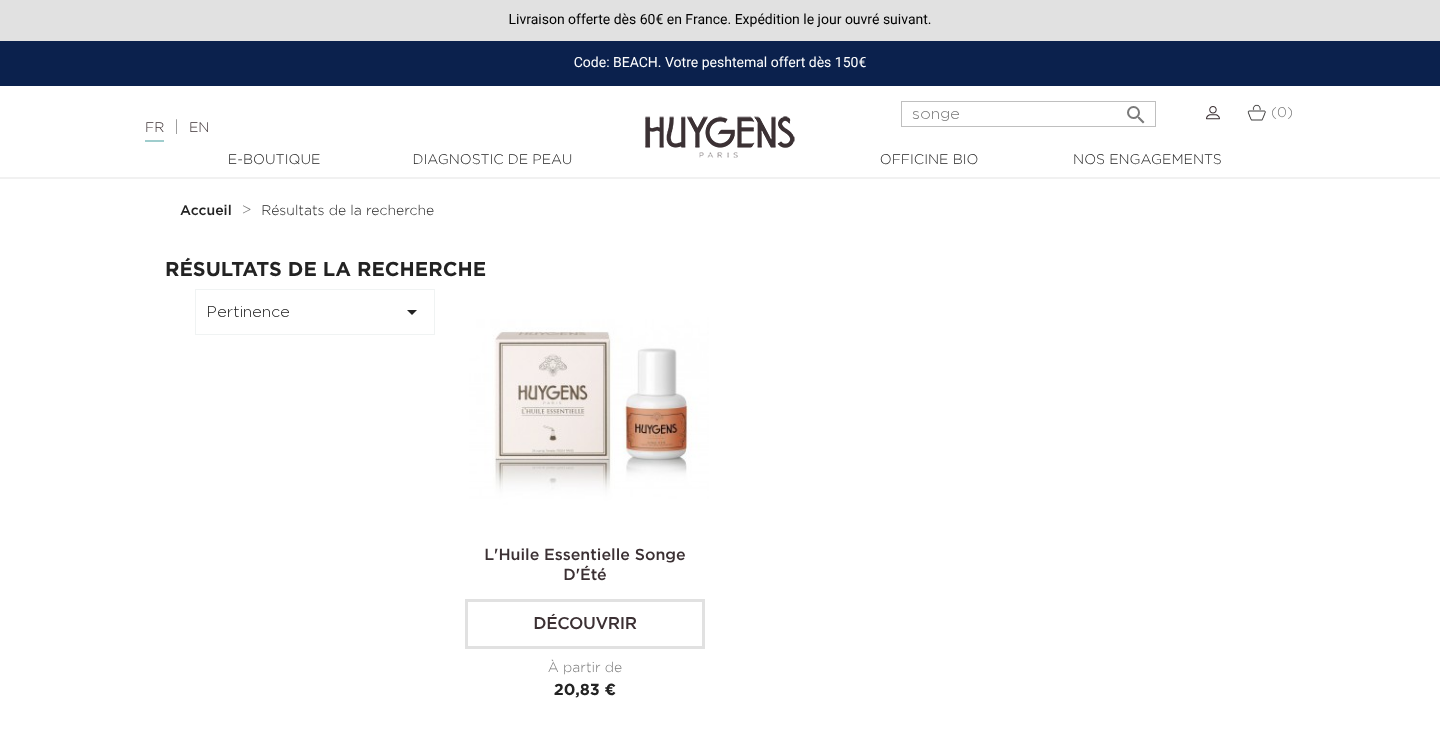 scroll, scrollTop: 0, scrollLeft: 0, axis: both 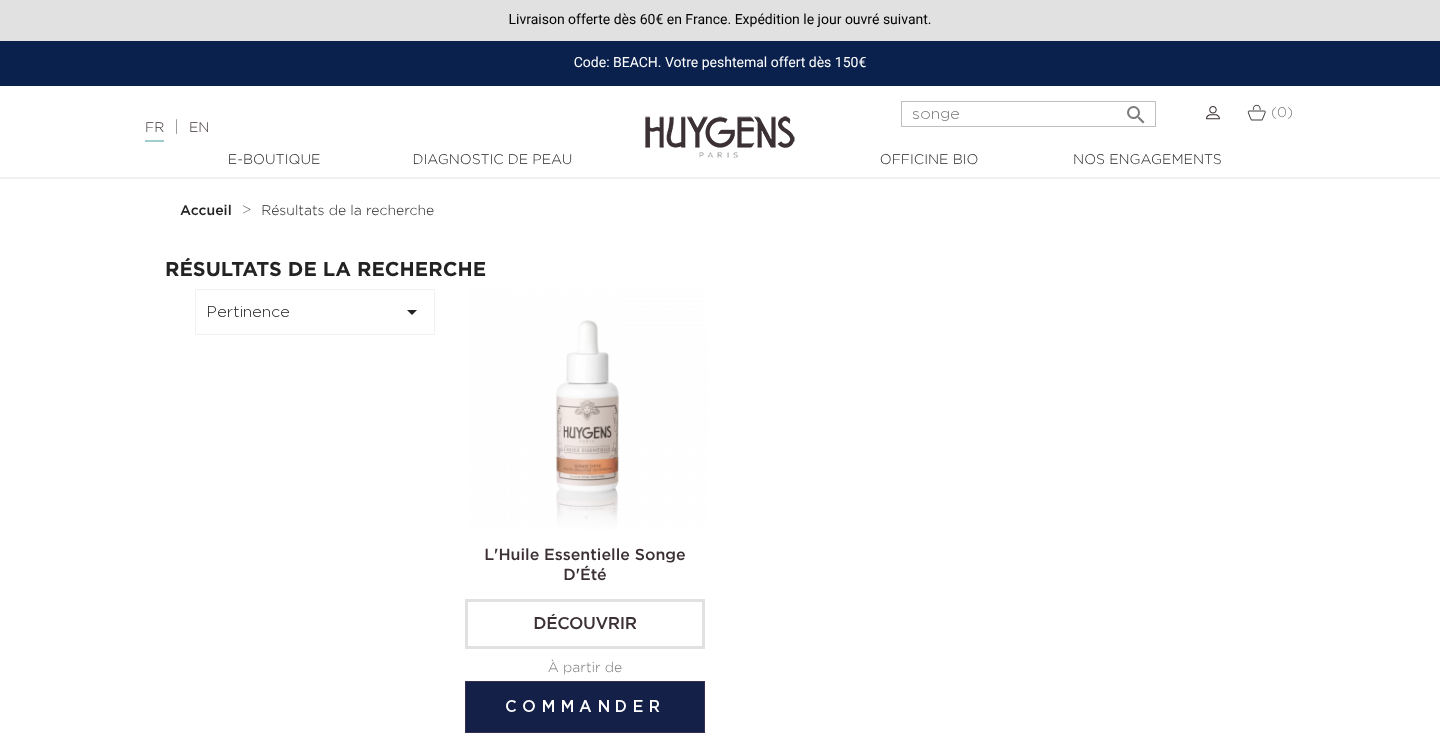 click at bounding box center (589, 409) 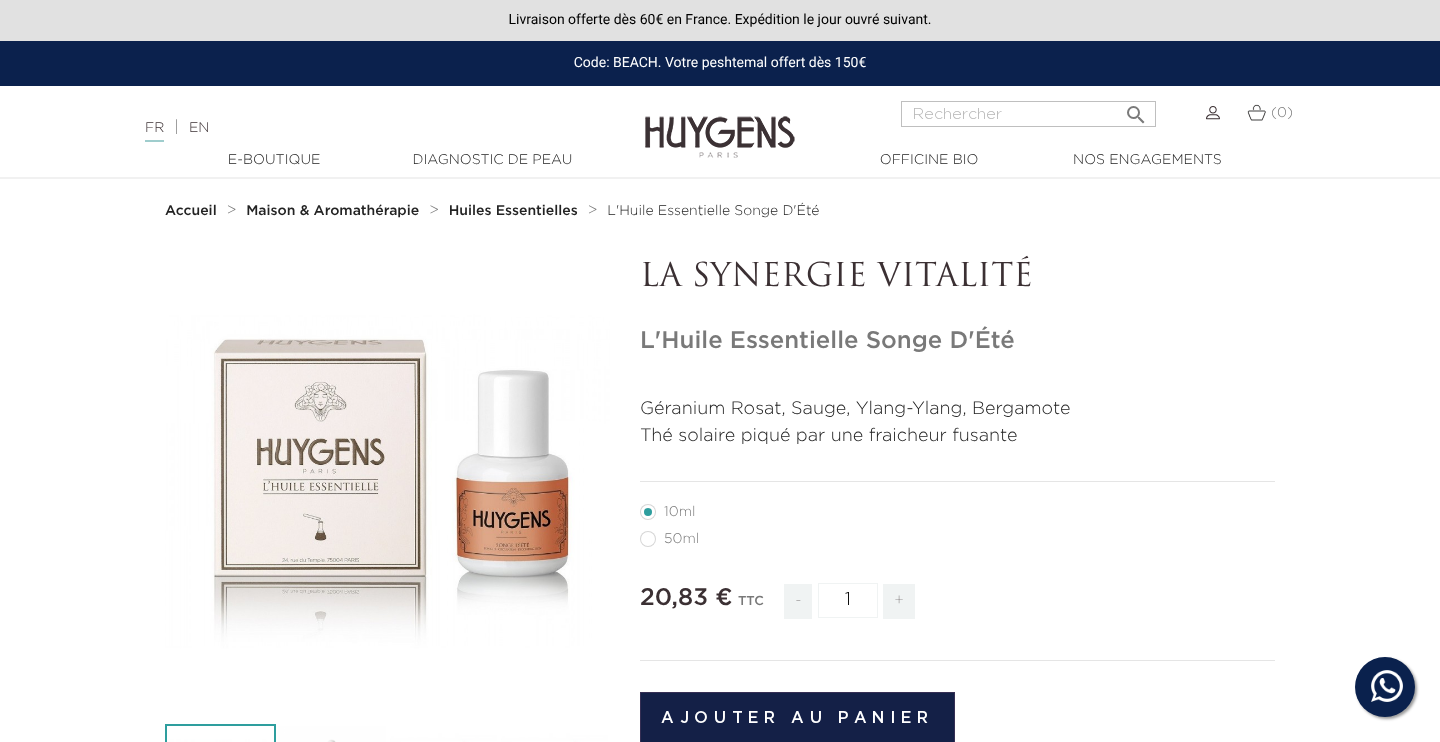 scroll, scrollTop: 0, scrollLeft: 0, axis: both 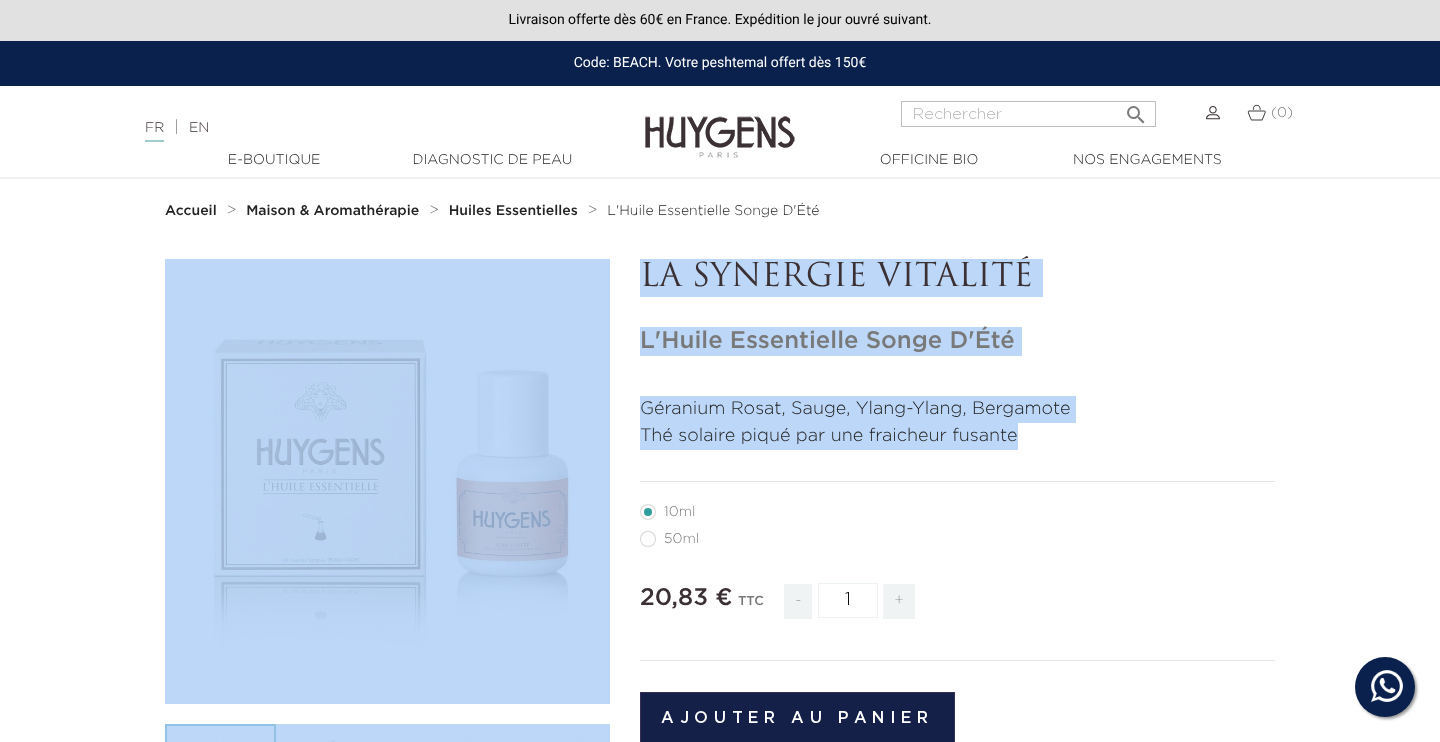 drag, startPoint x: 1056, startPoint y: 436, endPoint x: 628, endPoint y: 258, distance: 463.53857 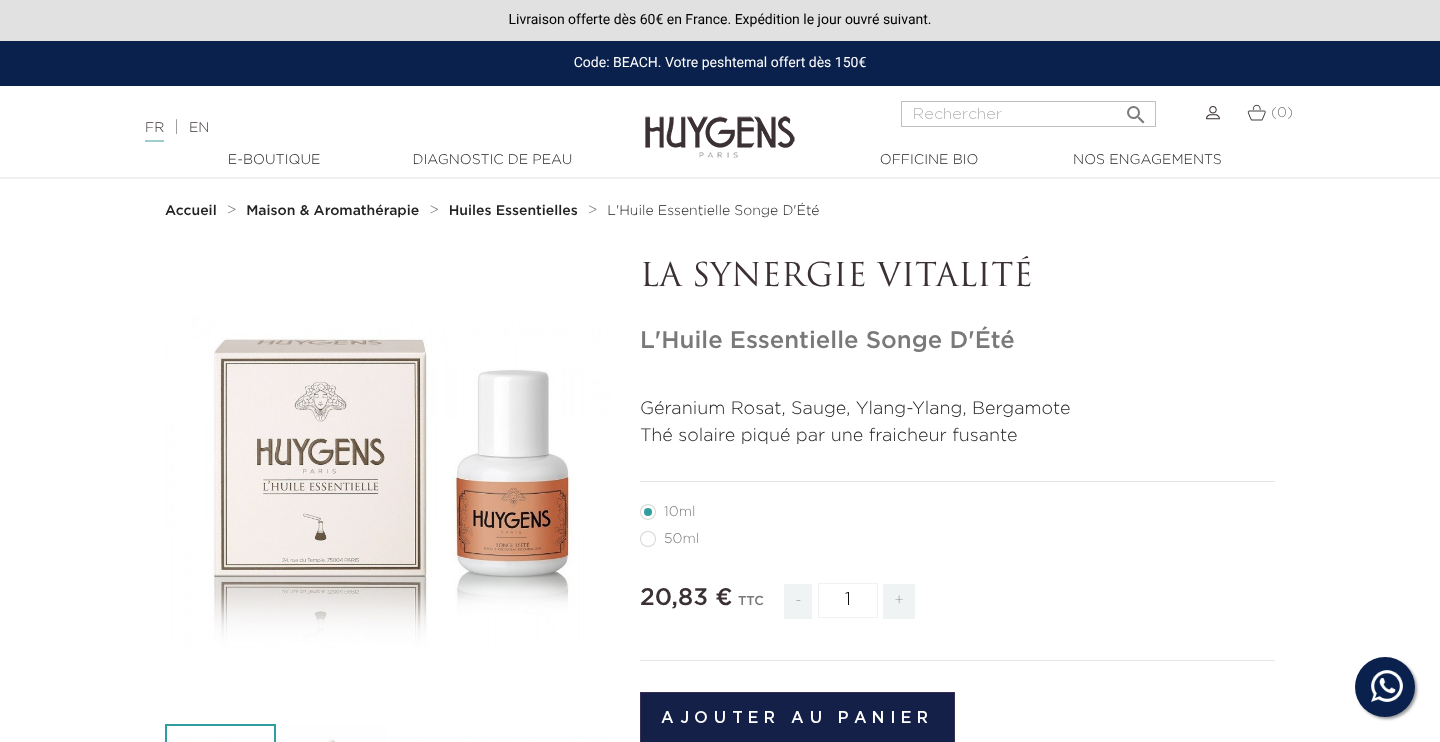 click on "L'Huile Essentielle Songe D'Été" at bounding box center (957, 341) 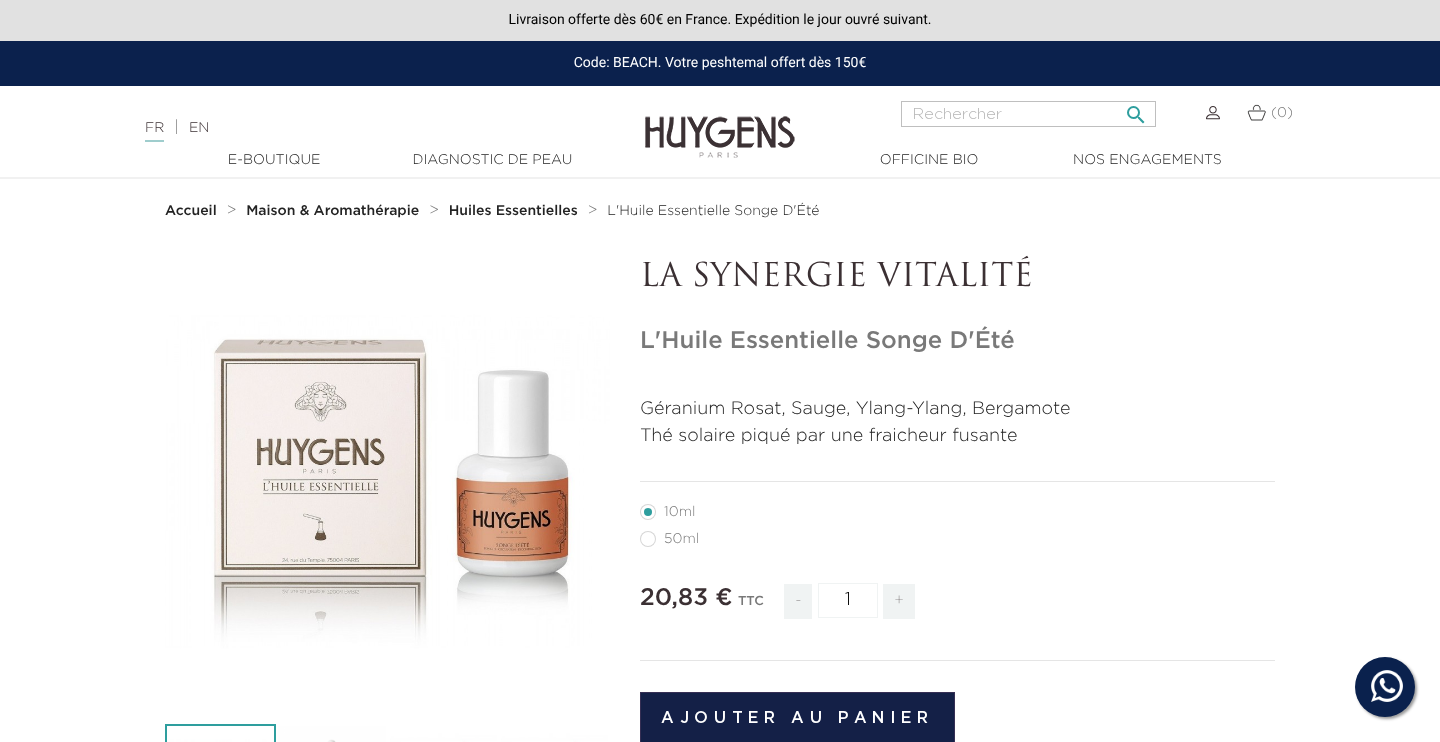 click at bounding box center (1028, 114) 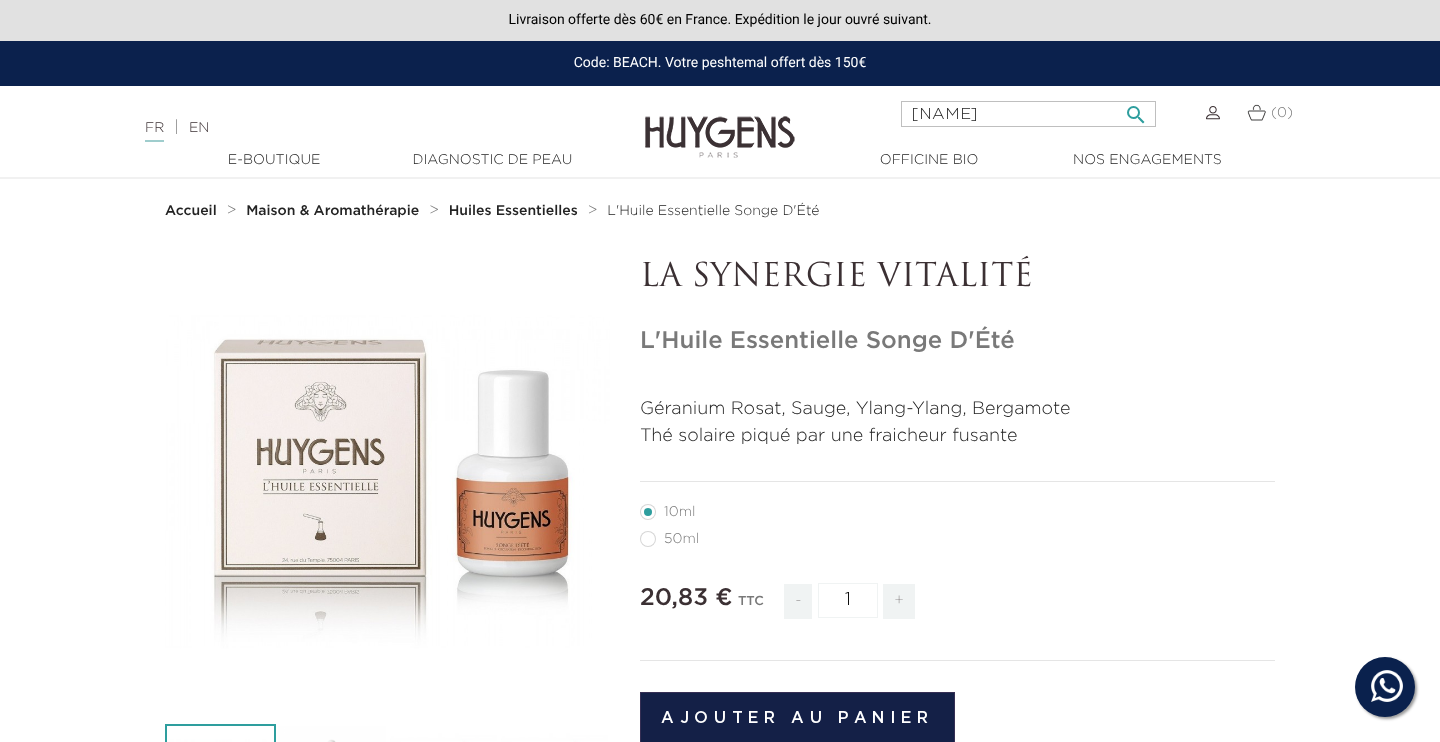 type on "ROSIER" 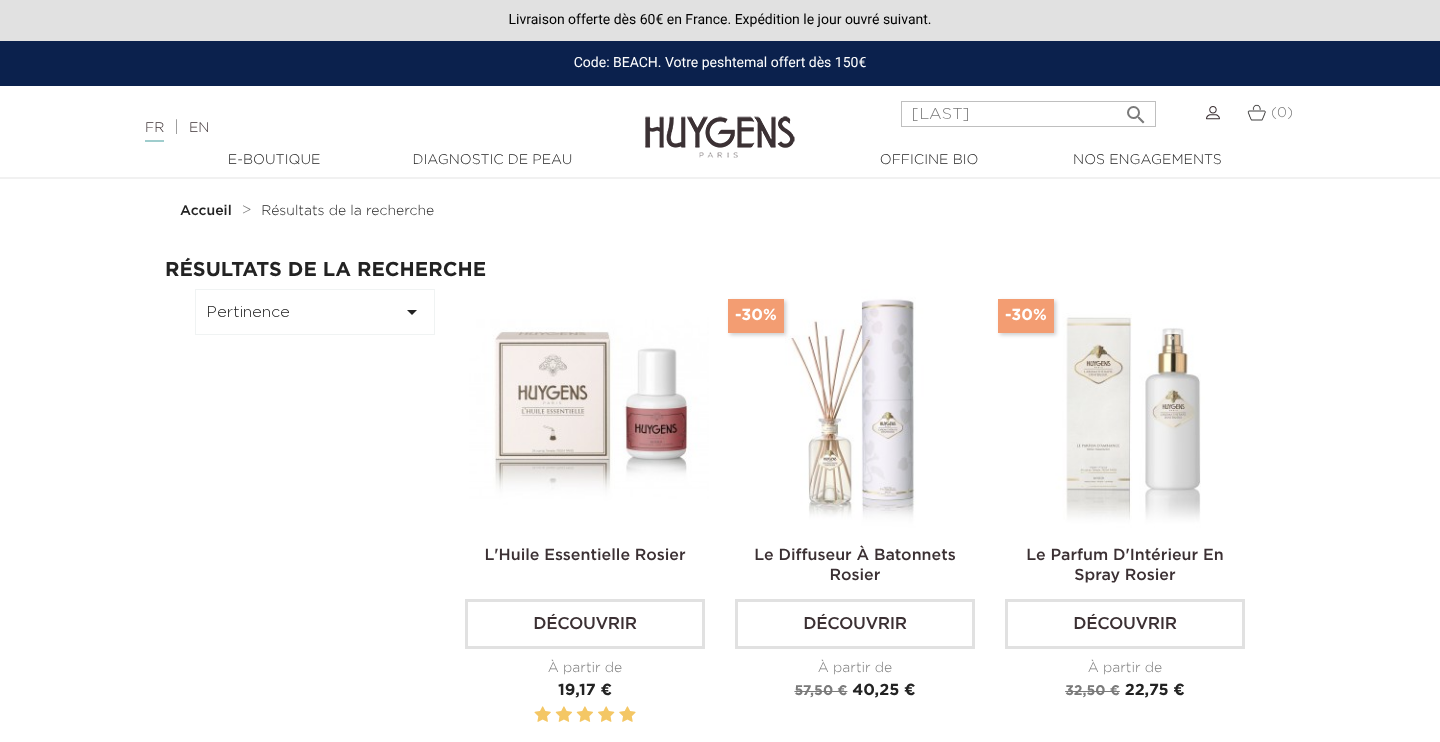 scroll, scrollTop: 0, scrollLeft: 0, axis: both 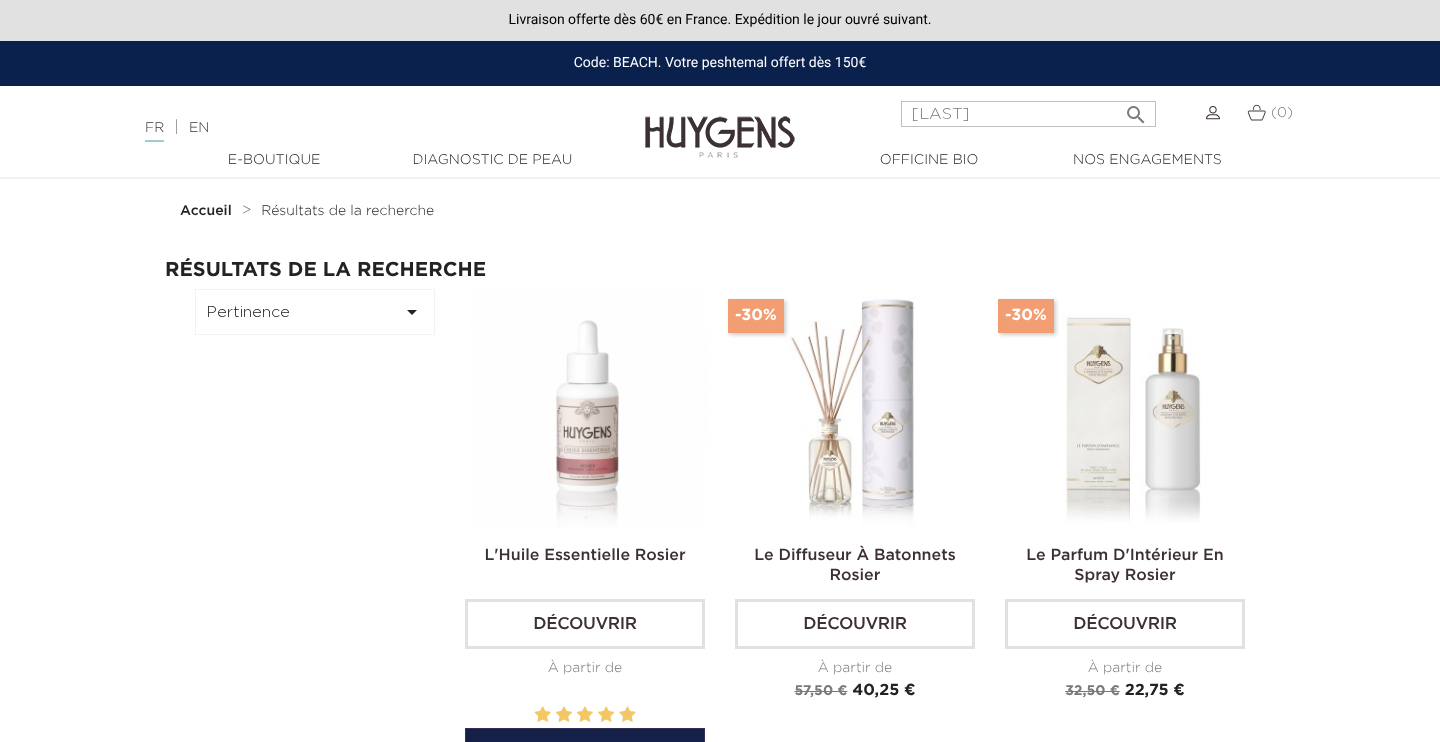 click at bounding box center [589, 409] 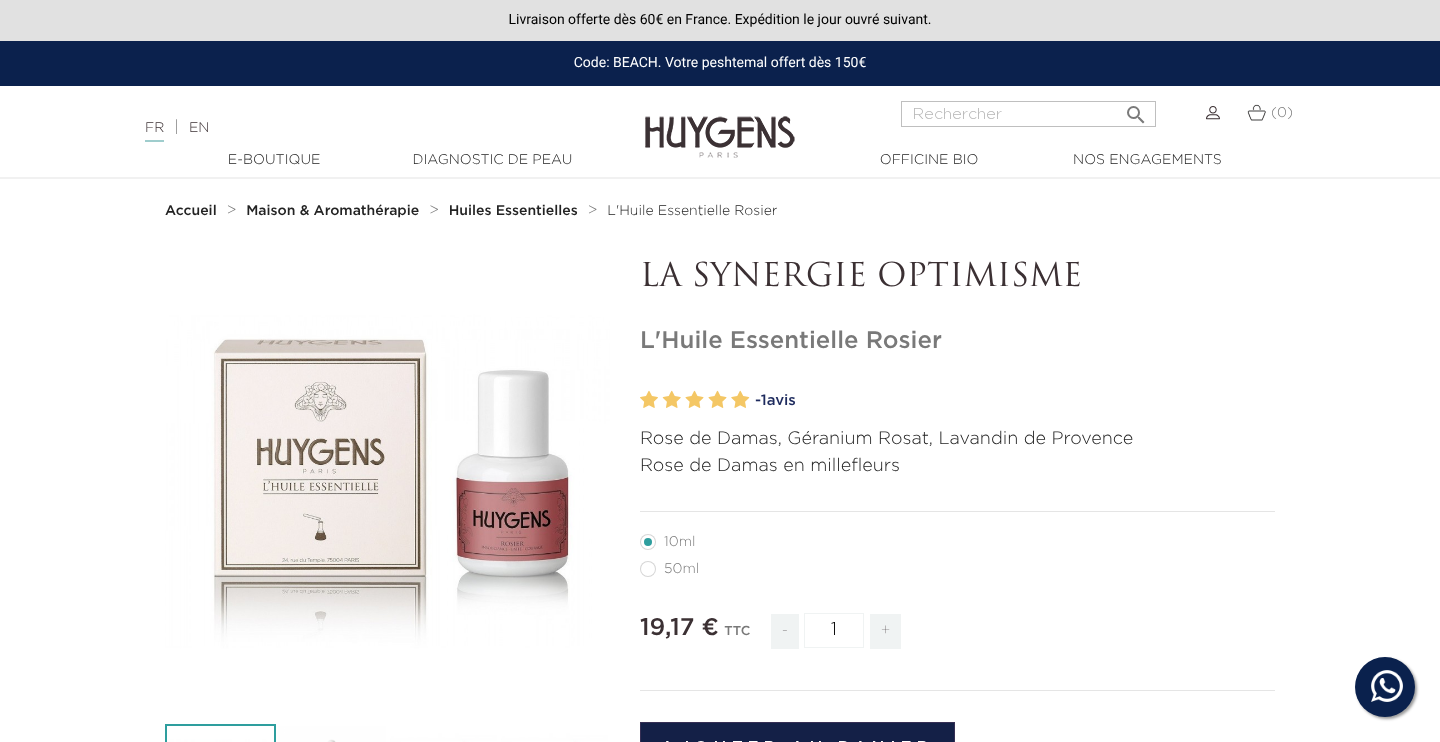 scroll, scrollTop: 0, scrollLeft: 0, axis: both 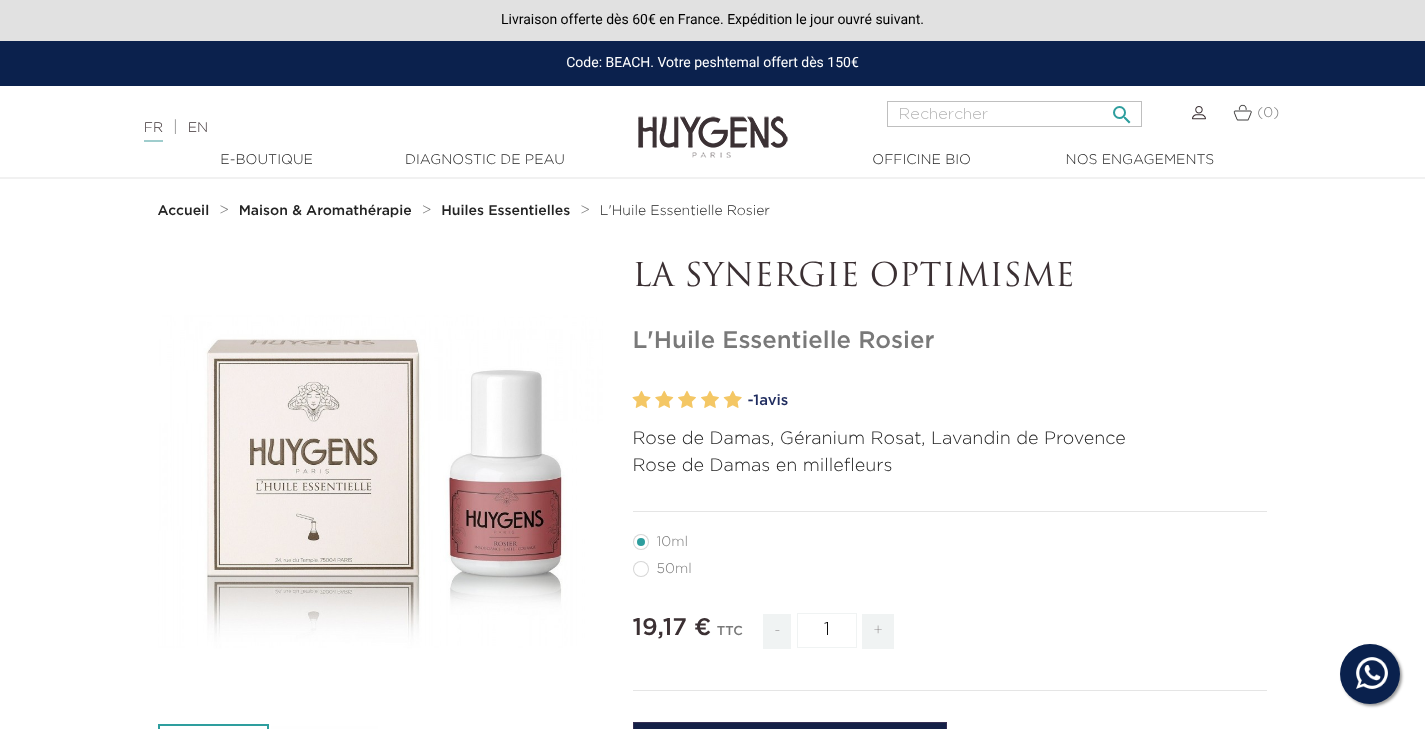 click at bounding box center [1014, 114] 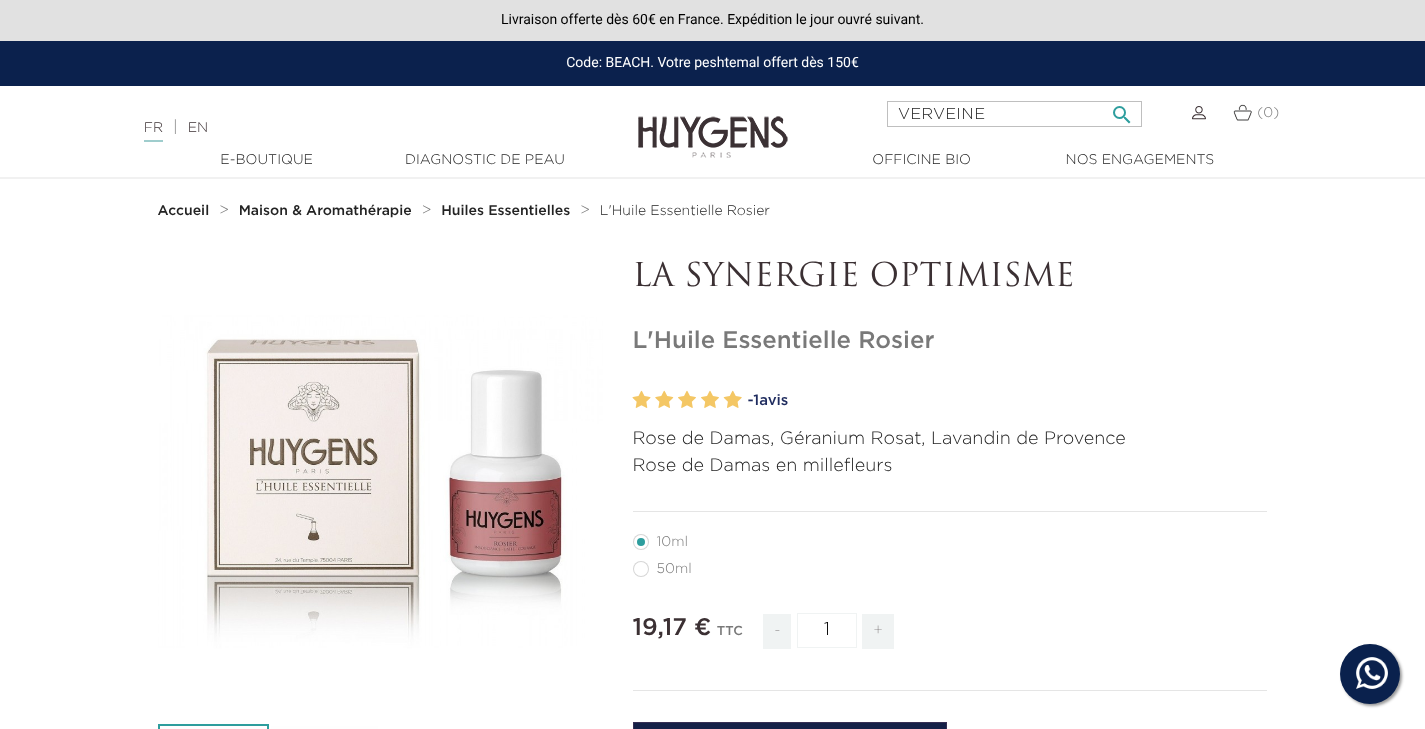 type on "VERVEINE" 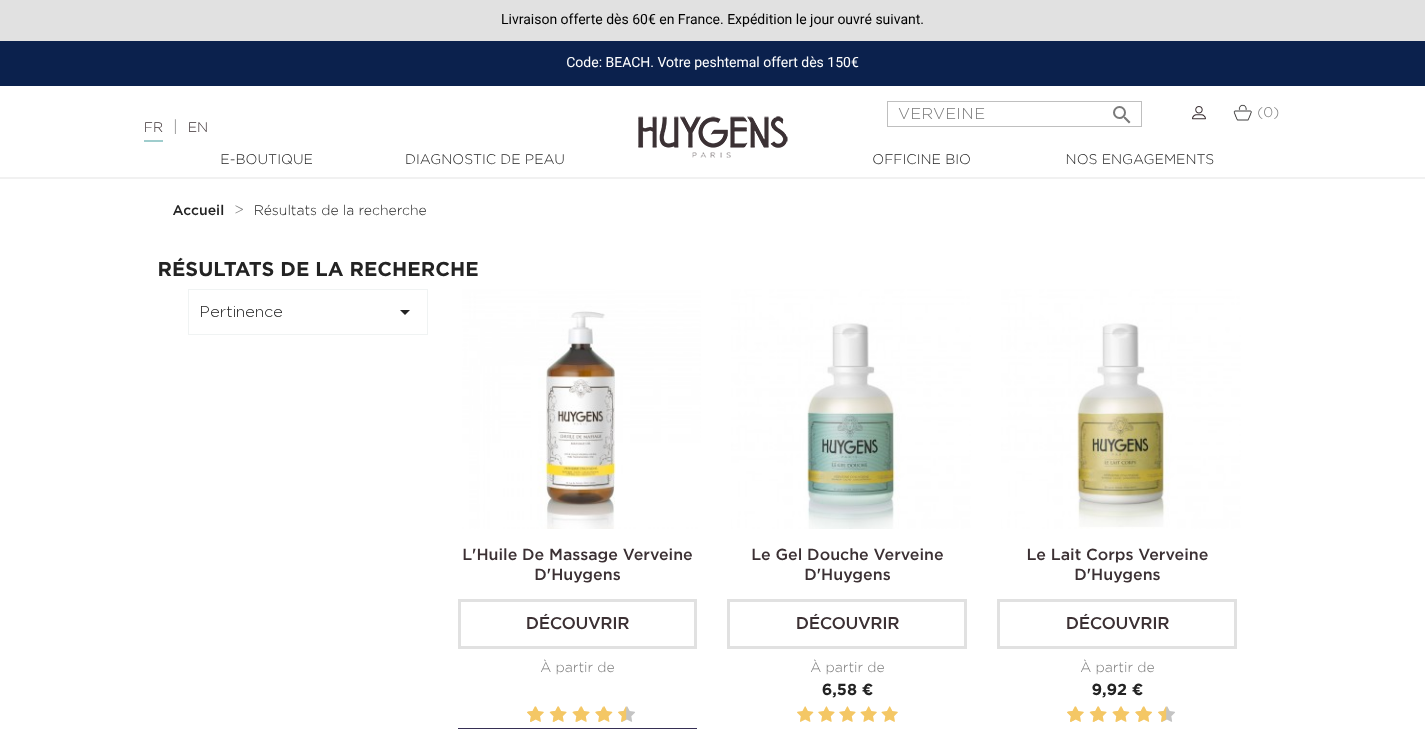 scroll, scrollTop: 166, scrollLeft: 0, axis: vertical 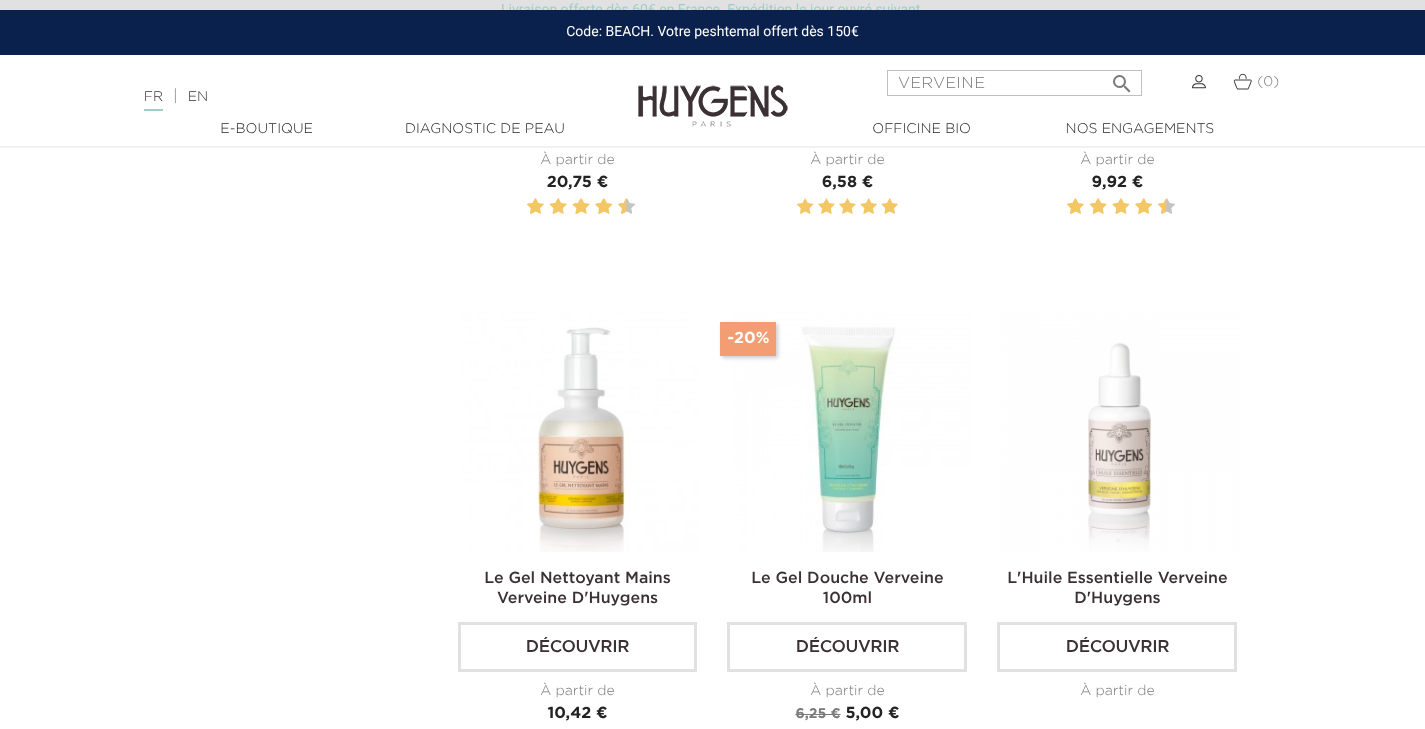 click at bounding box center [1121, 432] 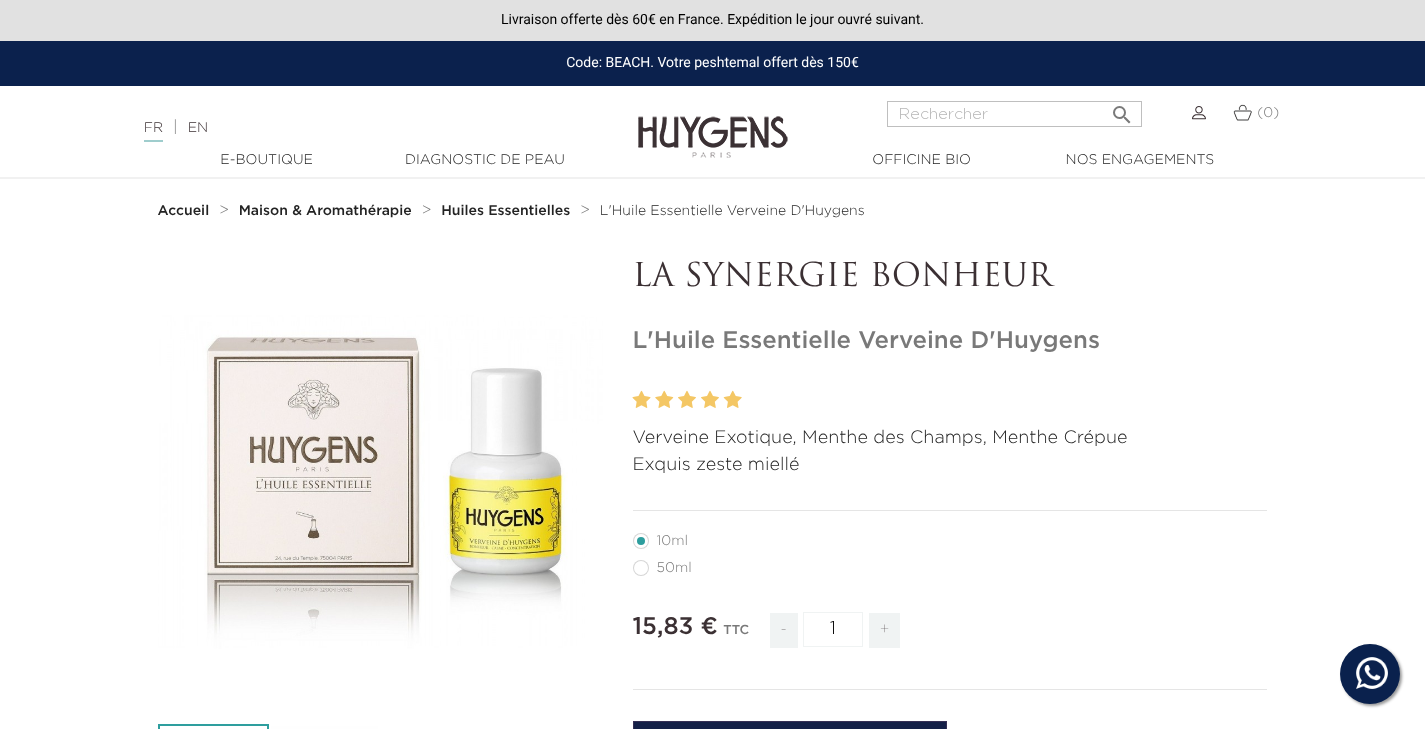 scroll, scrollTop: 0, scrollLeft: 0, axis: both 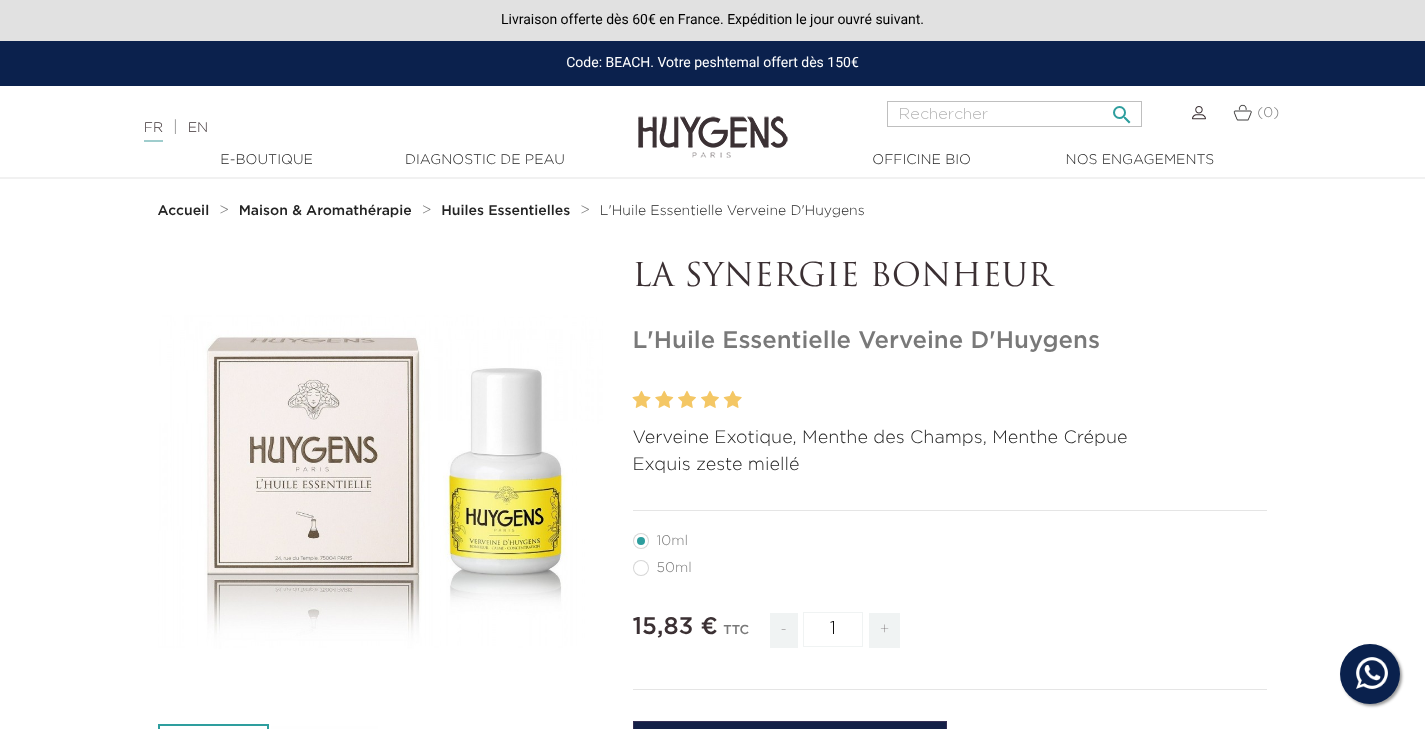 click at bounding box center [1014, 114] 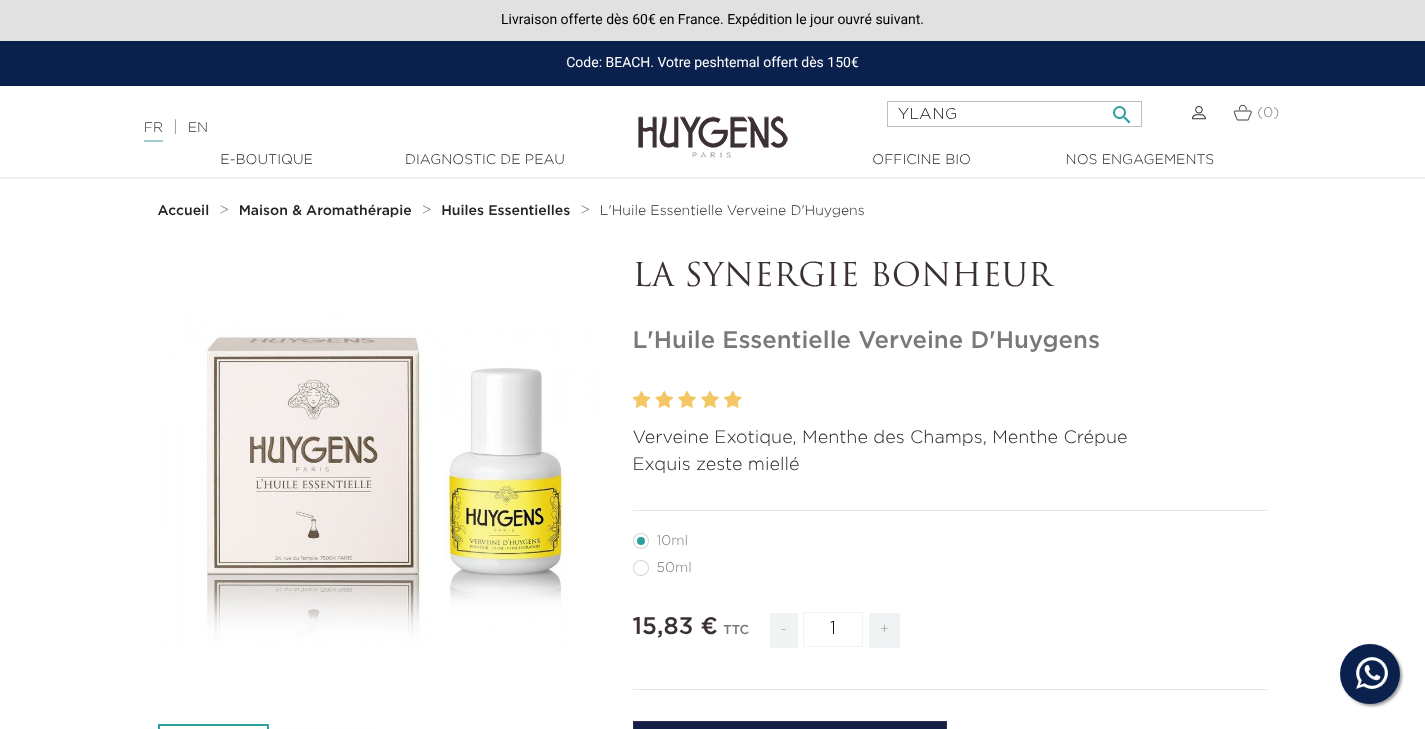 type on "YLANG" 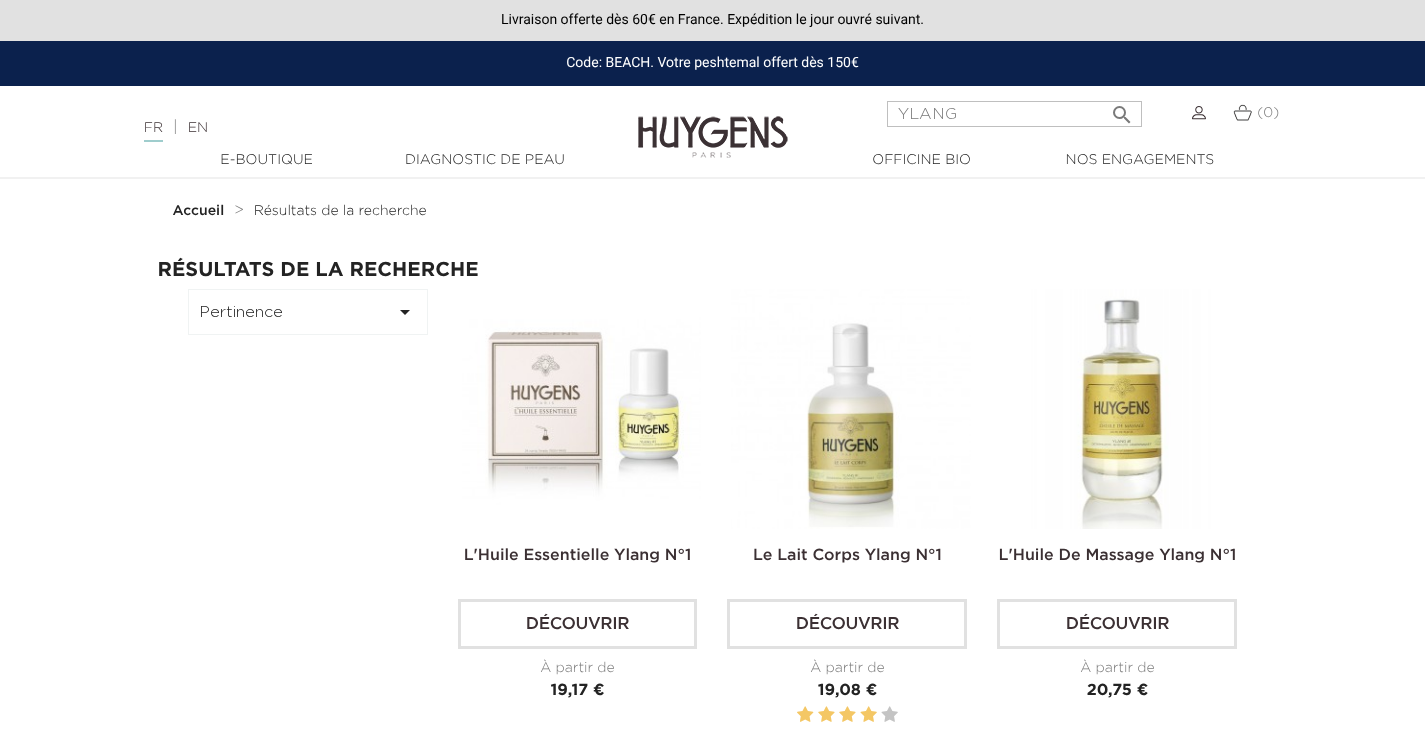 scroll, scrollTop: 0, scrollLeft: 0, axis: both 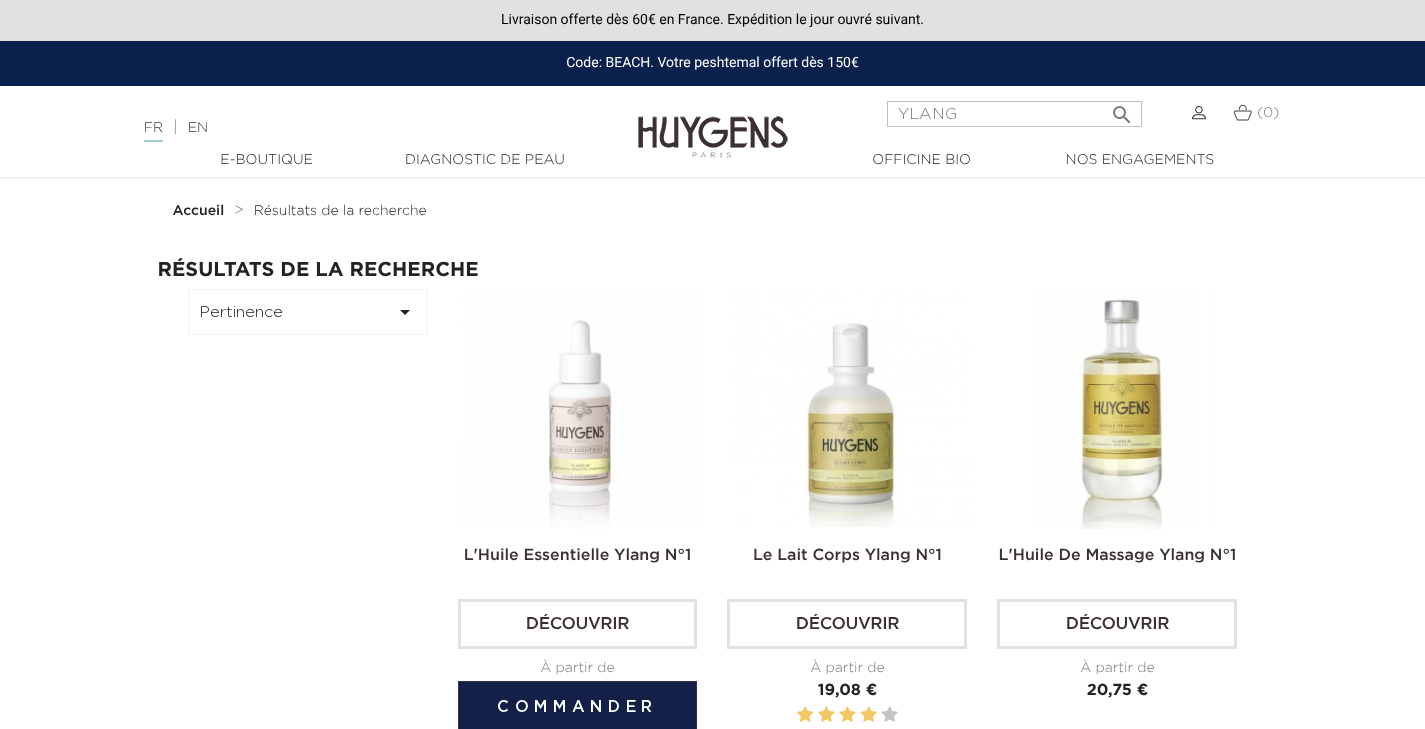 click at bounding box center (582, 409) 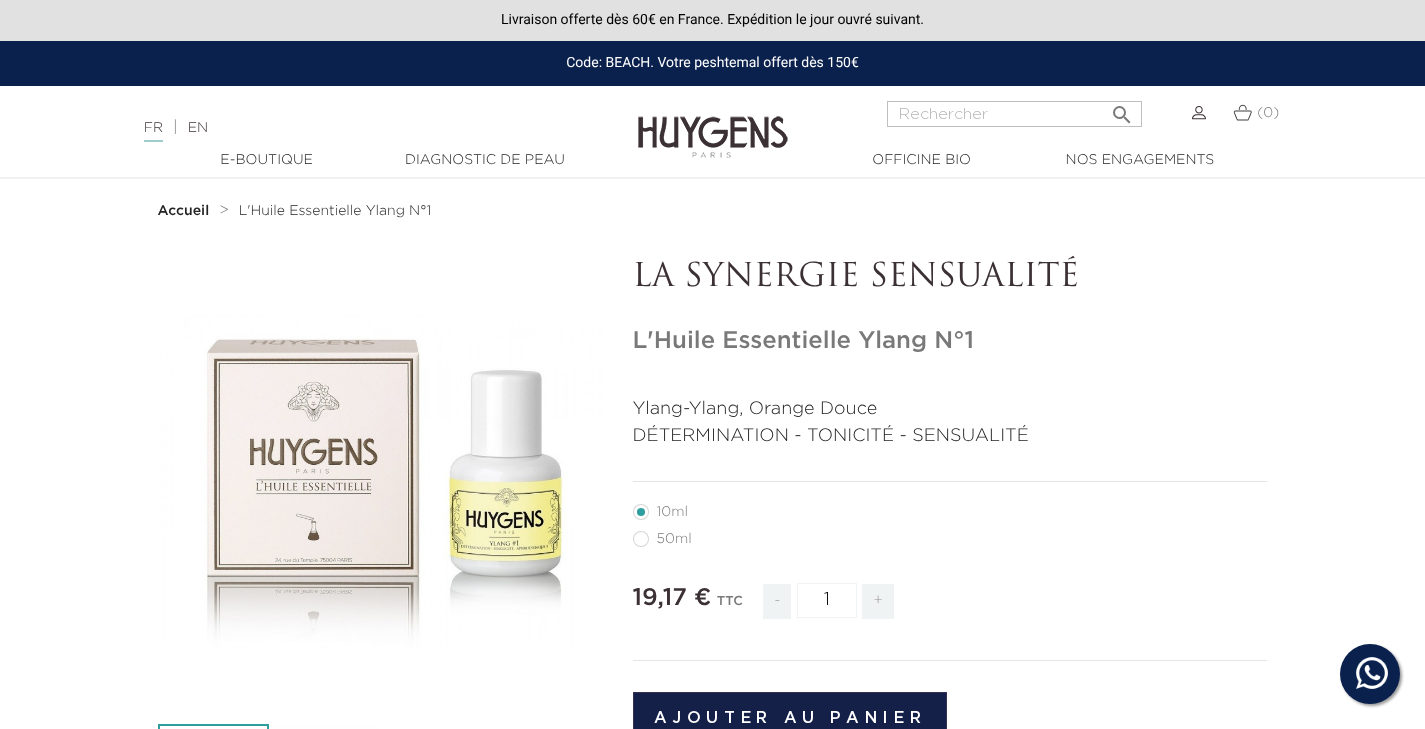 scroll, scrollTop: 0, scrollLeft: 0, axis: both 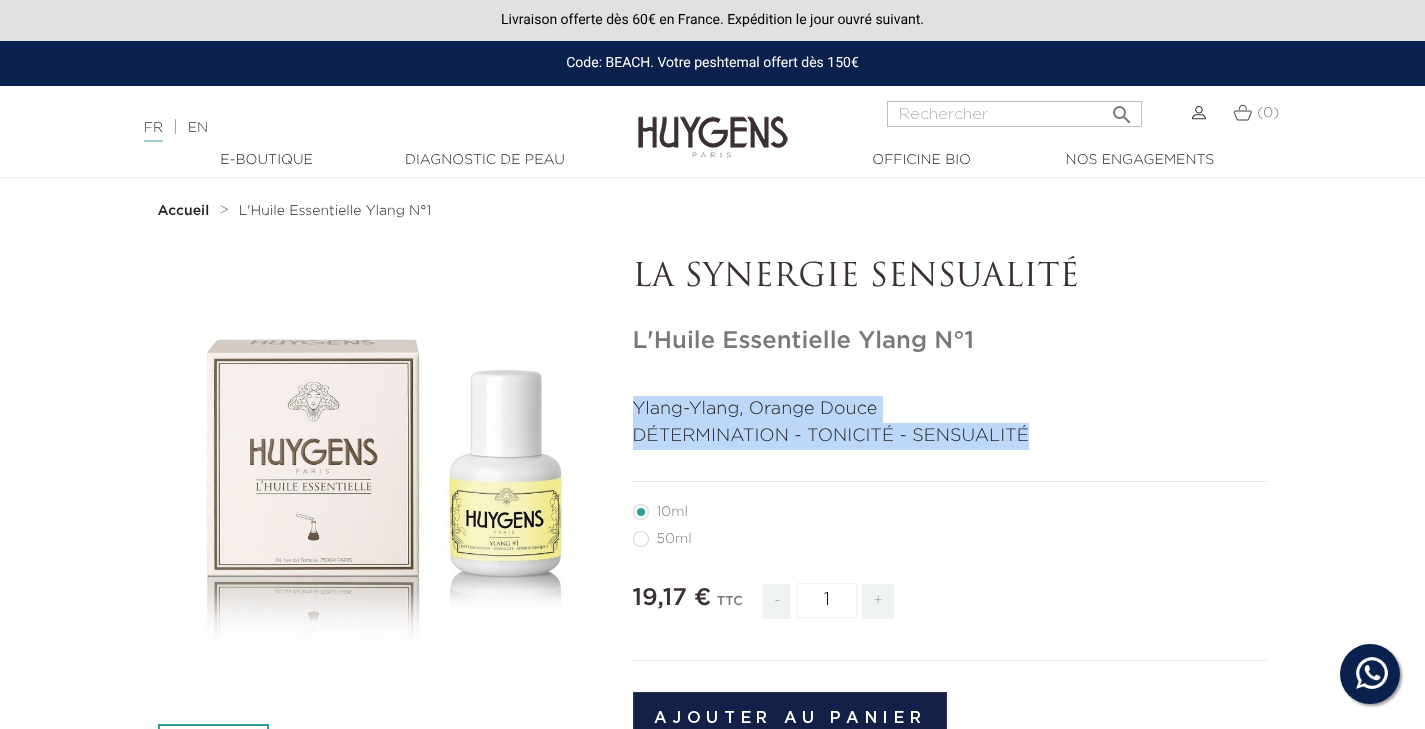 click on "[REGION] SYNERGY SENSUALITY
Essential Oil Ylang N°1" at bounding box center (950, 781) 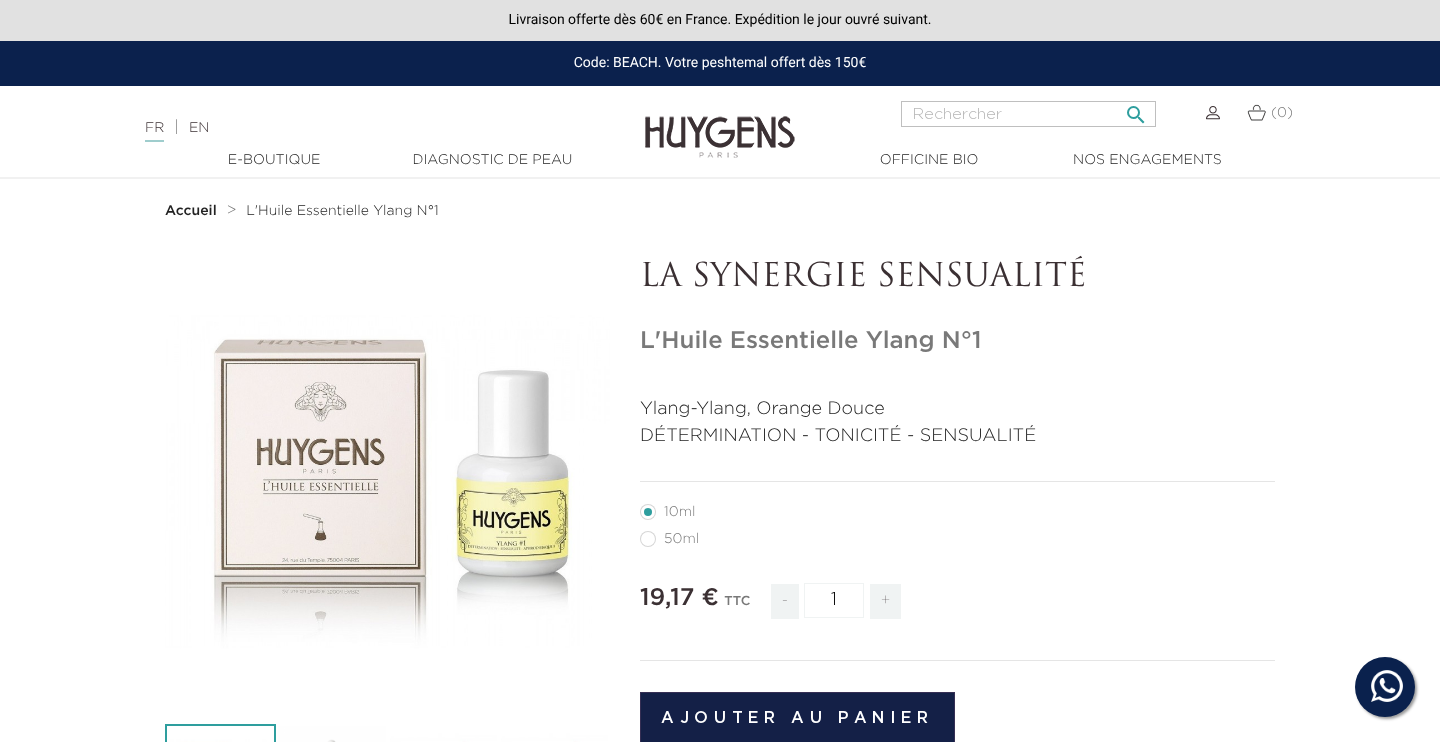 click at bounding box center (1028, 114) 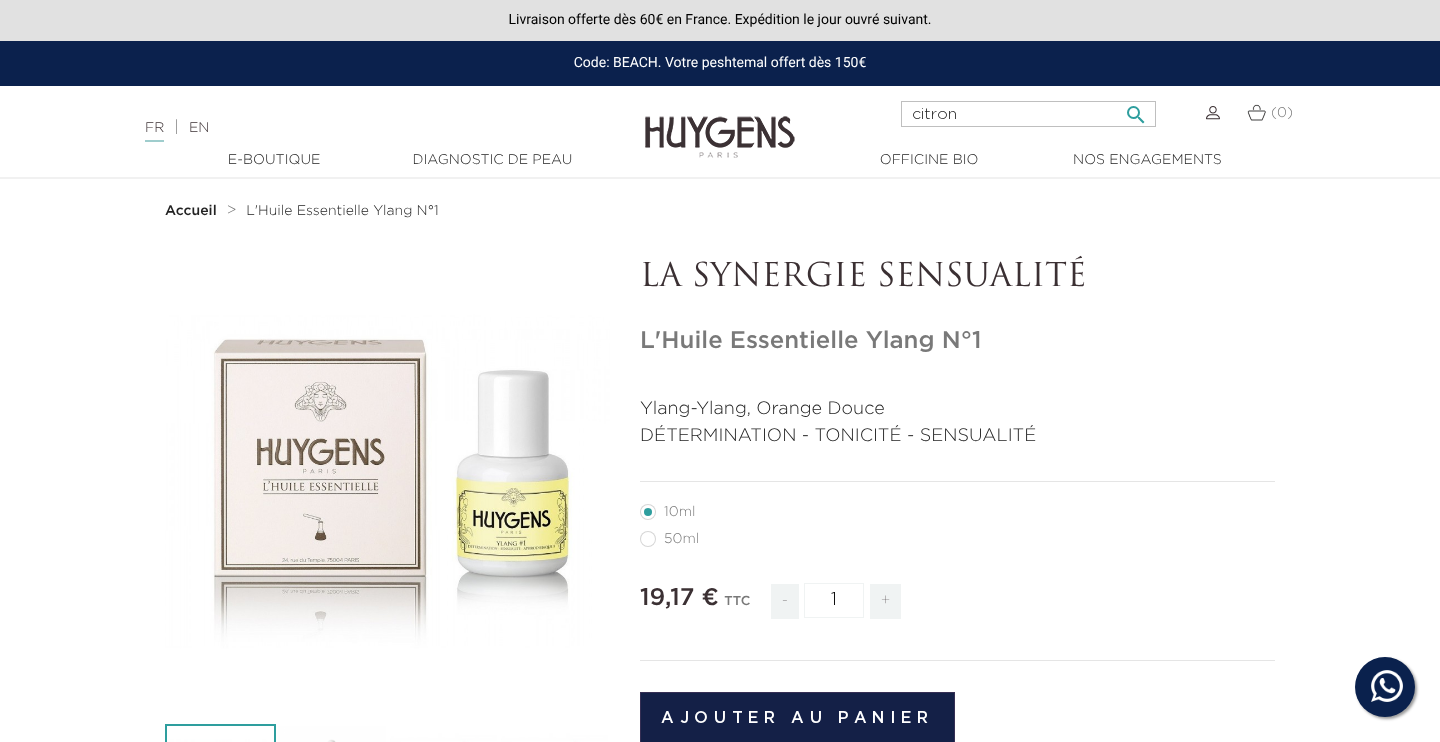 type on "citron" 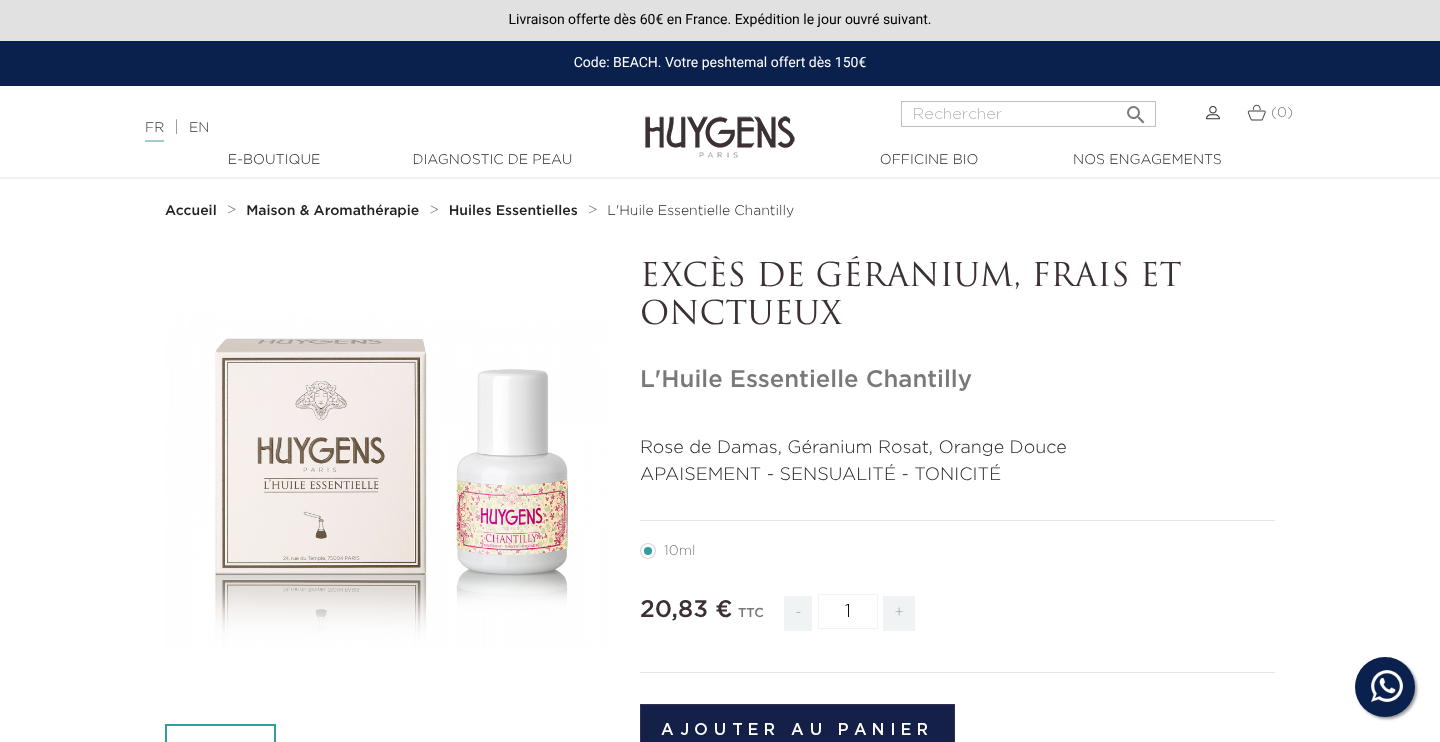 scroll, scrollTop: 0, scrollLeft: 0, axis: both 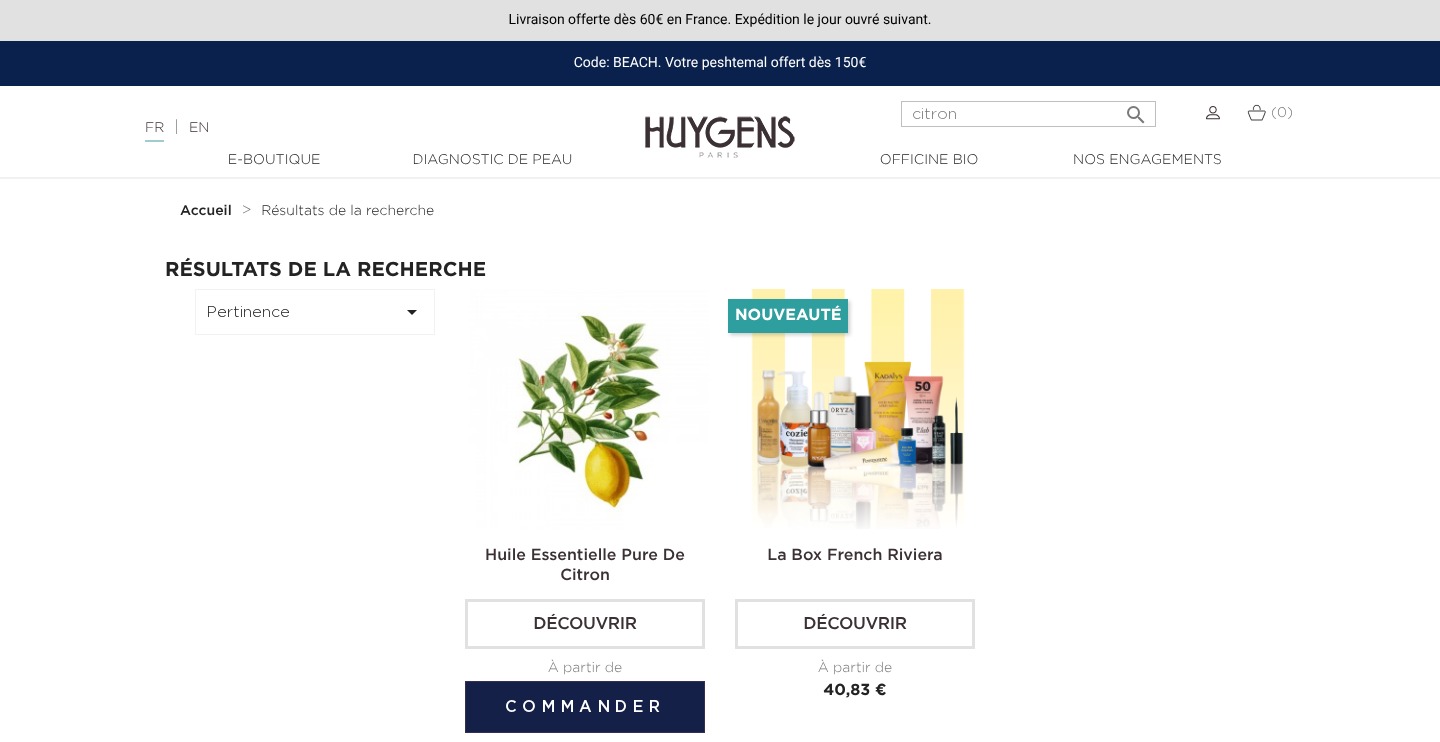 click at bounding box center [589, 409] 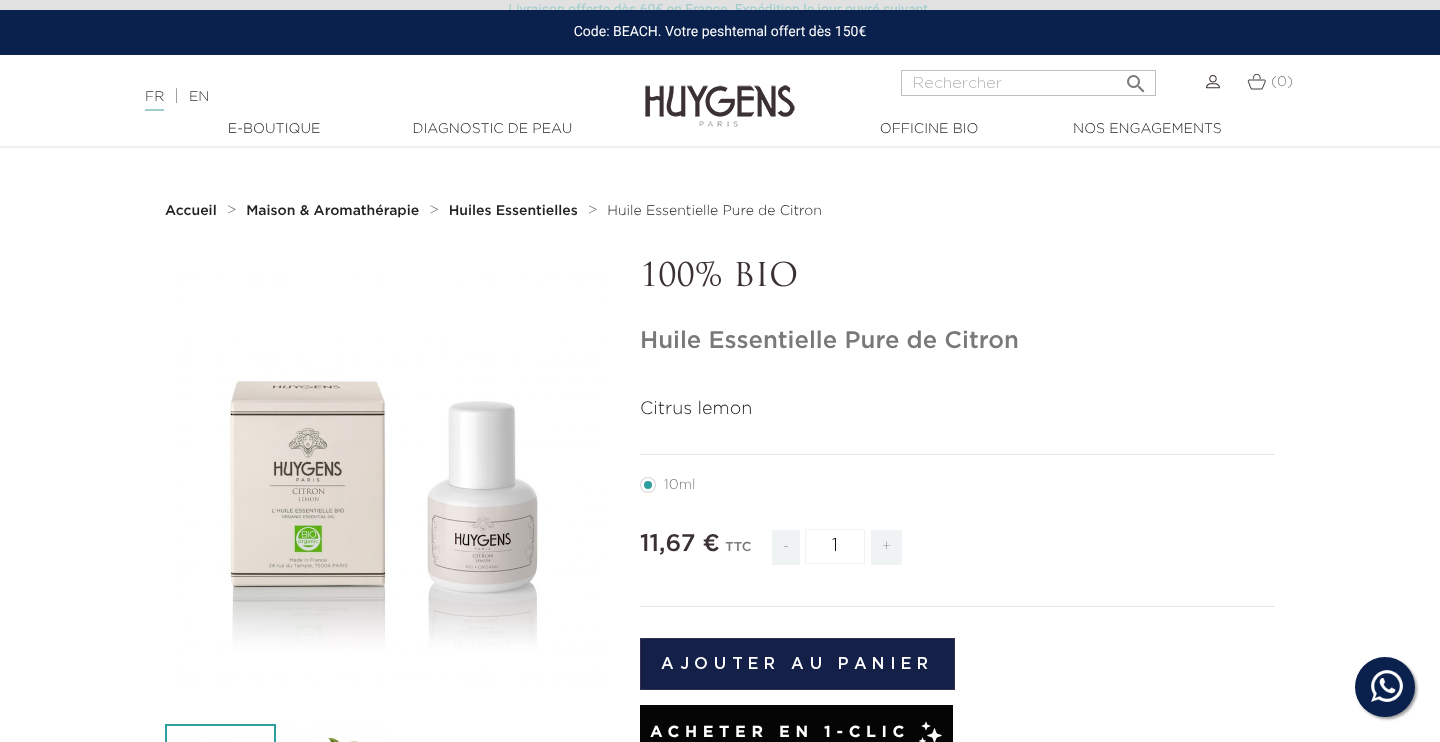 scroll, scrollTop: 207, scrollLeft: 0, axis: vertical 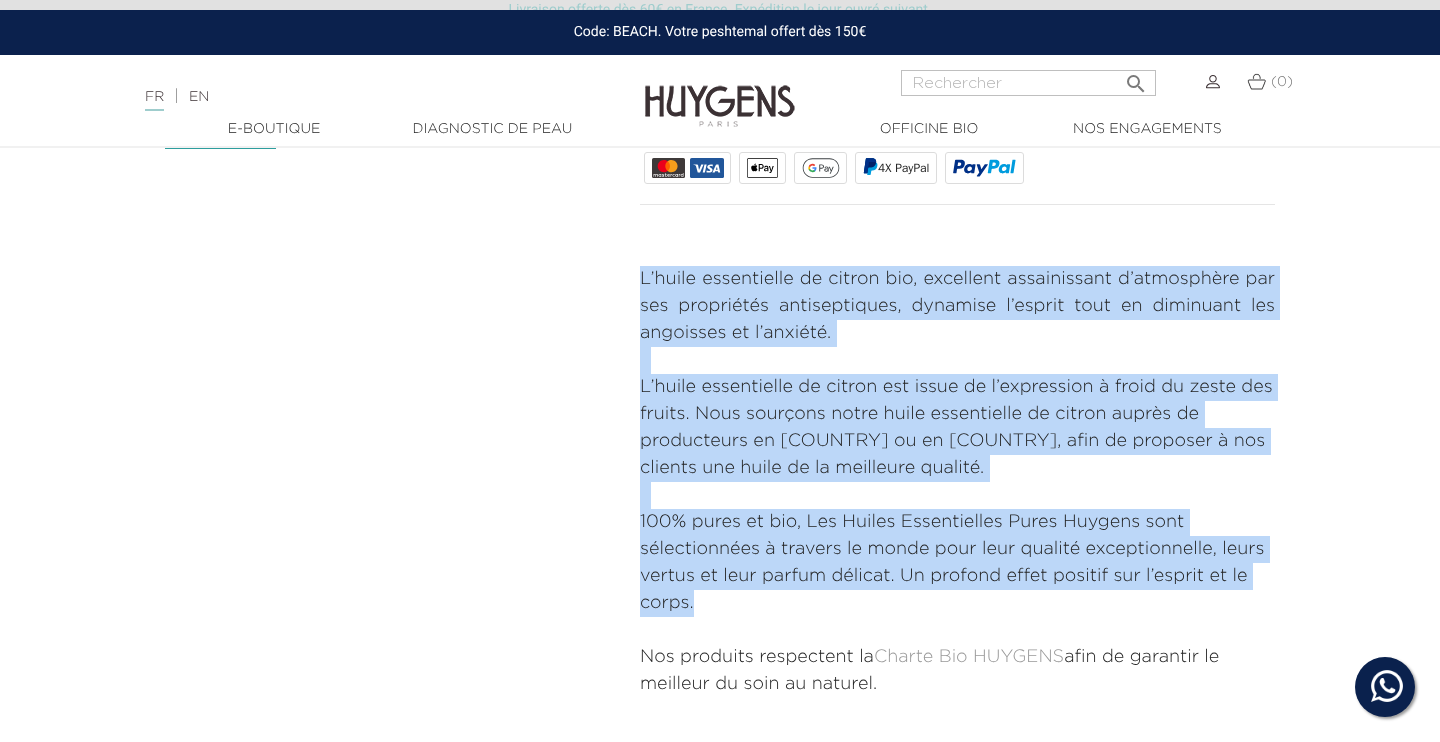drag, startPoint x: 694, startPoint y: 608, endPoint x: 617, endPoint y: 269, distance: 347.63486 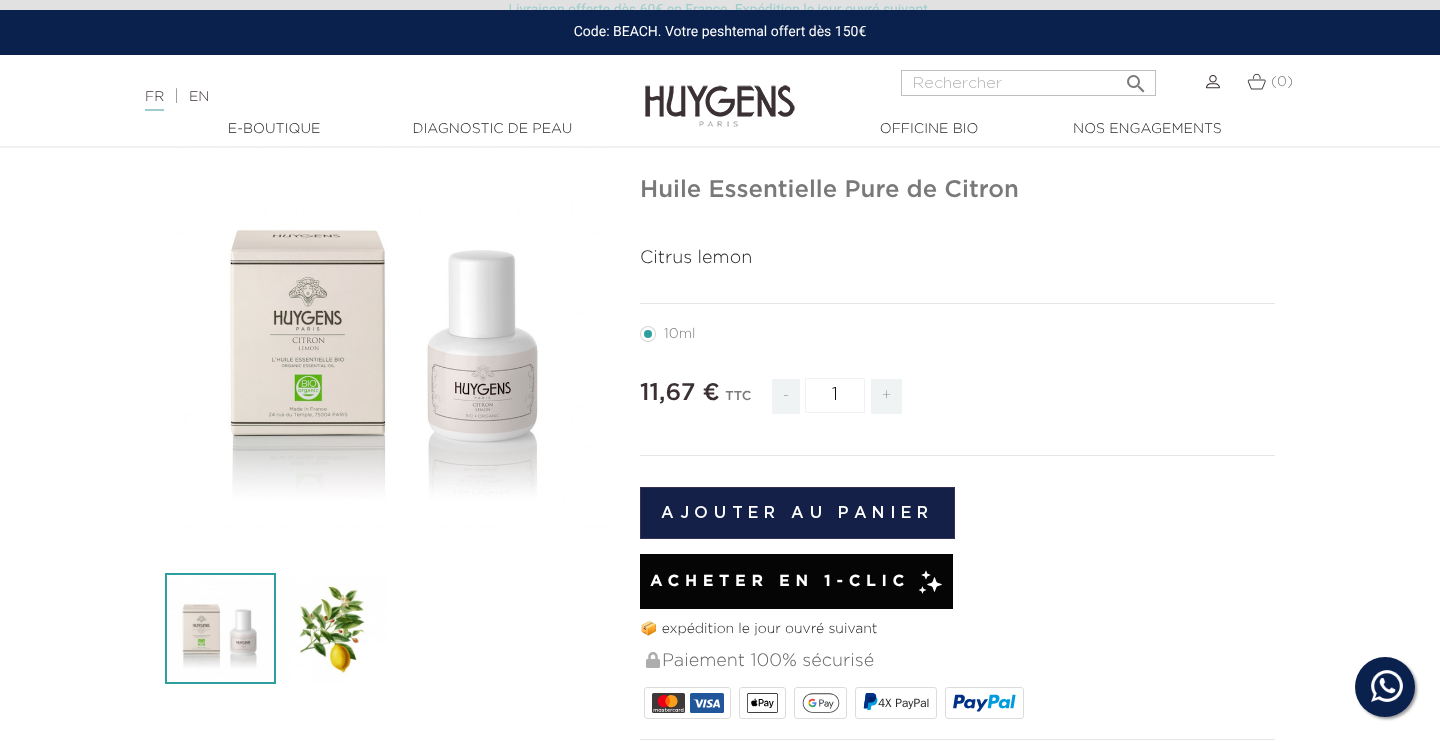 scroll, scrollTop: 93, scrollLeft: 0, axis: vertical 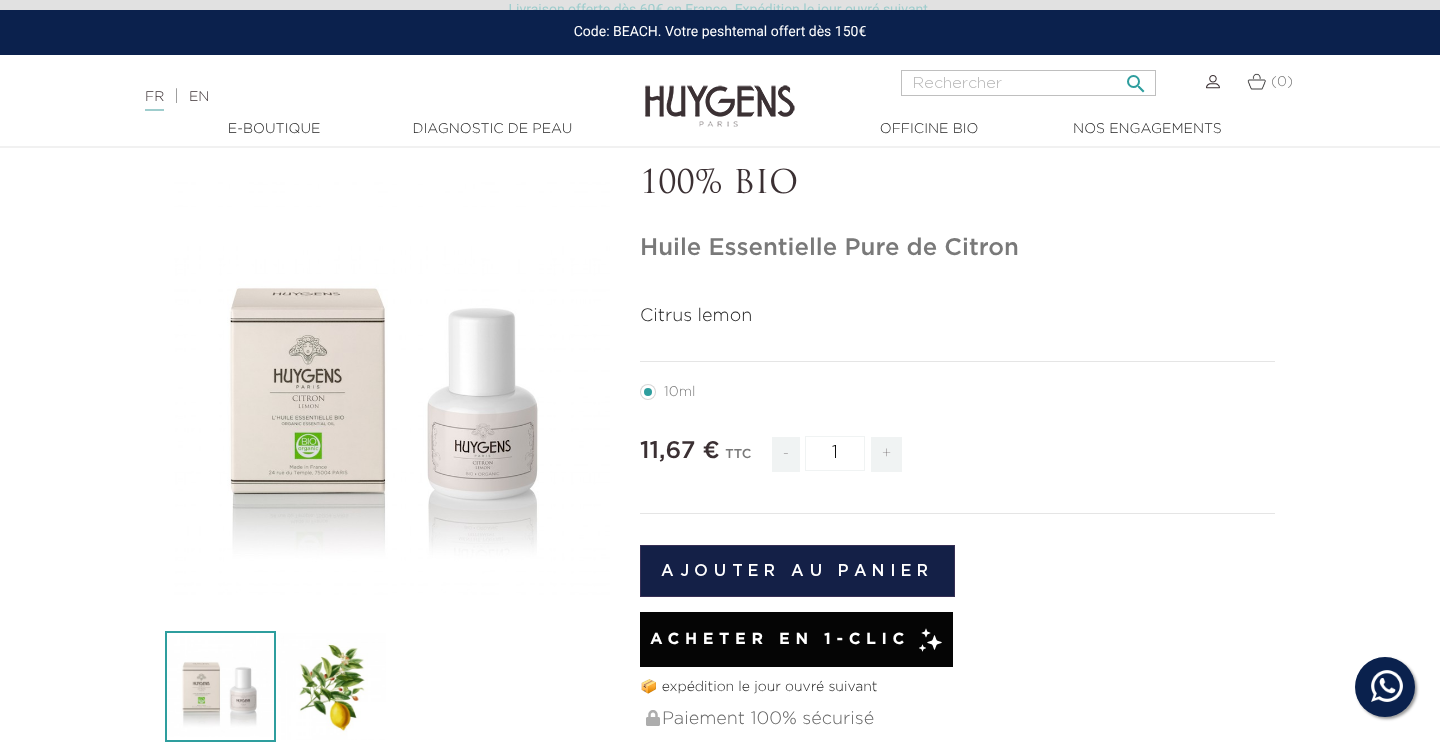 click at bounding box center (1028, 83) 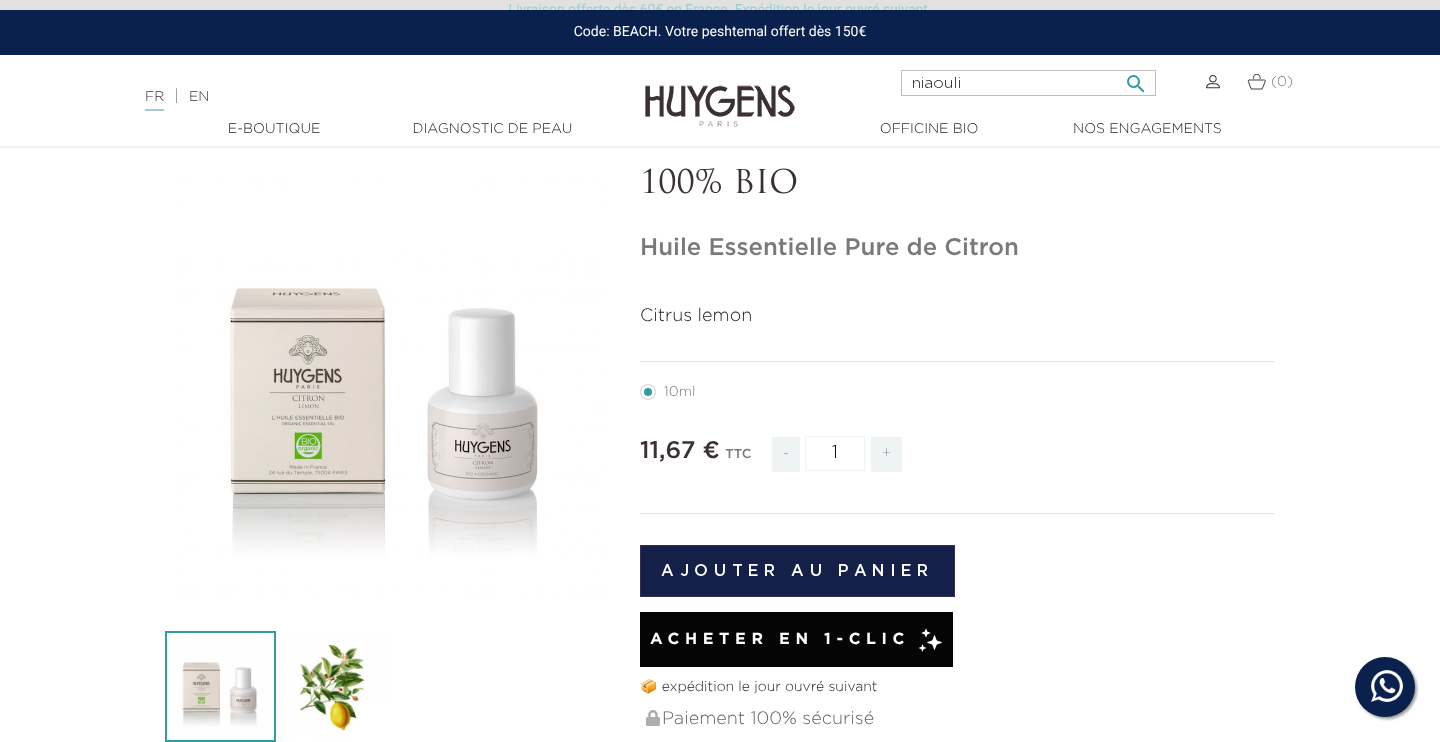 type on "niaouli" 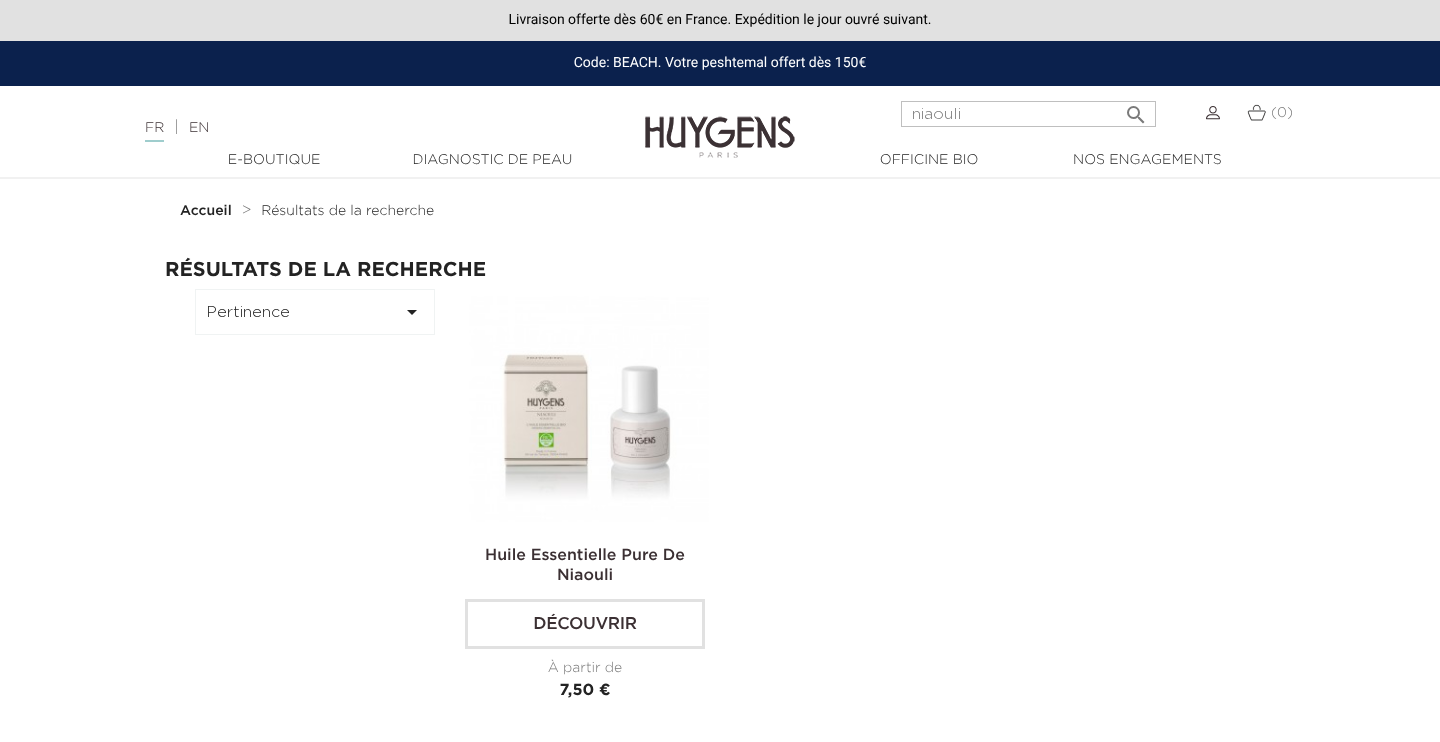 scroll, scrollTop: 0, scrollLeft: 0, axis: both 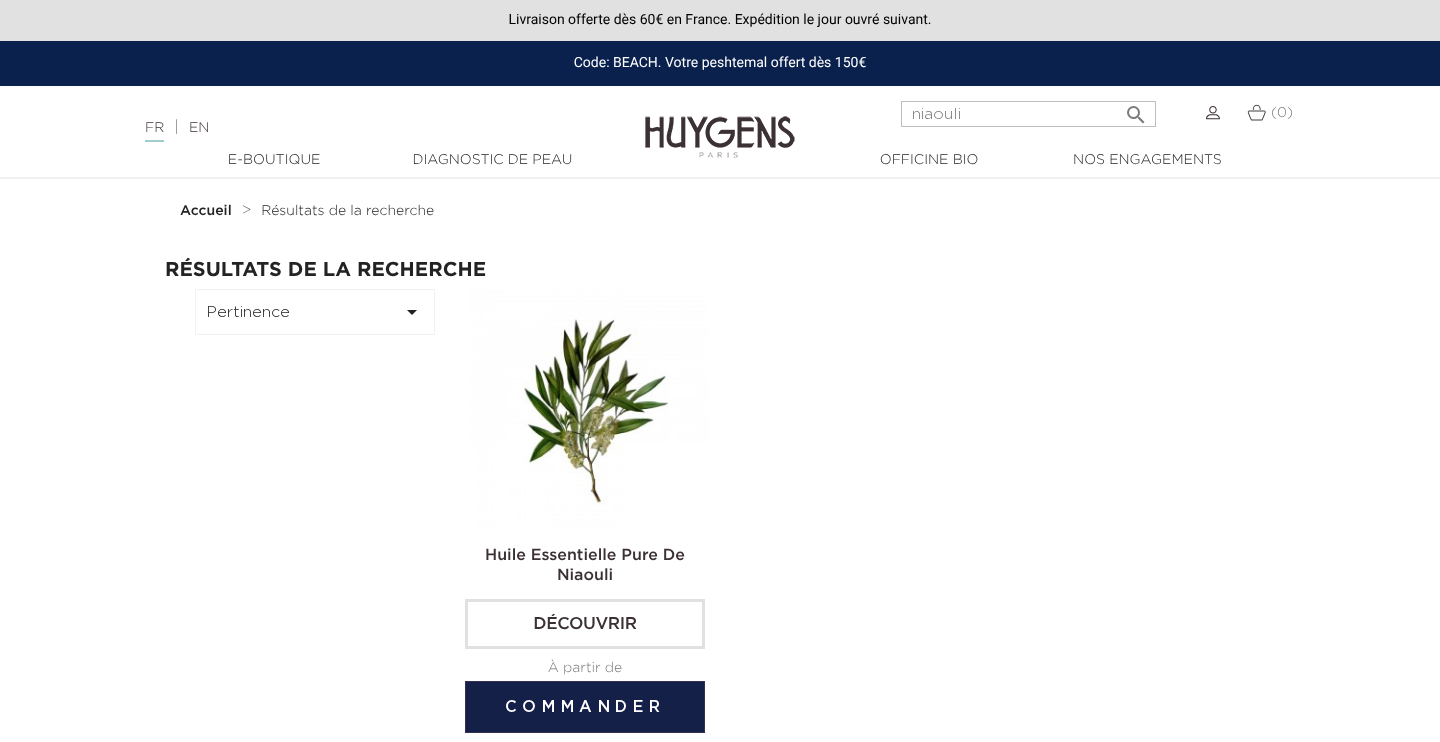 click at bounding box center (589, 409) 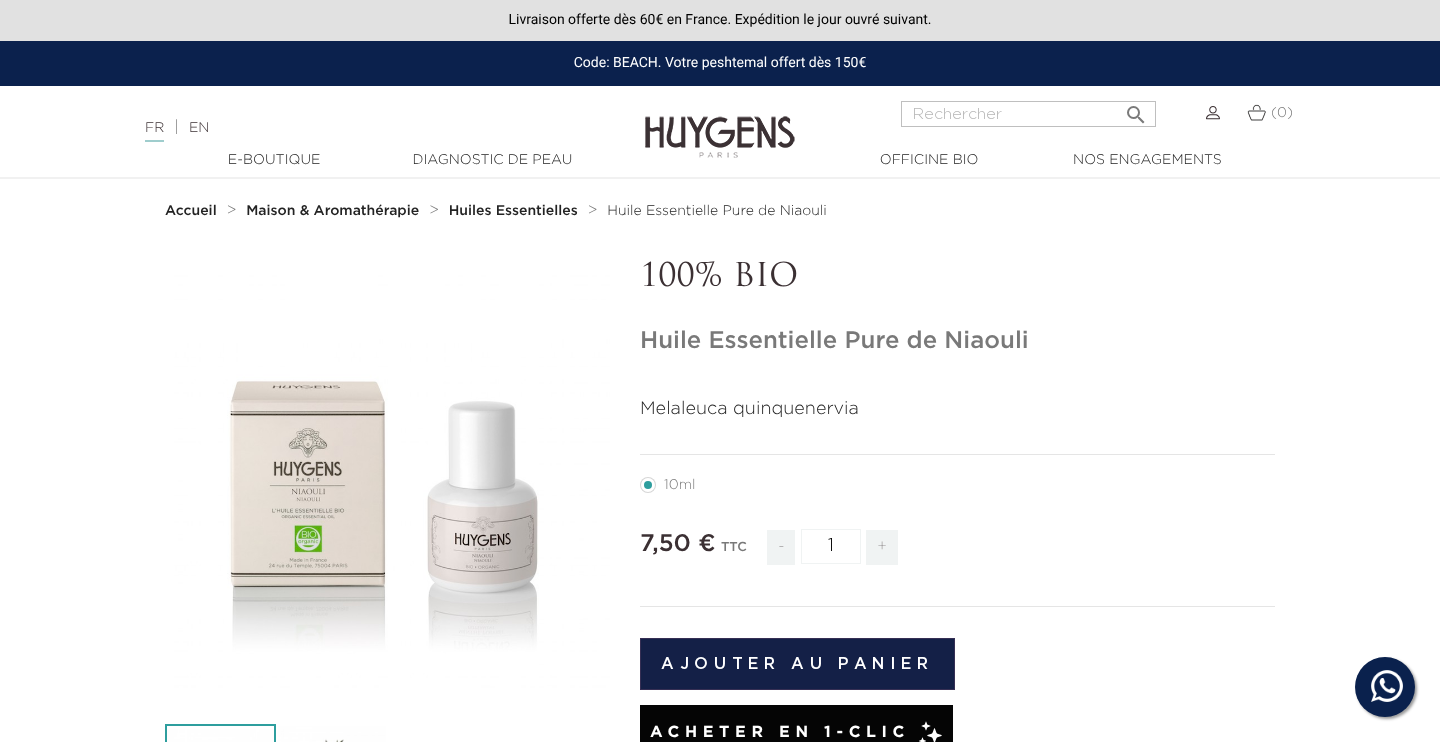 scroll, scrollTop: 0, scrollLeft: 0, axis: both 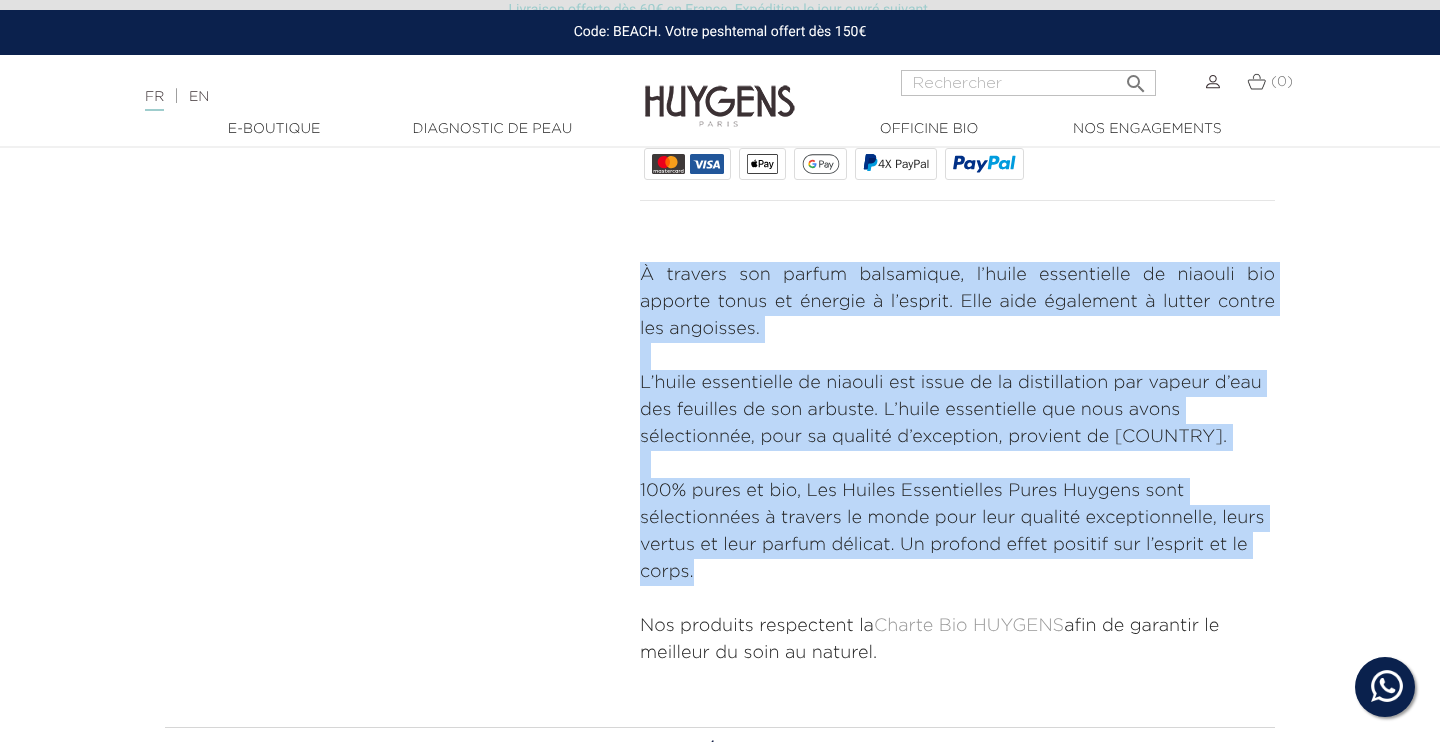 drag, startPoint x: 731, startPoint y: 576, endPoint x: 601, endPoint y: 273, distance: 329.71048 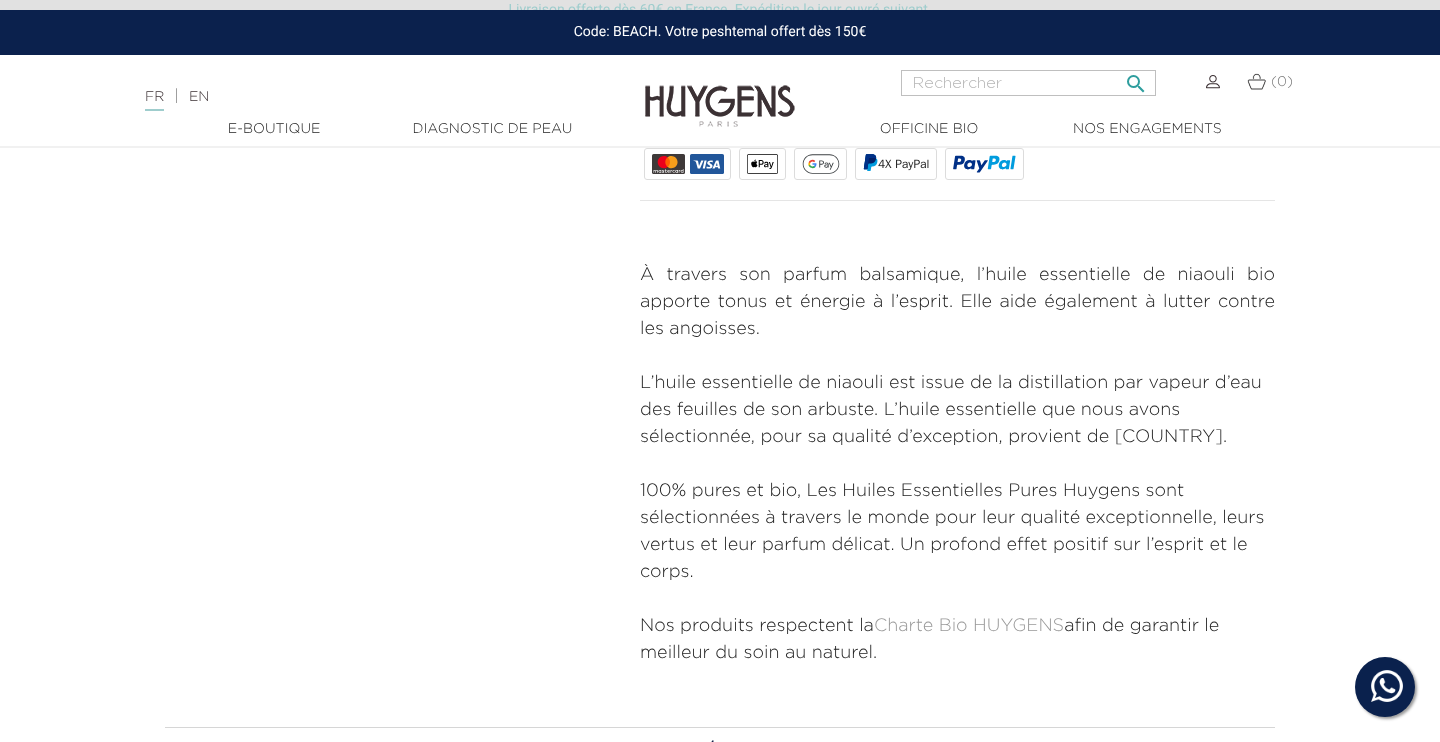 click at bounding box center [1028, 83] 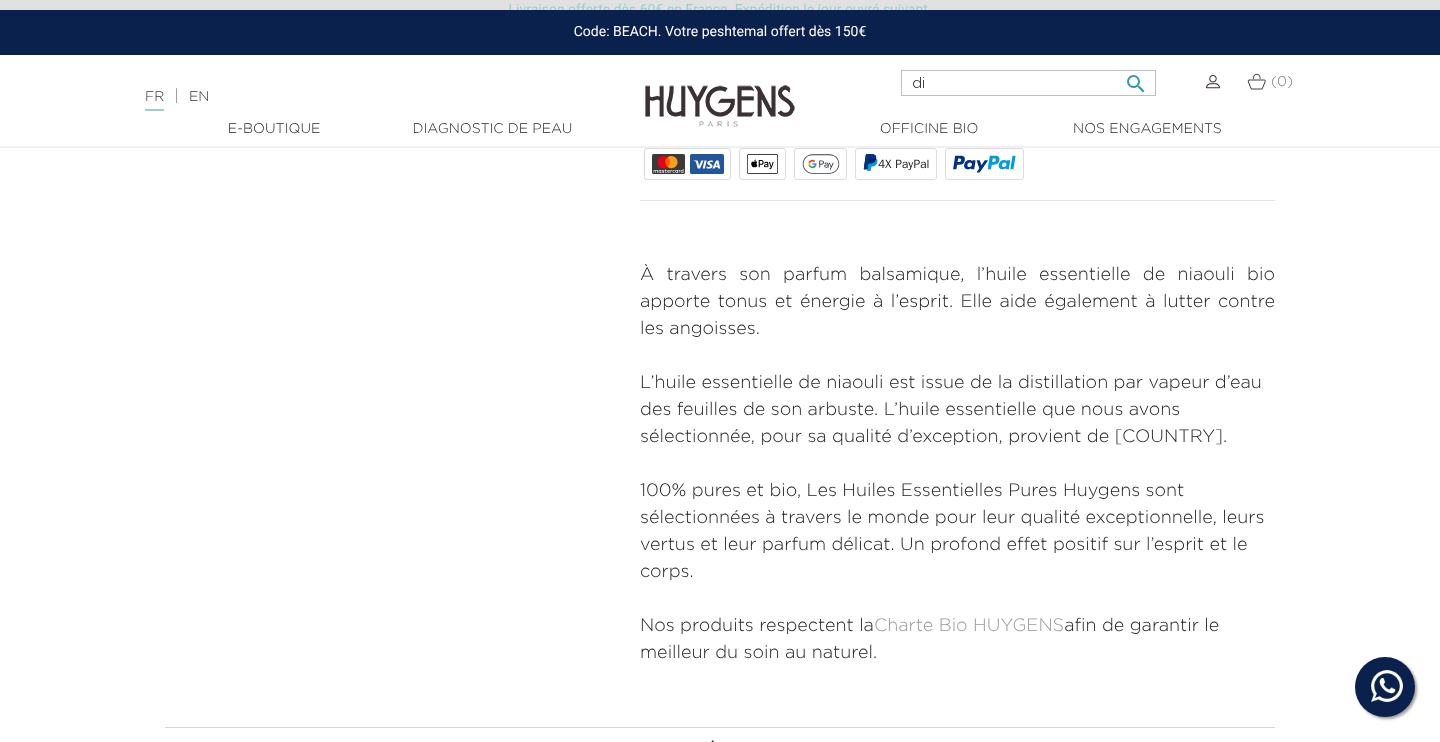 type on "d" 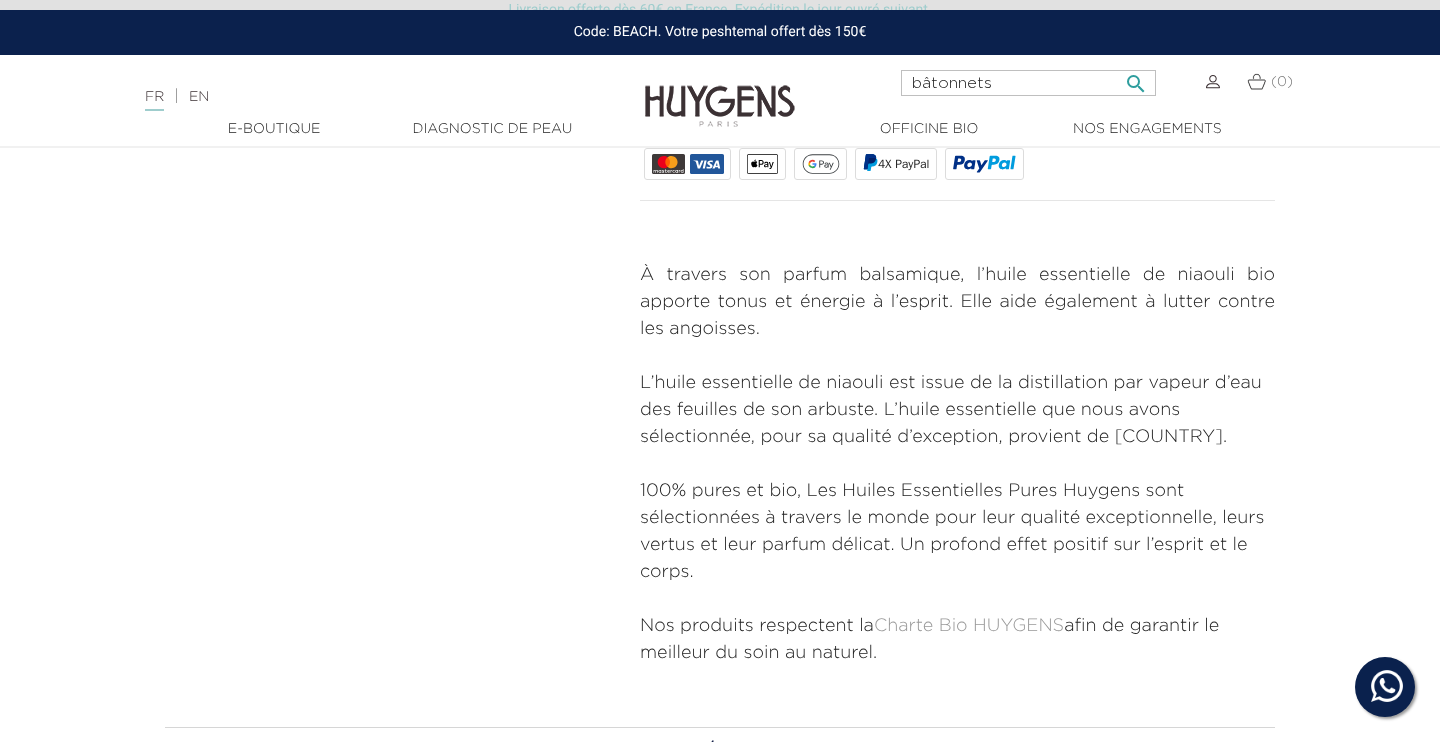 type on "bâtonnets" 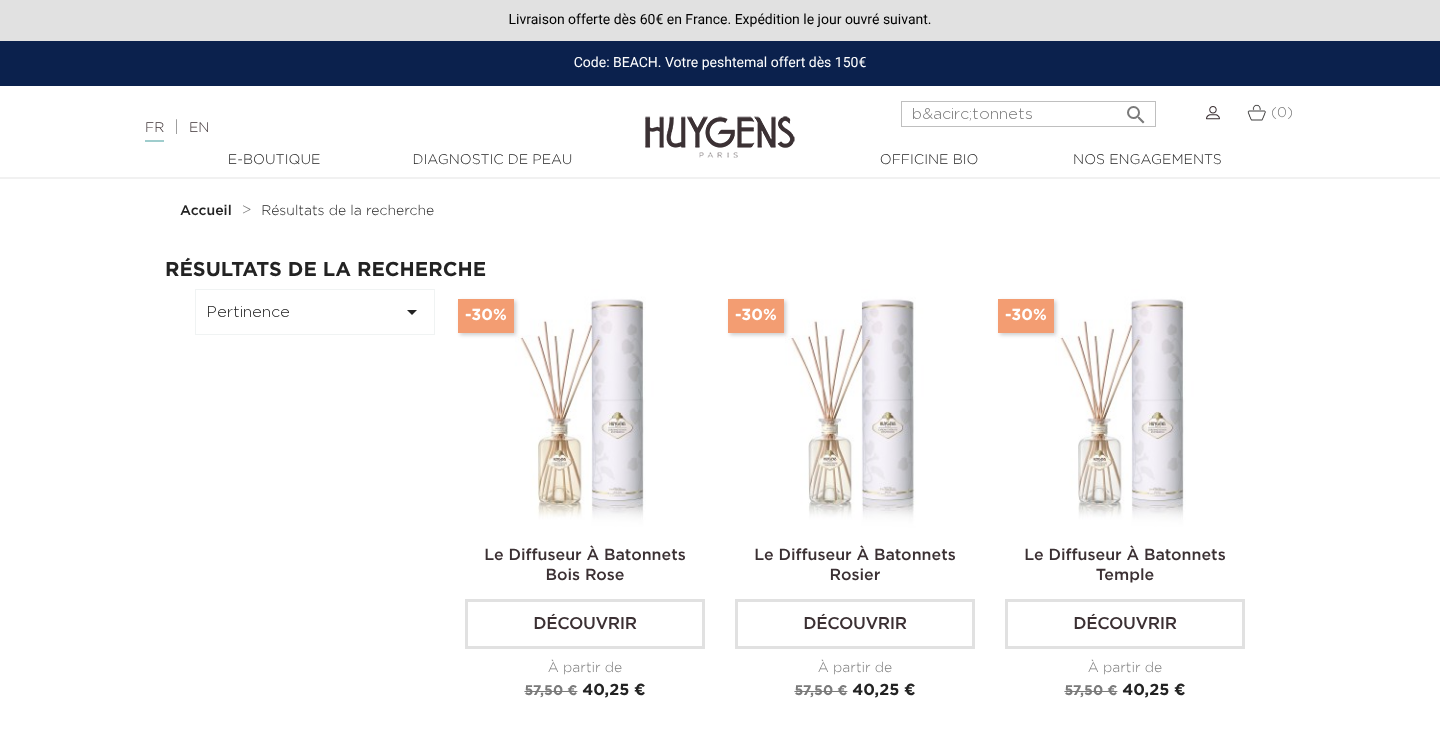 scroll, scrollTop: 0, scrollLeft: 0, axis: both 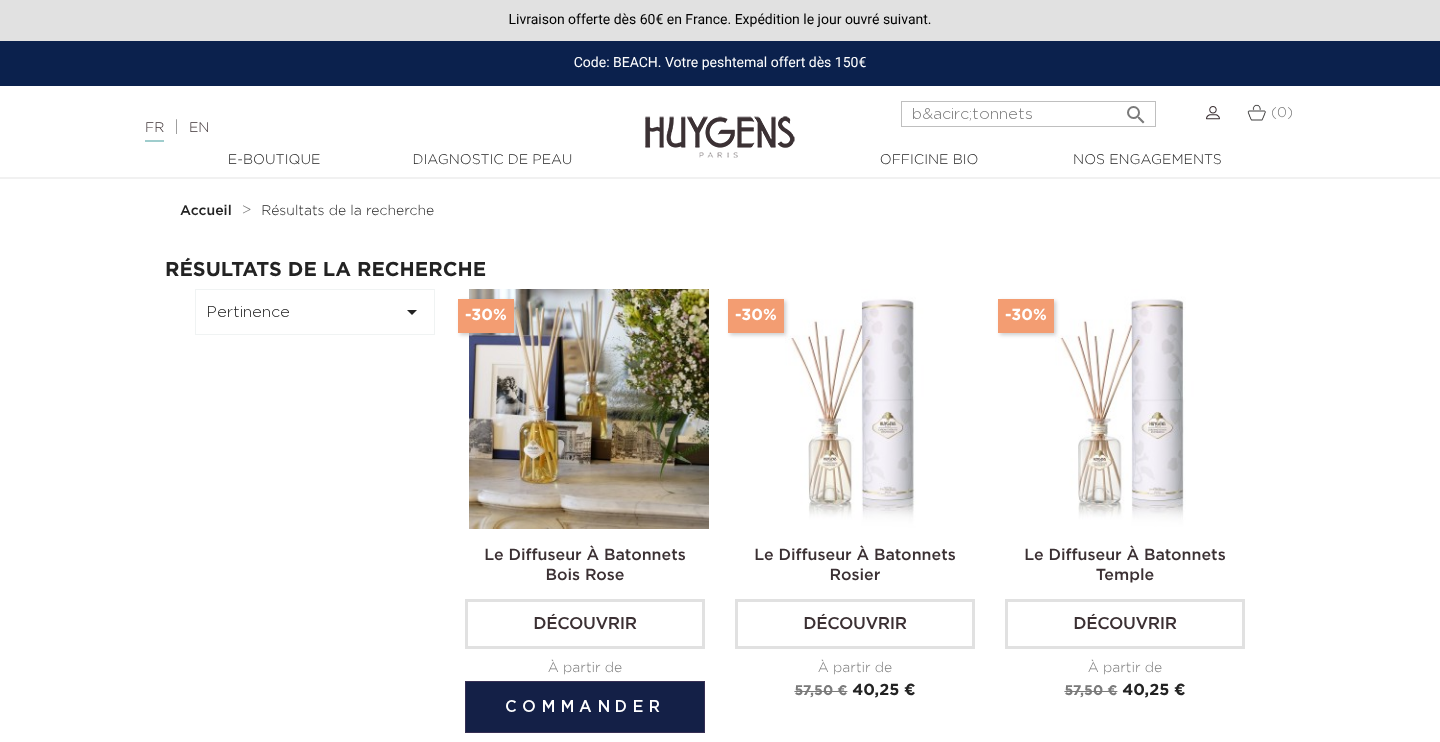 click at bounding box center (589, 409) 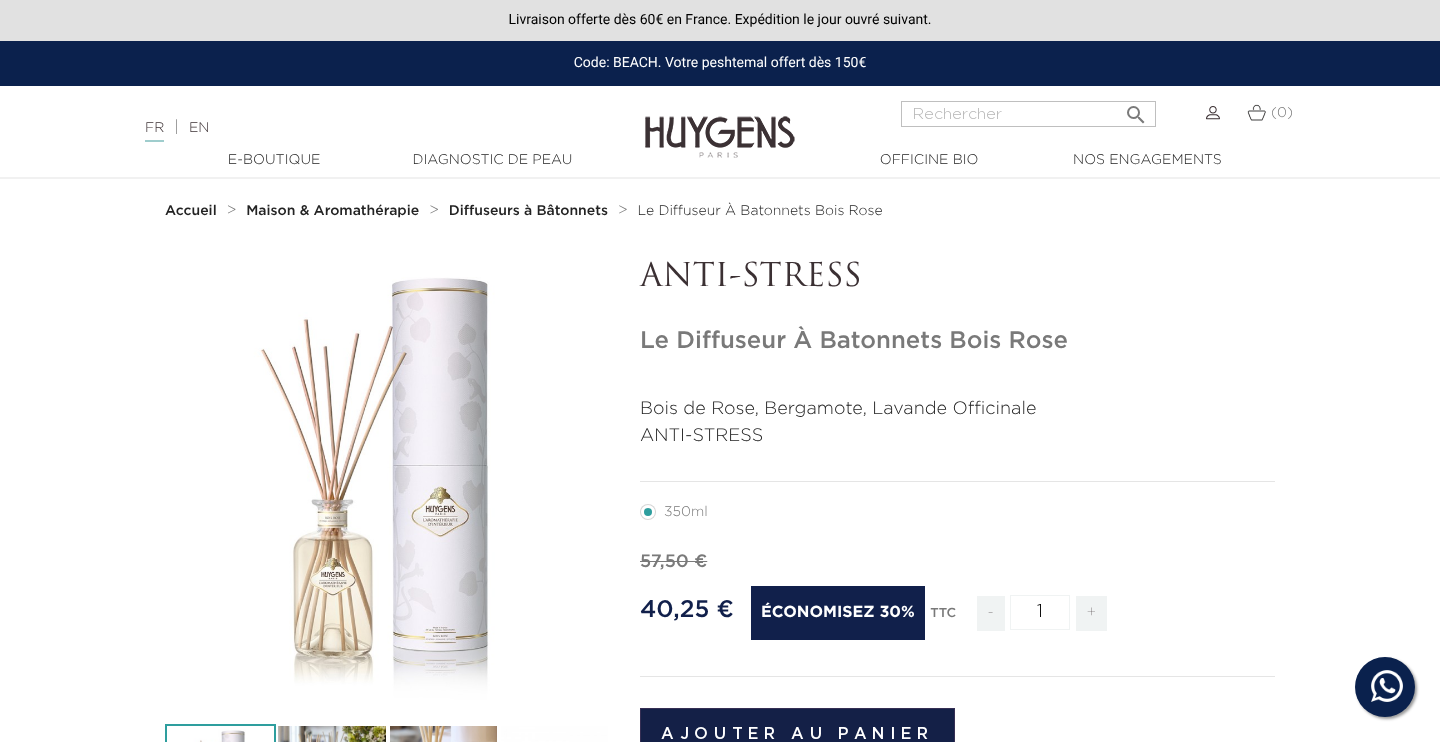 scroll, scrollTop: 0, scrollLeft: 0, axis: both 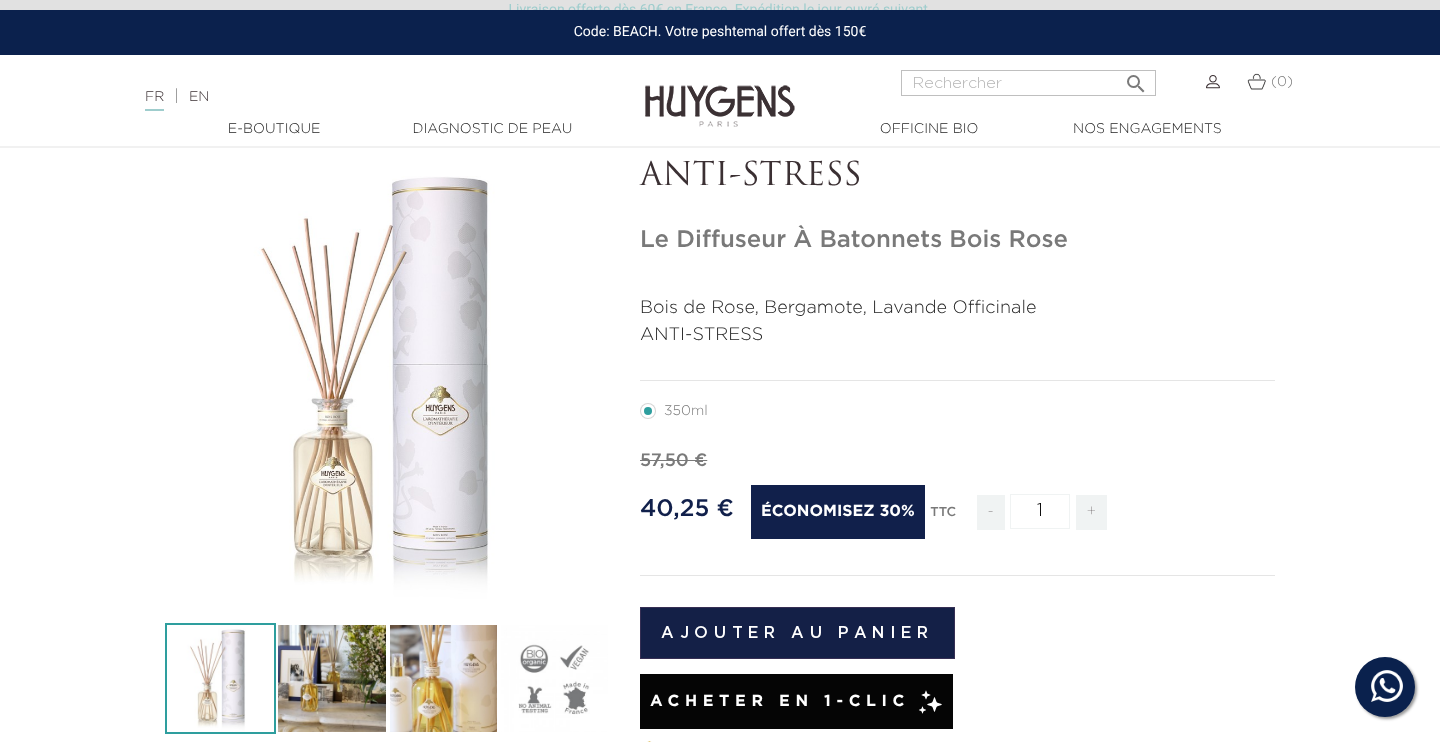 drag, startPoint x: 779, startPoint y: 335, endPoint x: 634, endPoint y: 313, distance: 146.65947 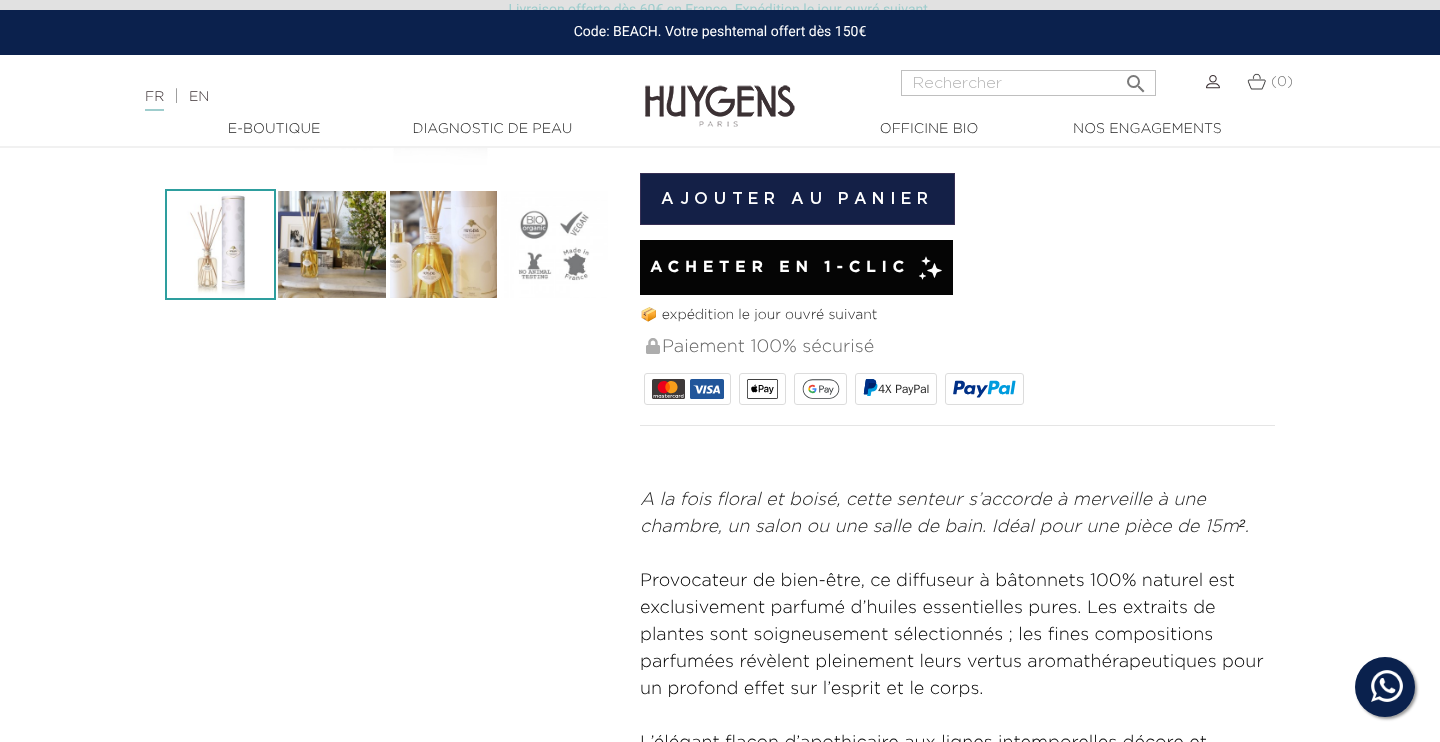 scroll, scrollTop: 674, scrollLeft: 0, axis: vertical 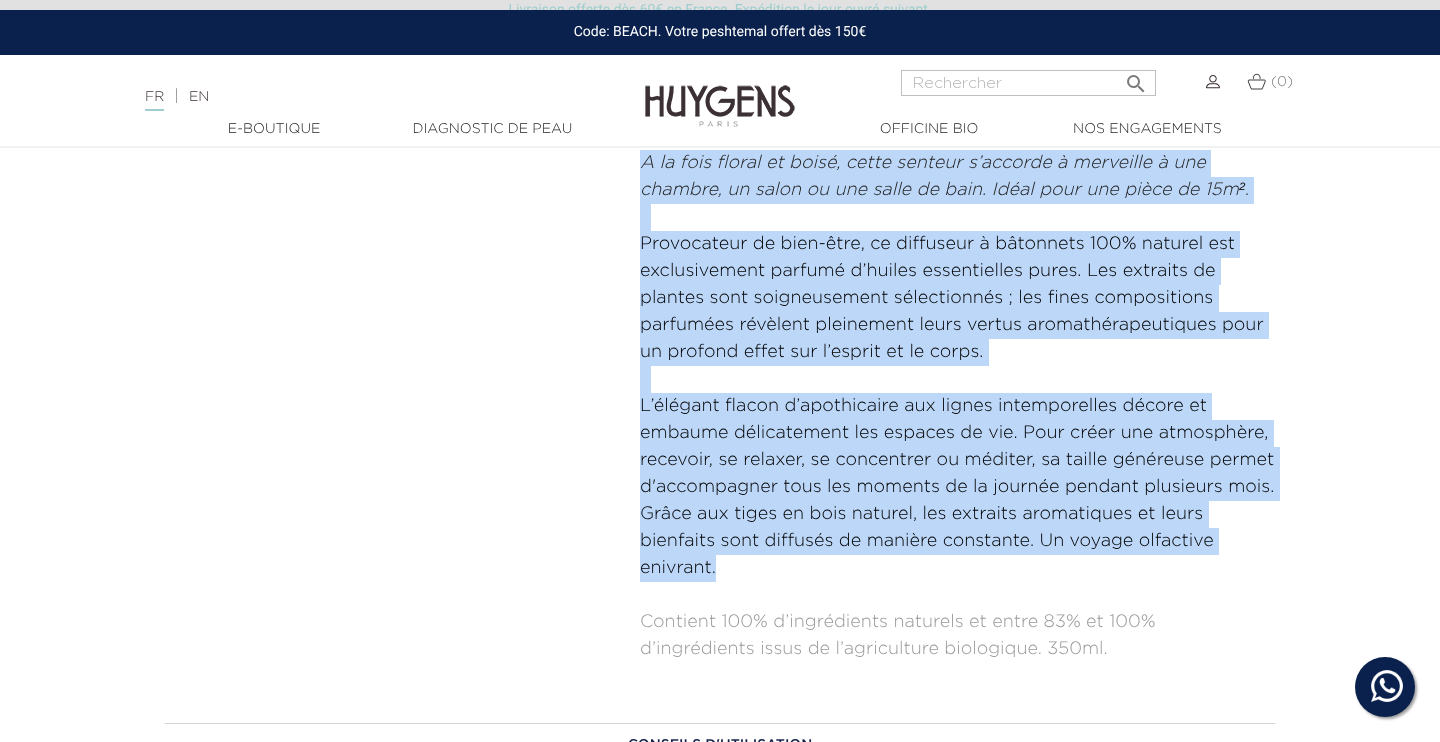 drag, startPoint x: 643, startPoint y: 357, endPoint x: 796, endPoint y: 576, distance: 267.15164 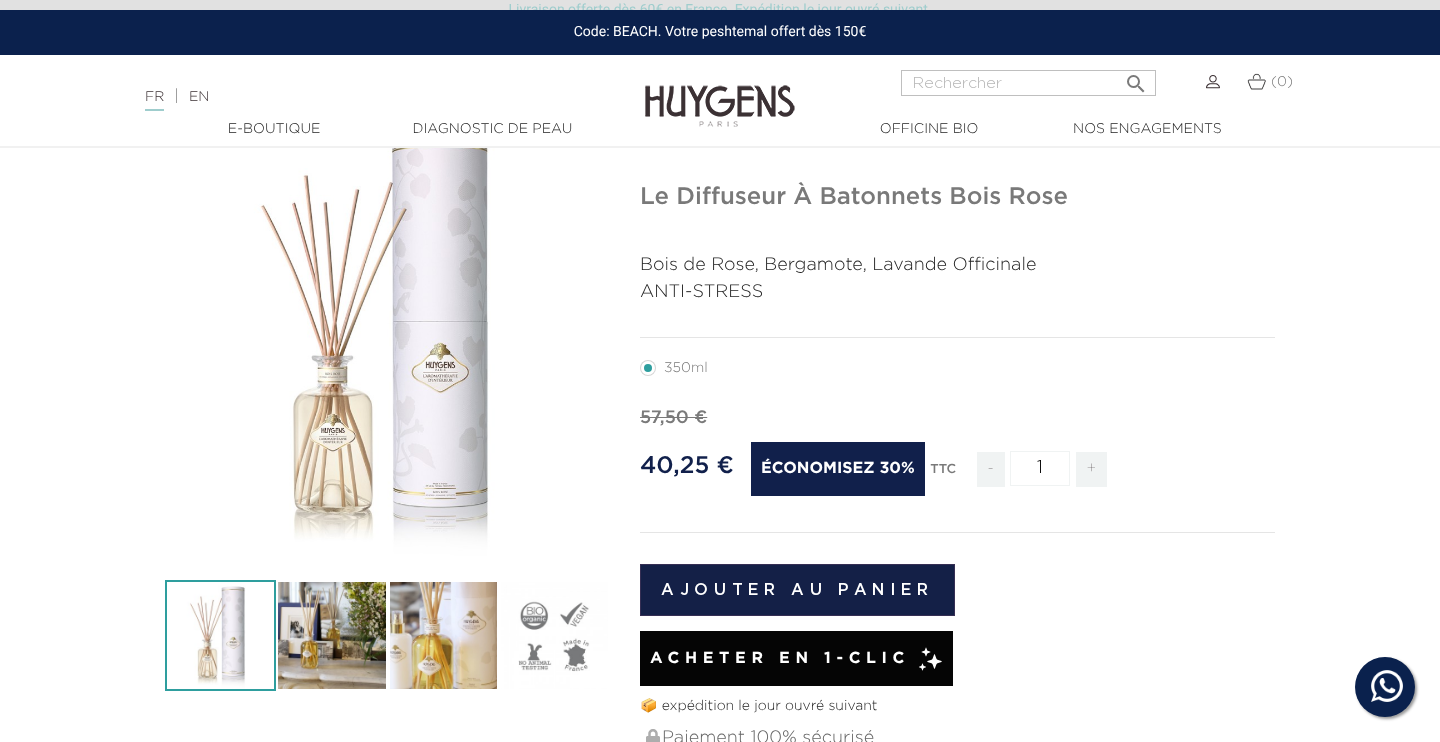 scroll, scrollTop: 133, scrollLeft: 0, axis: vertical 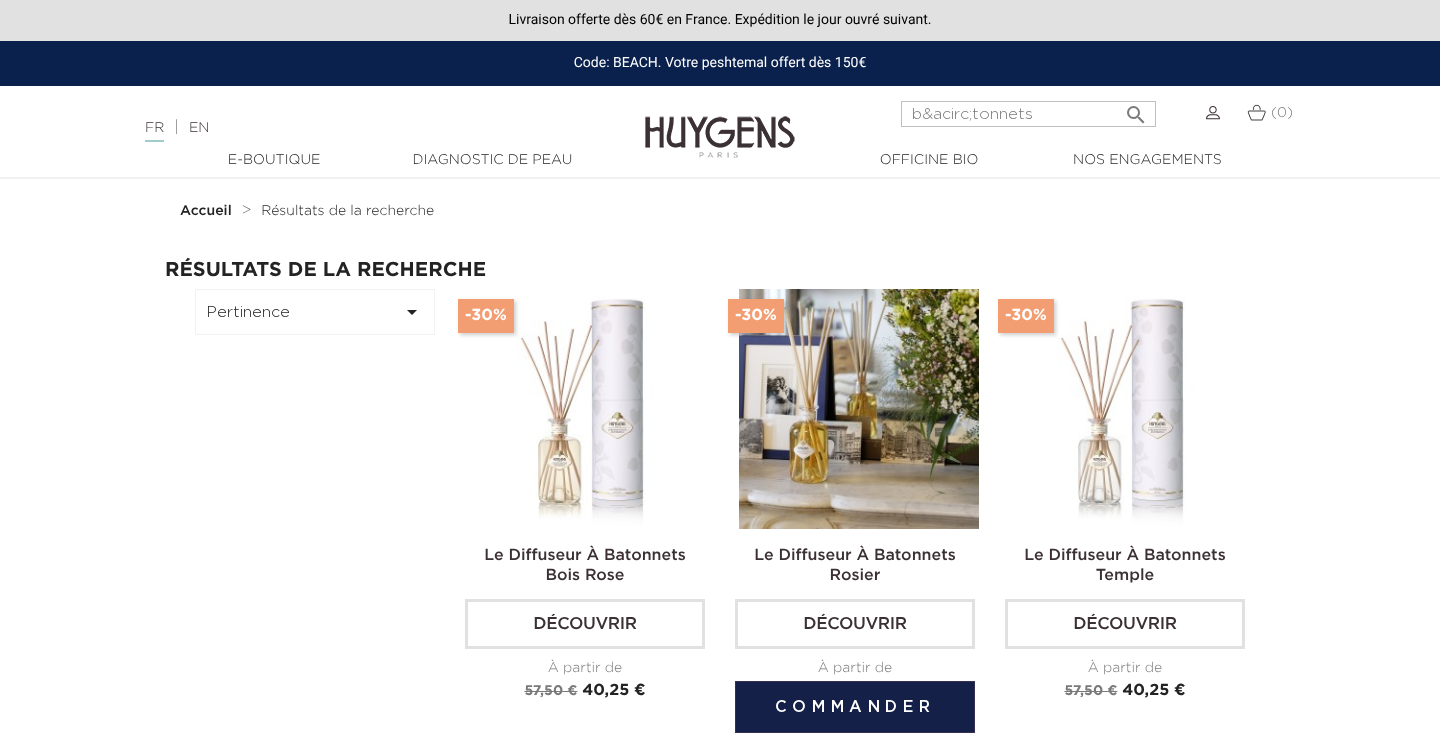 click at bounding box center [859, 409] 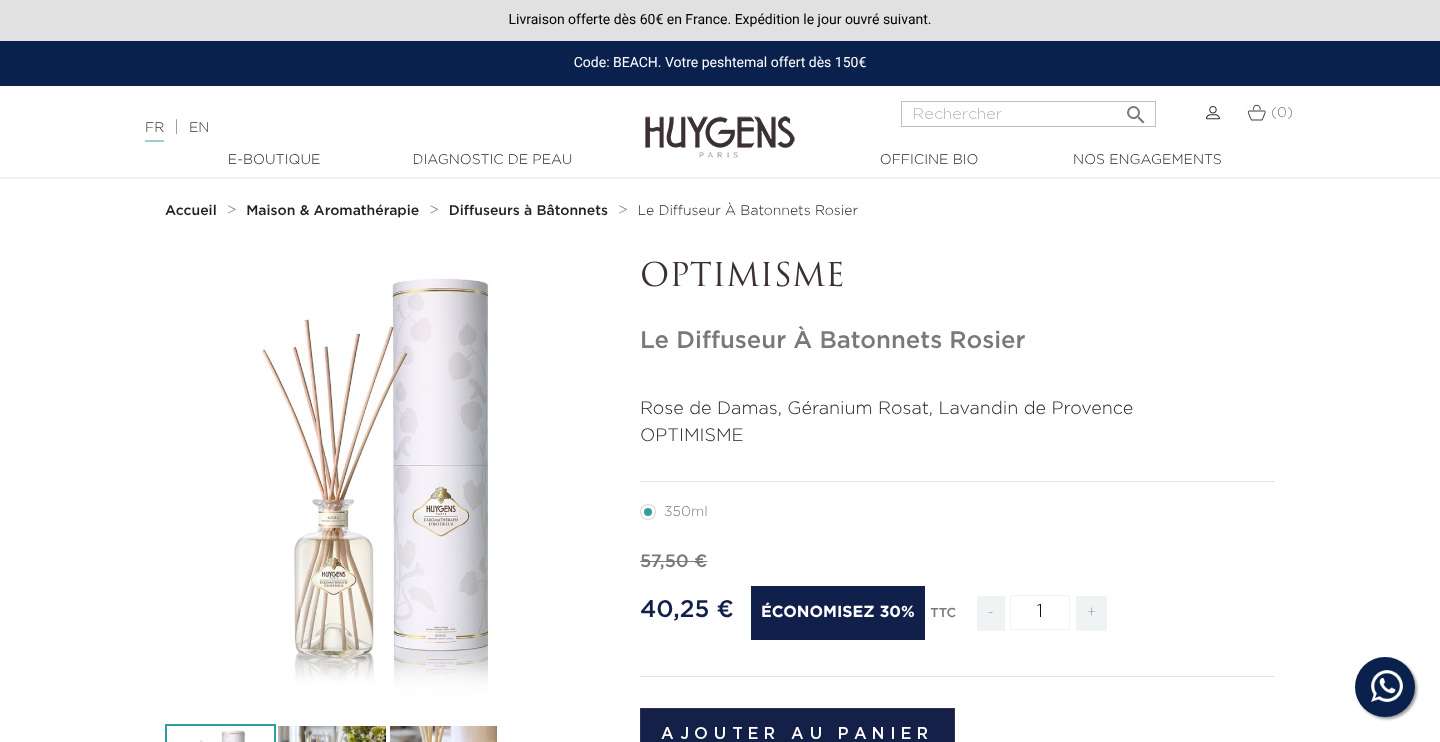 scroll, scrollTop: 0, scrollLeft: 0, axis: both 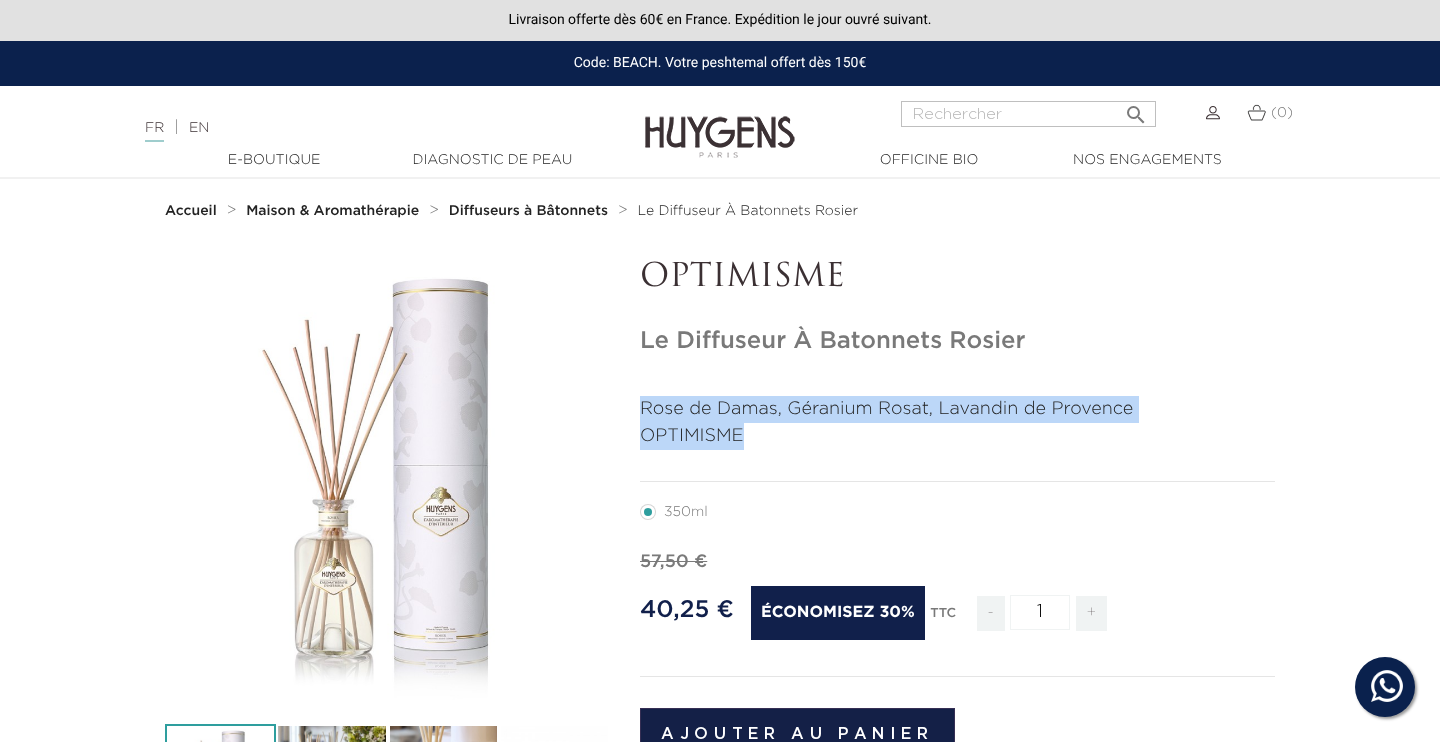 drag, startPoint x: 763, startPoint y: 440, endPoint x: 637, endPoint y: 404, distance: 131.04198 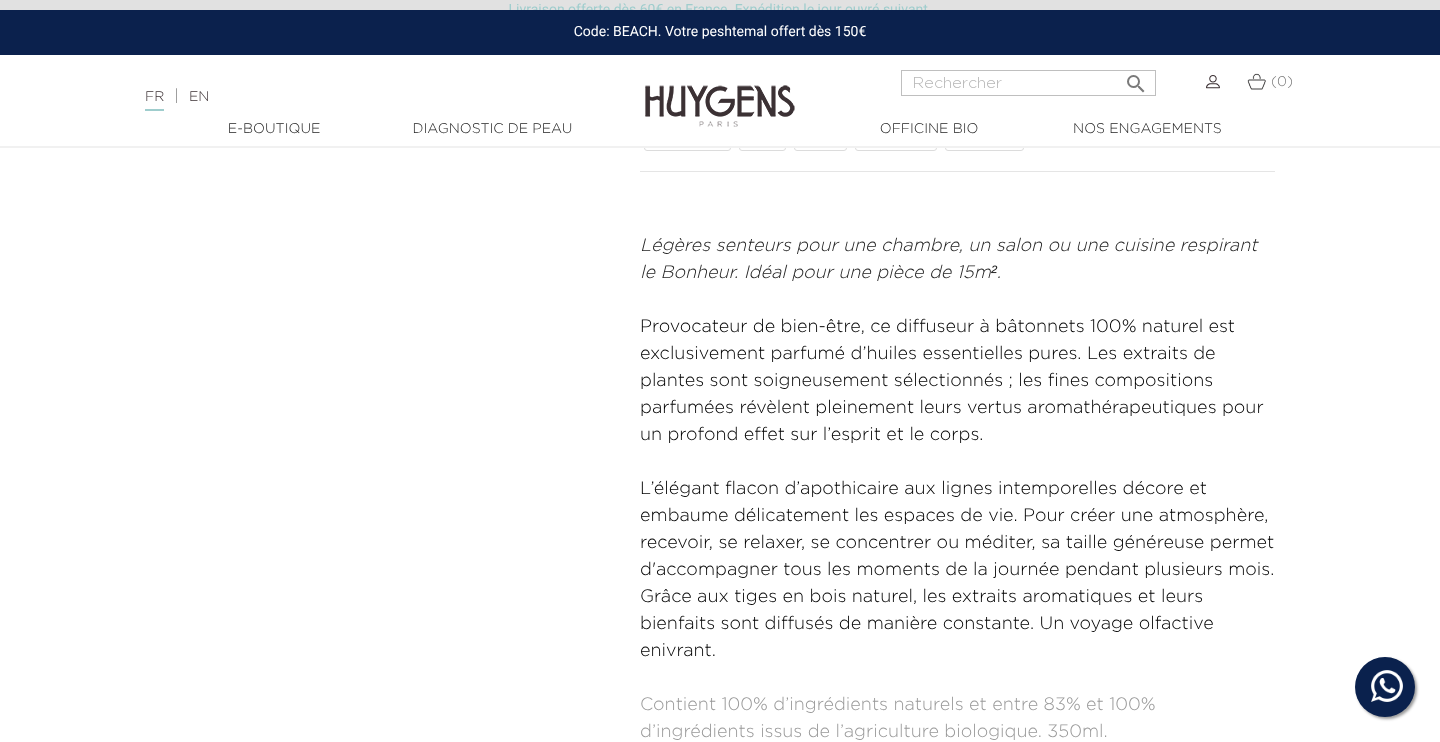 scroll, scrollTop: 821, scrollLeft: 0, axis: vertical 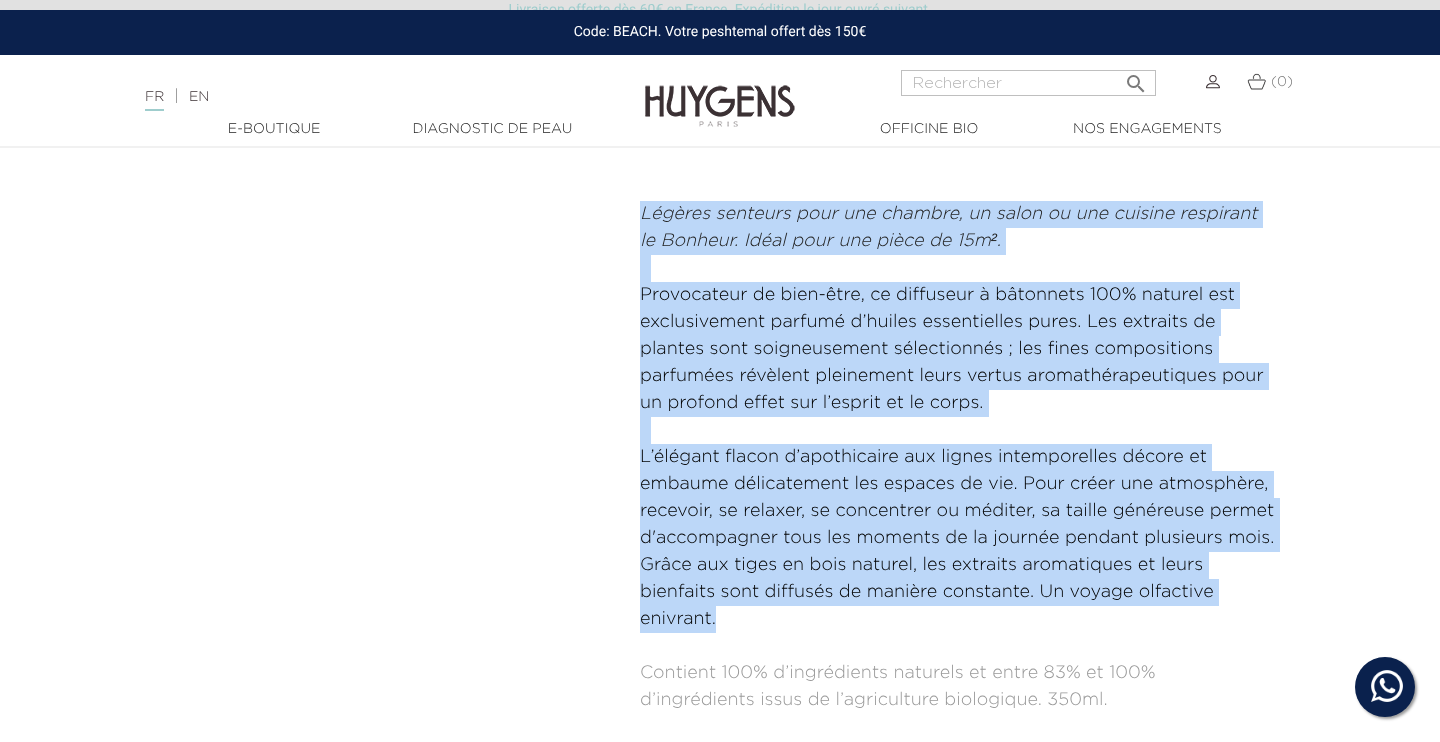 drag, startPoint x: 642, startPoint y: 211, endPoint x: 722, endPoint y: 604, distance: 401.05984 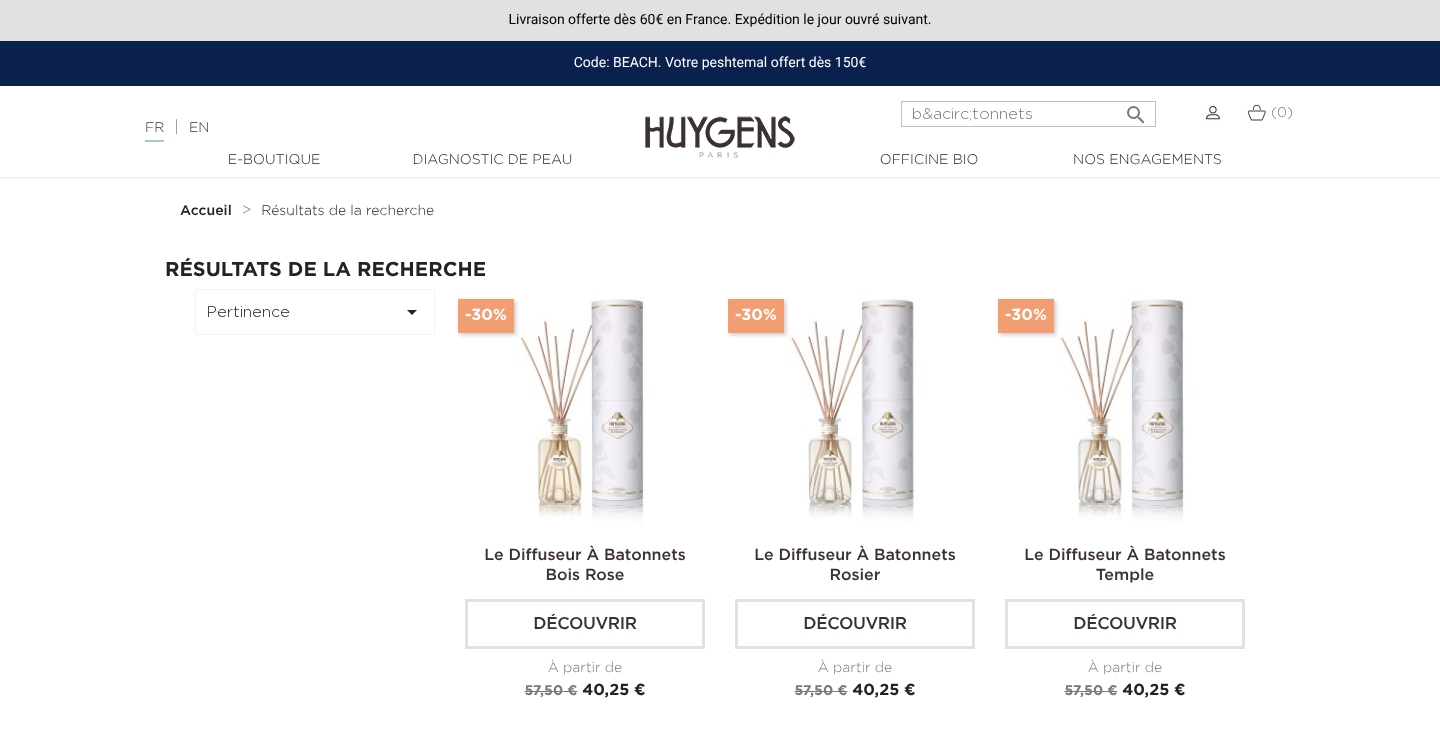 scroll, scrollTop: 0, scrollLeft: 0, axis: both 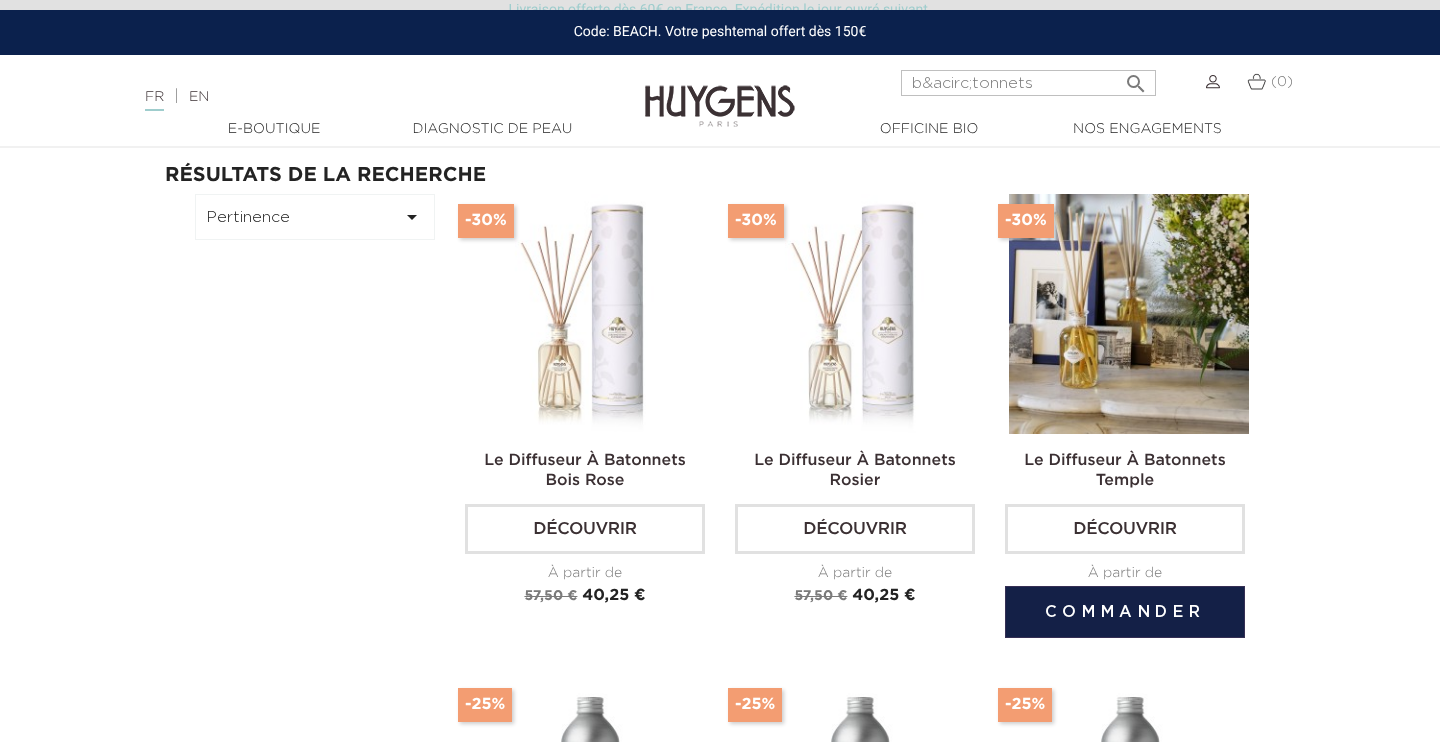 click at bounding box center (1129, 314) 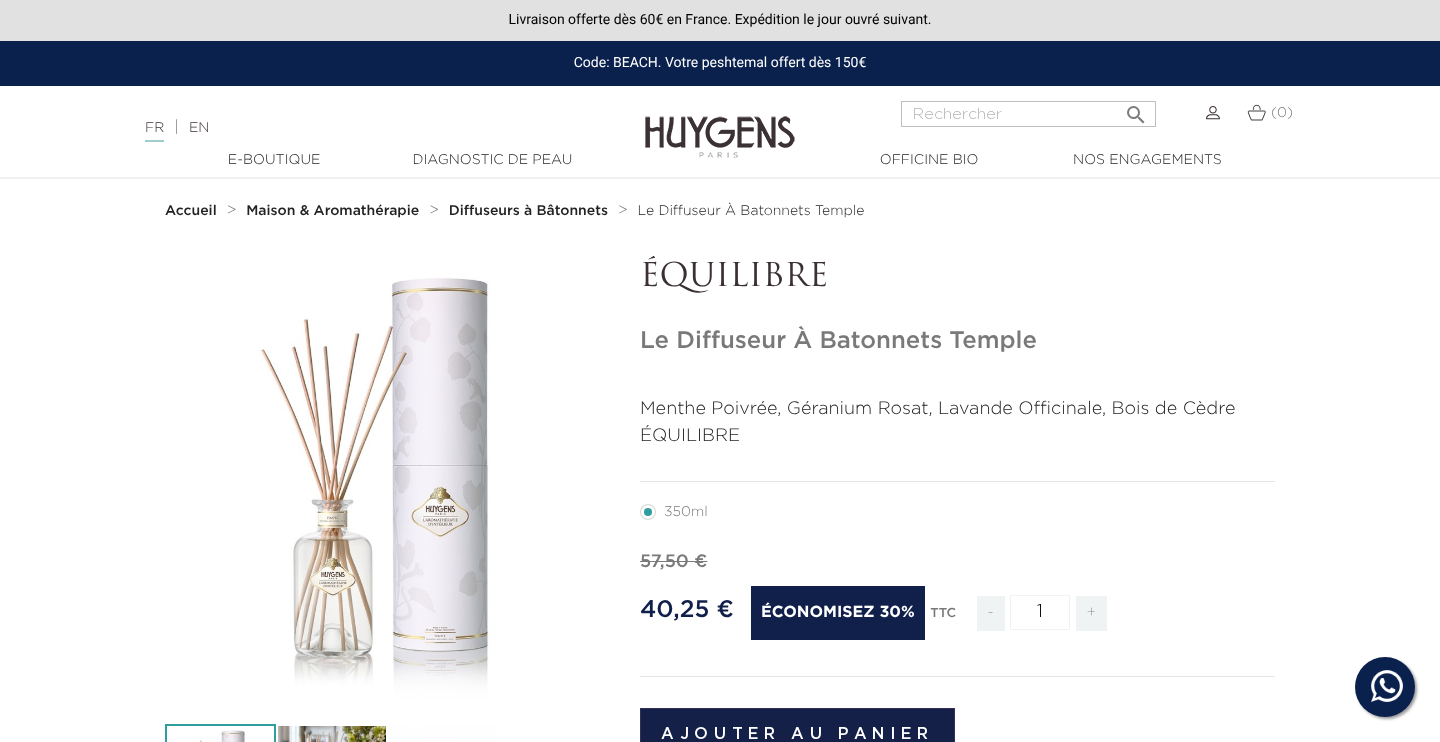 scroll, scrollTop: 0, scrollLeft: 0, axis: both 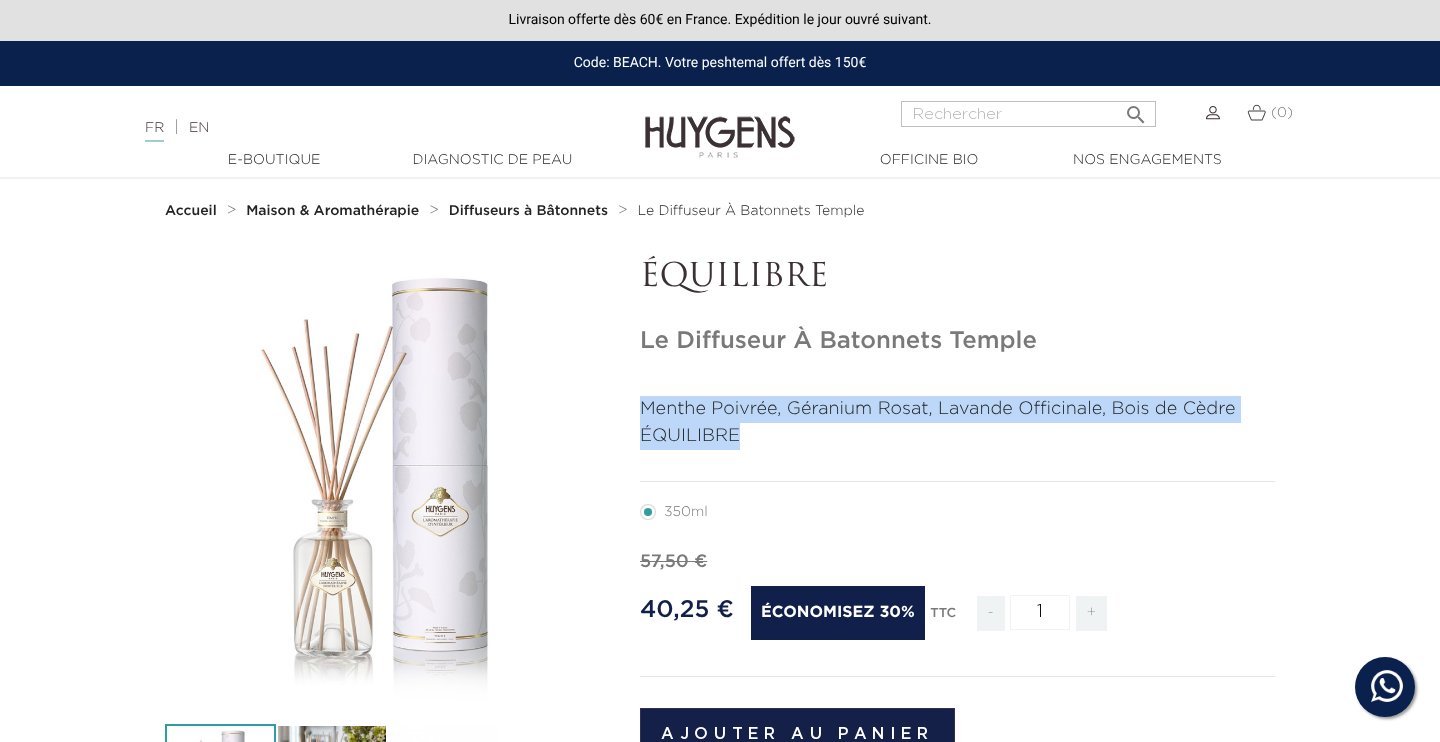 drag, startPoint x: 742, startPoint y: 430, endPoint x: 639, endPoint y: 410, distance: 104.92378 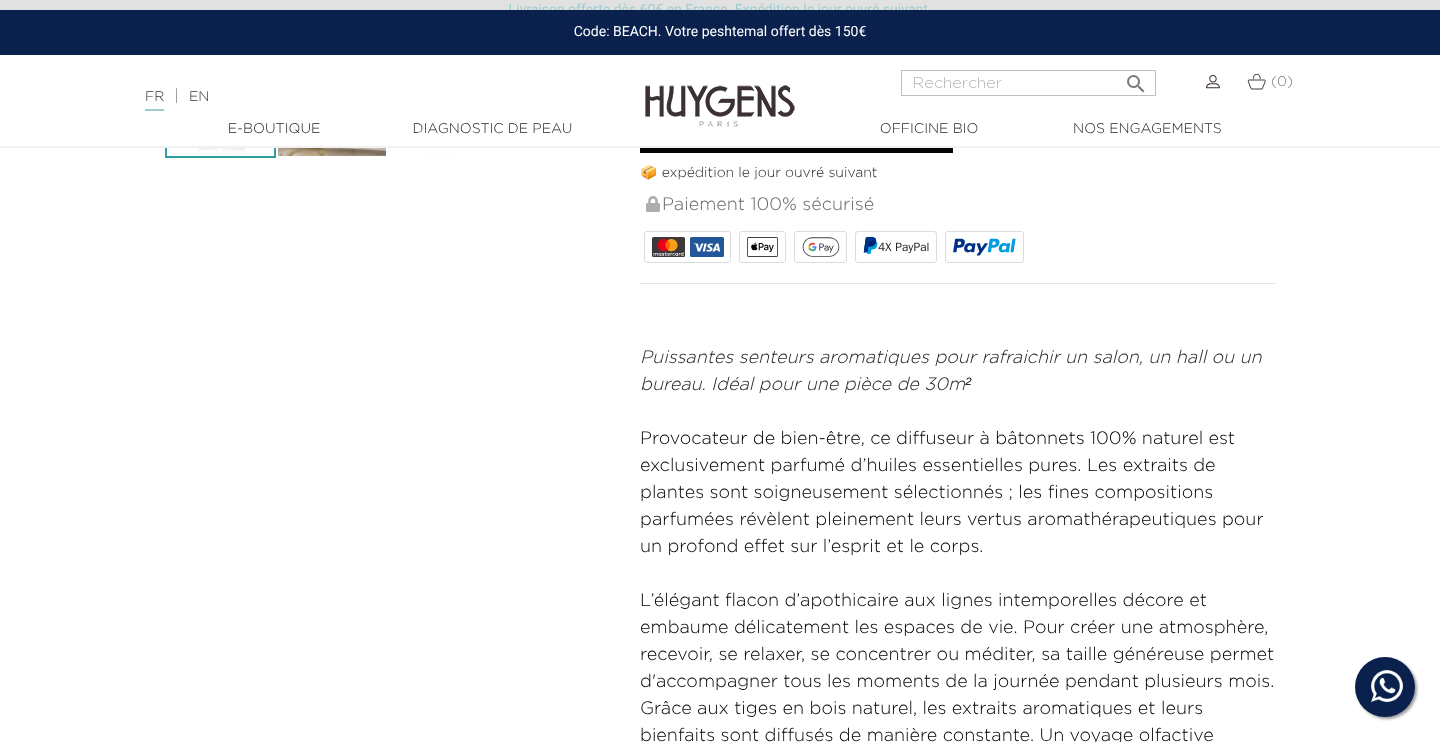 scroll, scrollTop: 685, scrollLeft: 0, axis: vertical 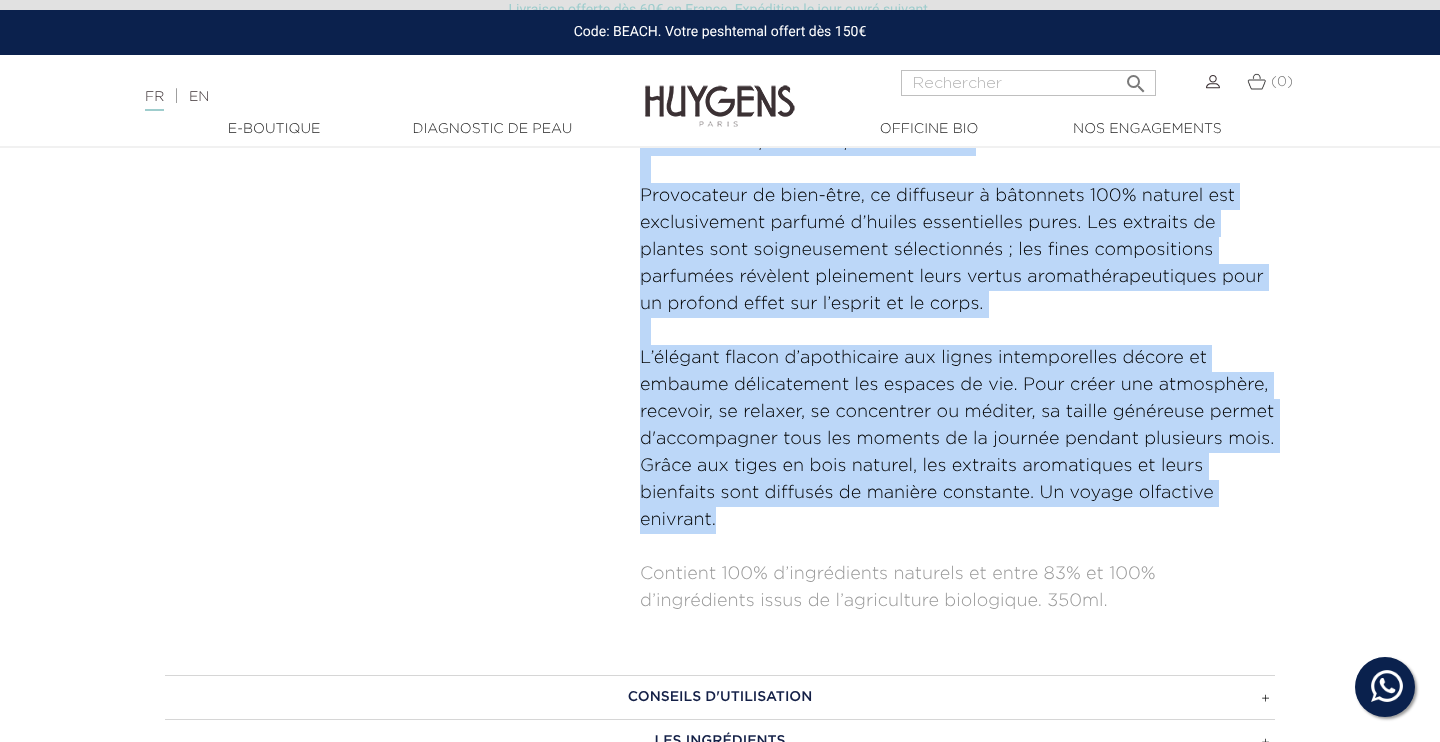 drag, startPoint x: 640, startPoint y: 345, endPoint x: 727, endPoint y: 523, distance: 198.1237 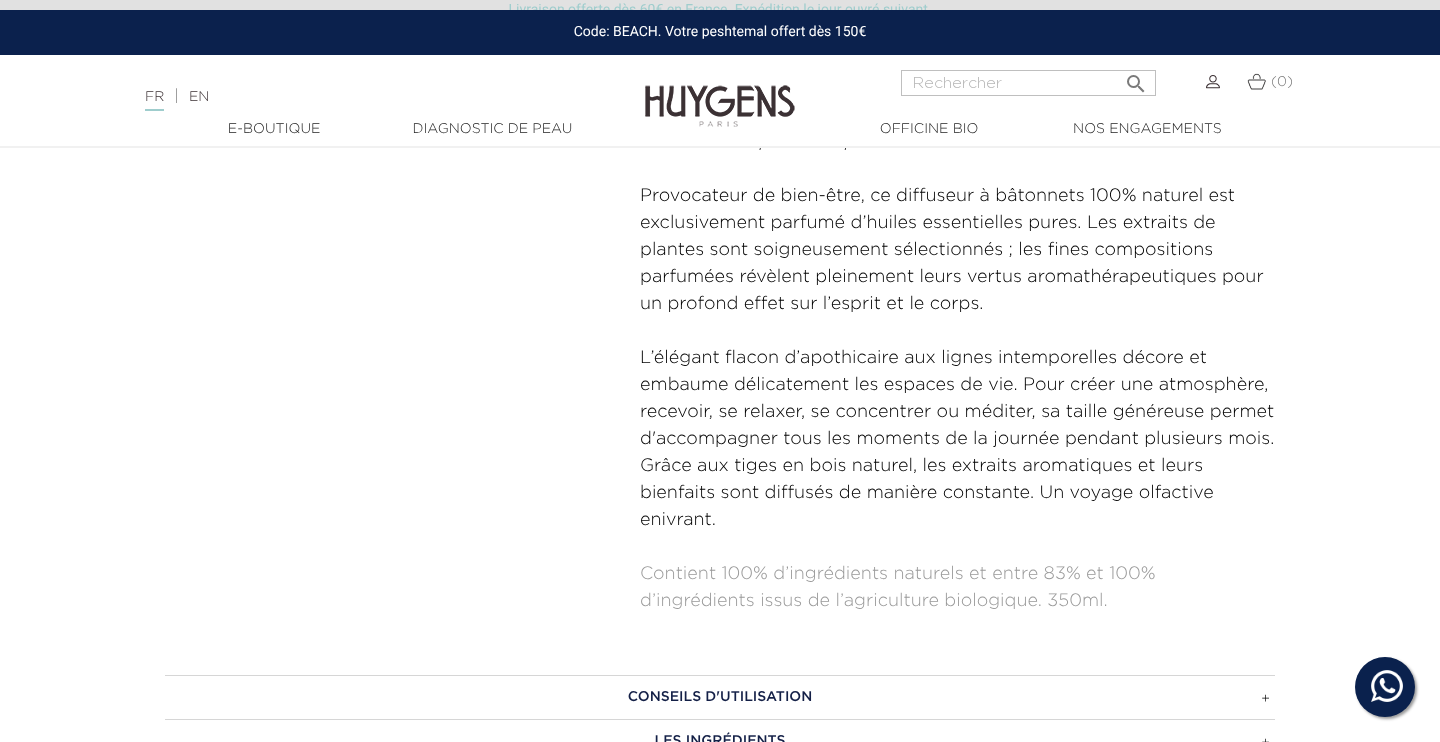 click on "Langue :
FR
|                 EN
Français
English

Rechercher
(0)
" at bounding box center (720, 80) 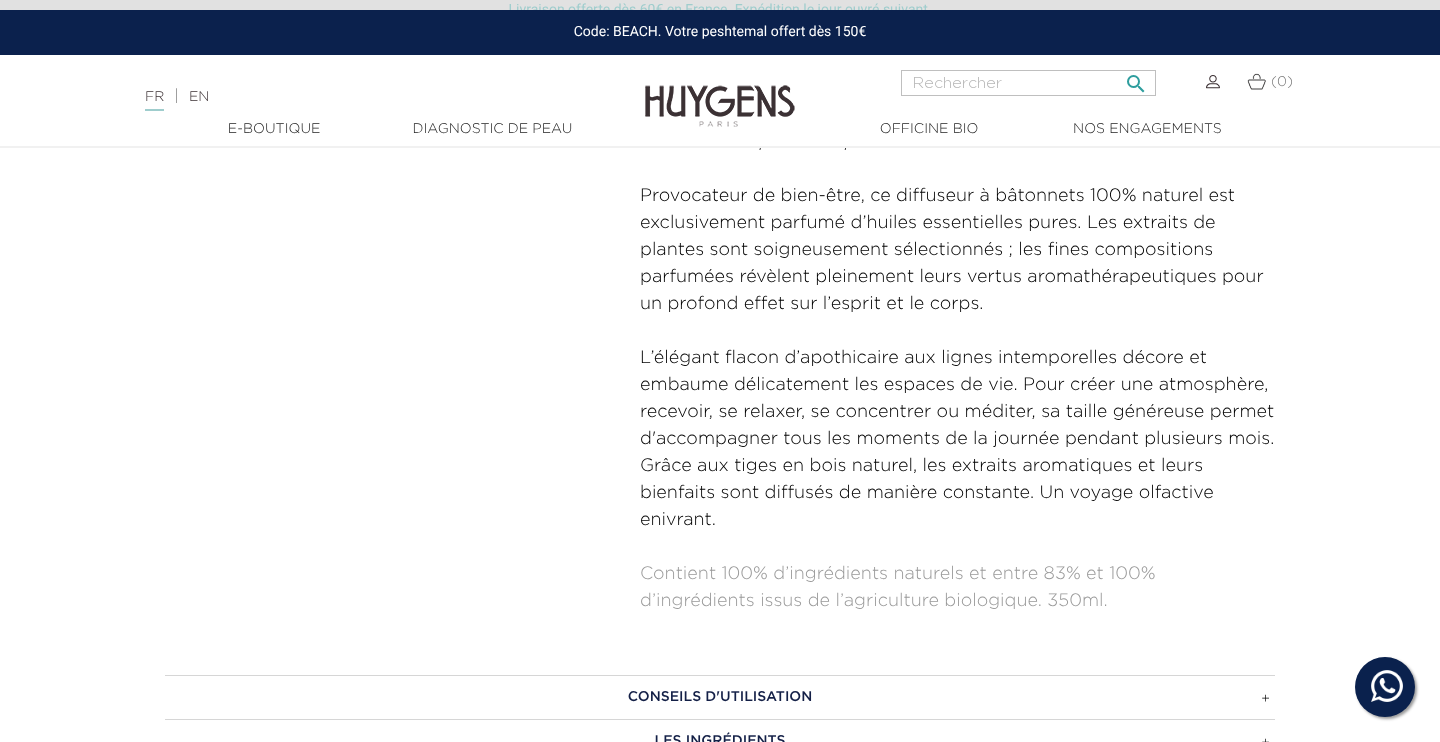 click at bounding box center [1028, 83] 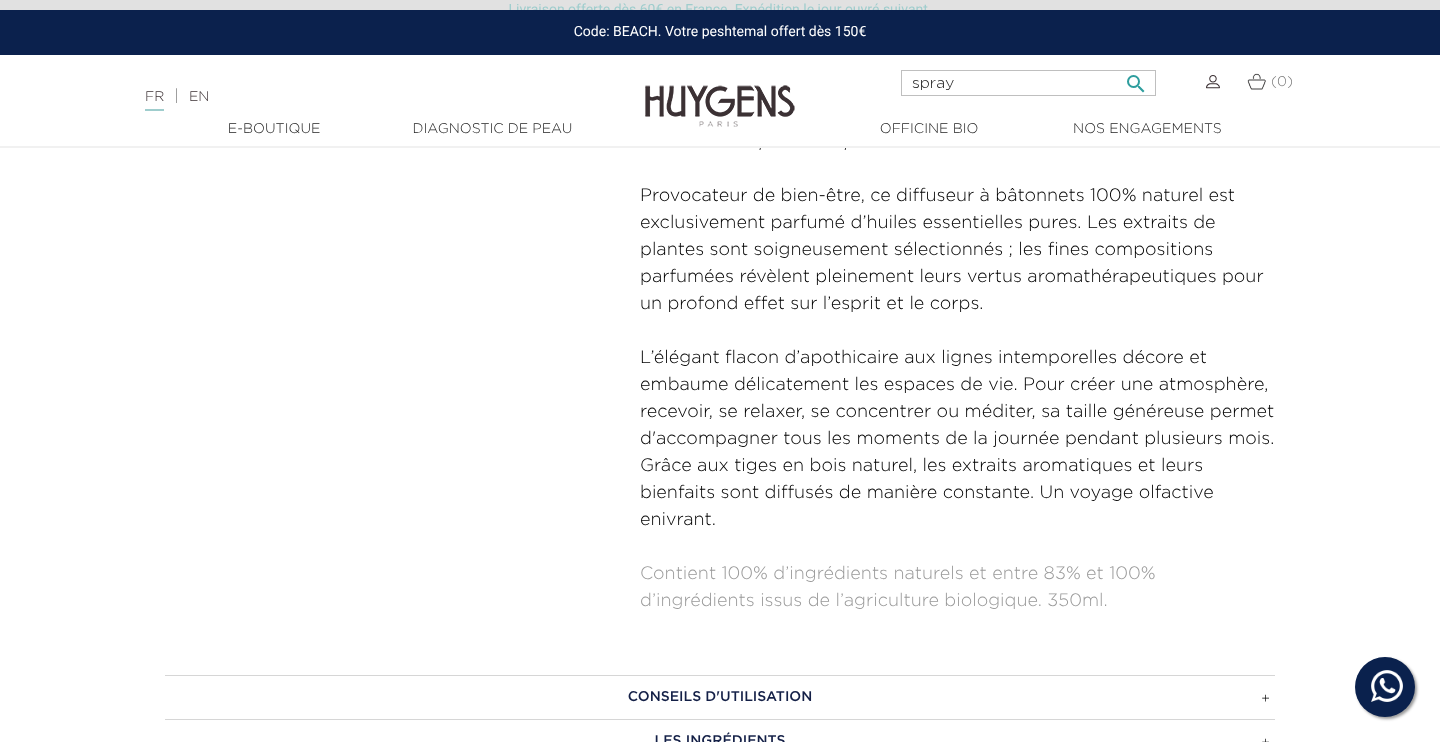 type on "spray" 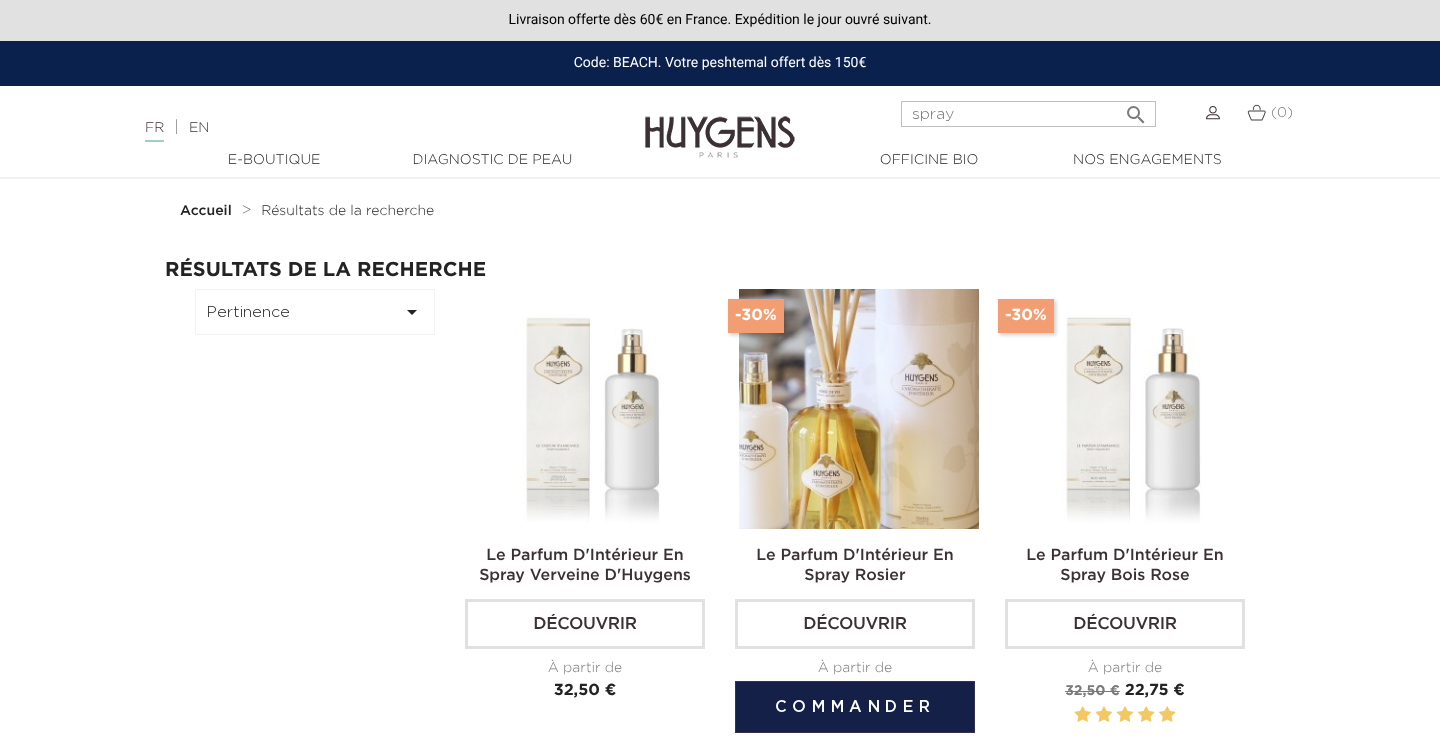 scroll, scrollTop: 0, scrollLeft: 0, axis: both 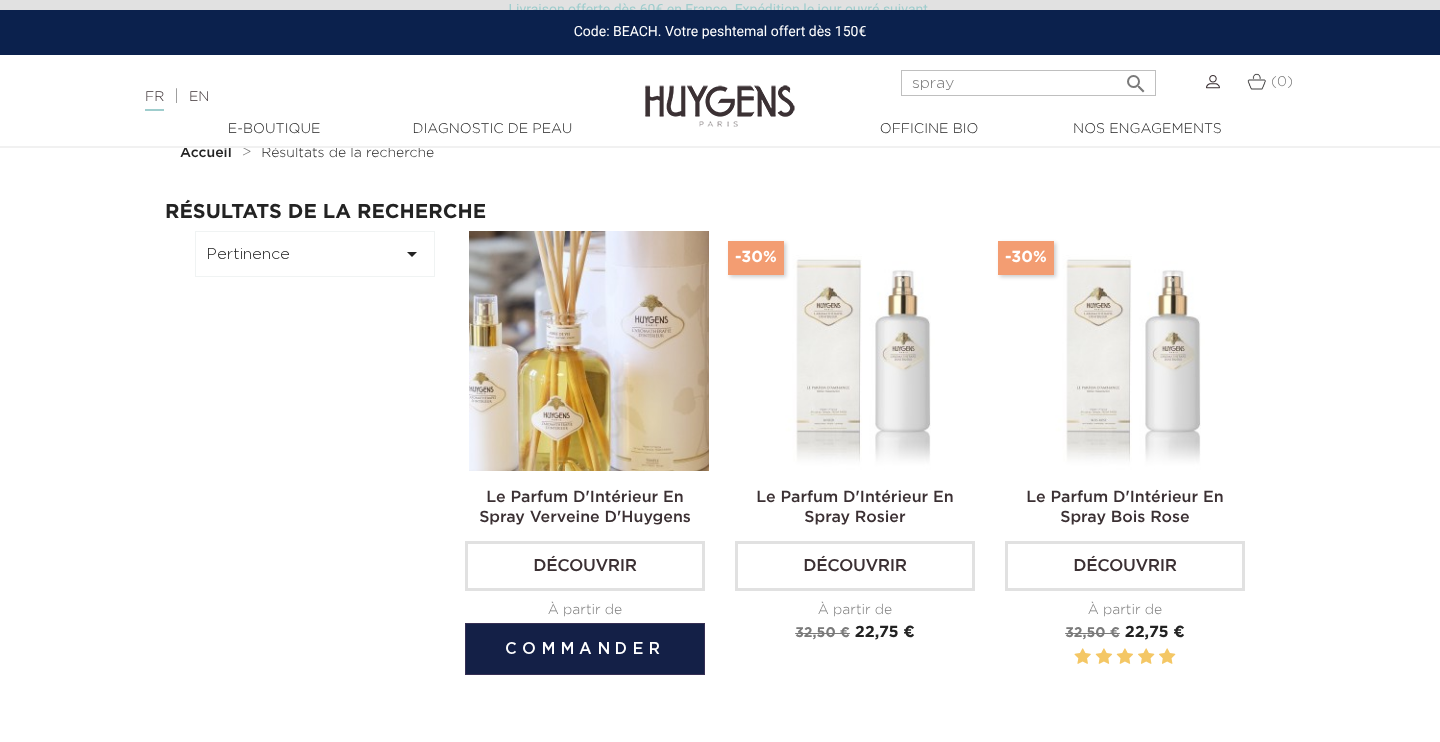 click at bounding box center [589, 351] 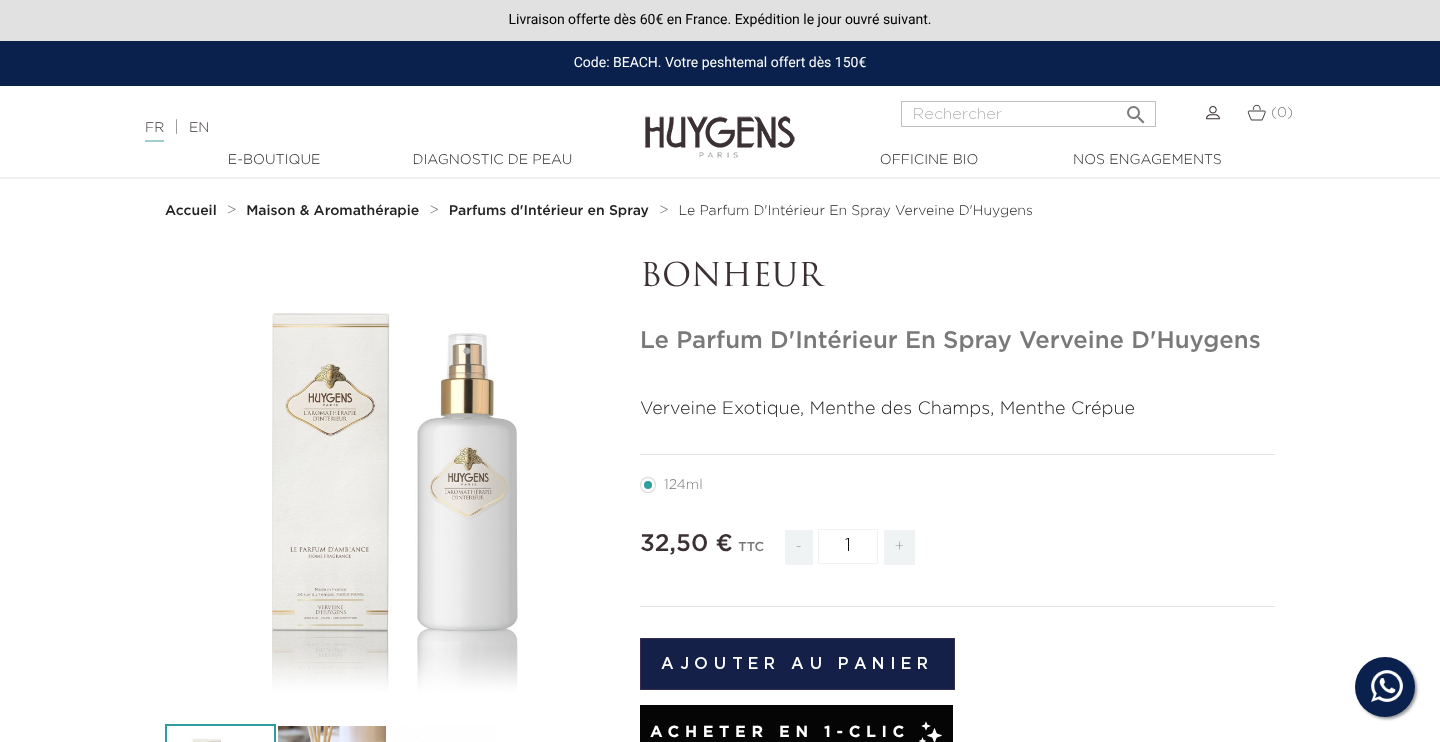 scroll, scrollTop: 0, scrollLeft: 0, axis: both 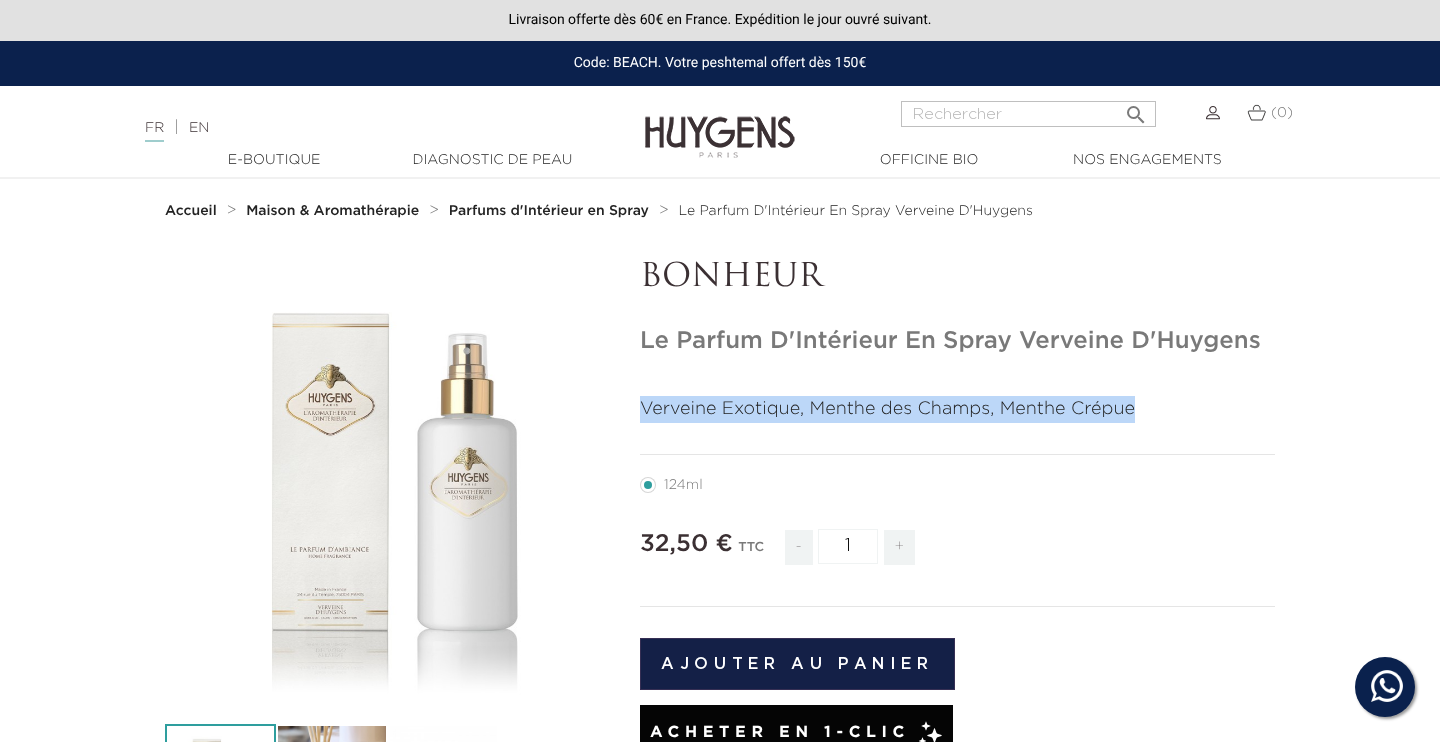 drag, startPoint x: 1150, startPoint y: 407, endPoint x: 625, endPoint y: 411, distance: 525.01526 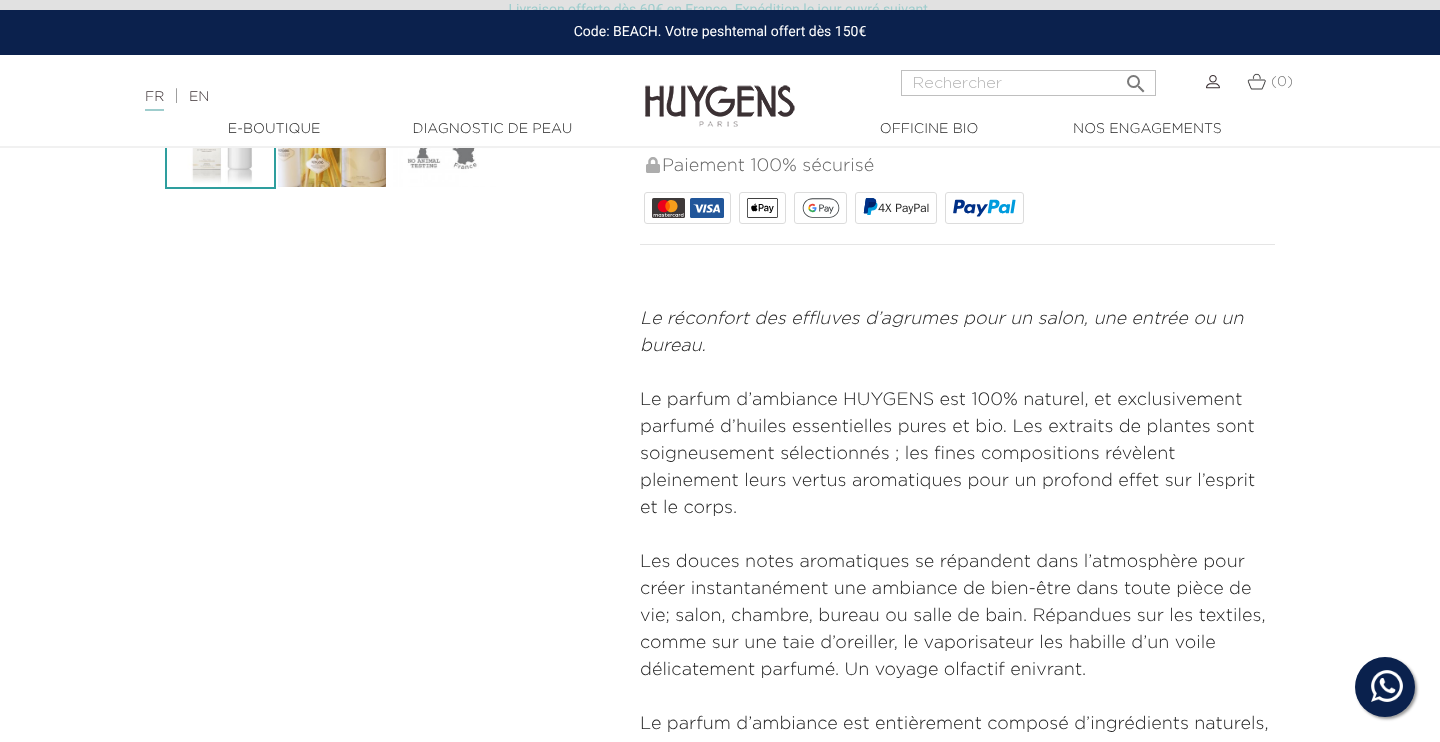 scroll, scrollTop: 547, scrollLeft: 0, axis: vertical 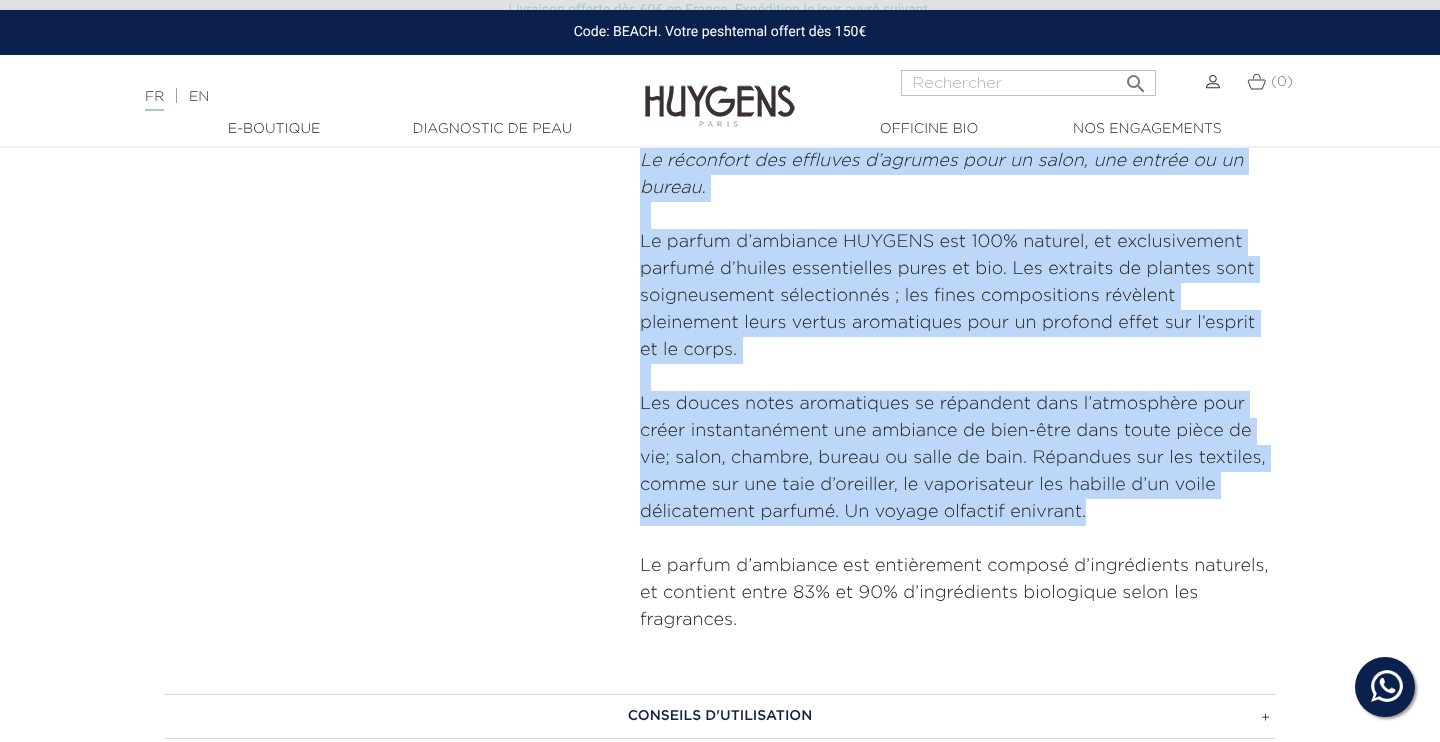 drag, startPoint x: 637, startPoint y: 416, endPoint x: 1114, endPoint y: 523, distance: 488.85376 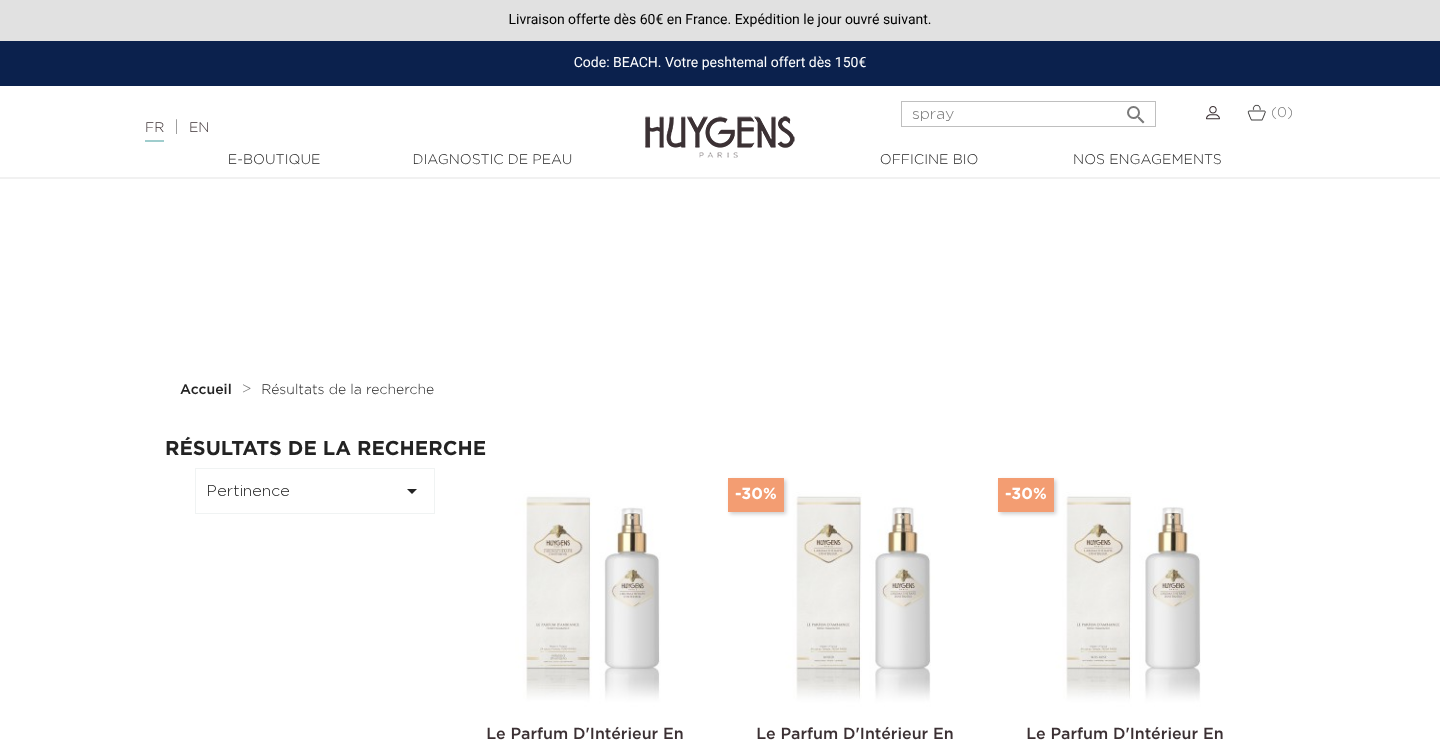 scroll, scrollTop: 58, scrollLeft: 0, axis: vertical 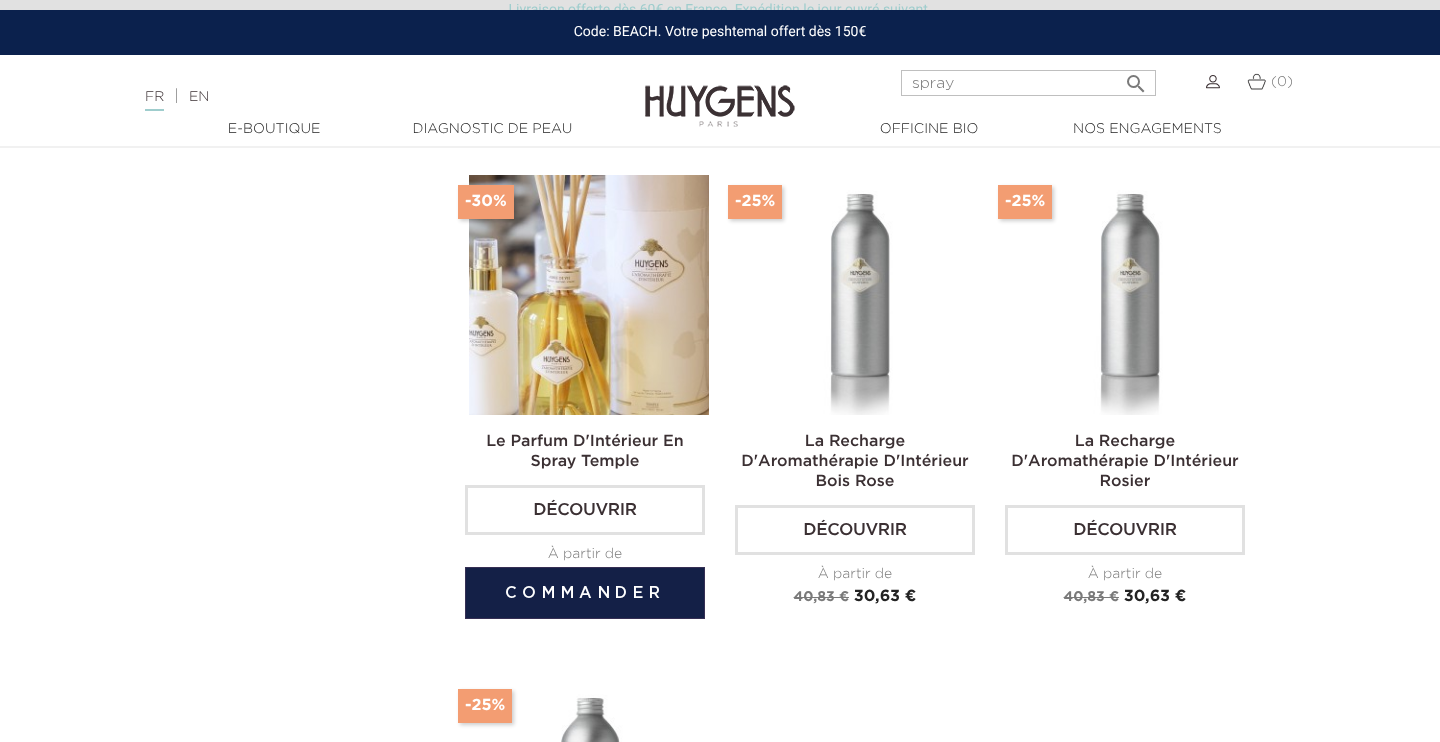 click at bounding box center [589, 295] 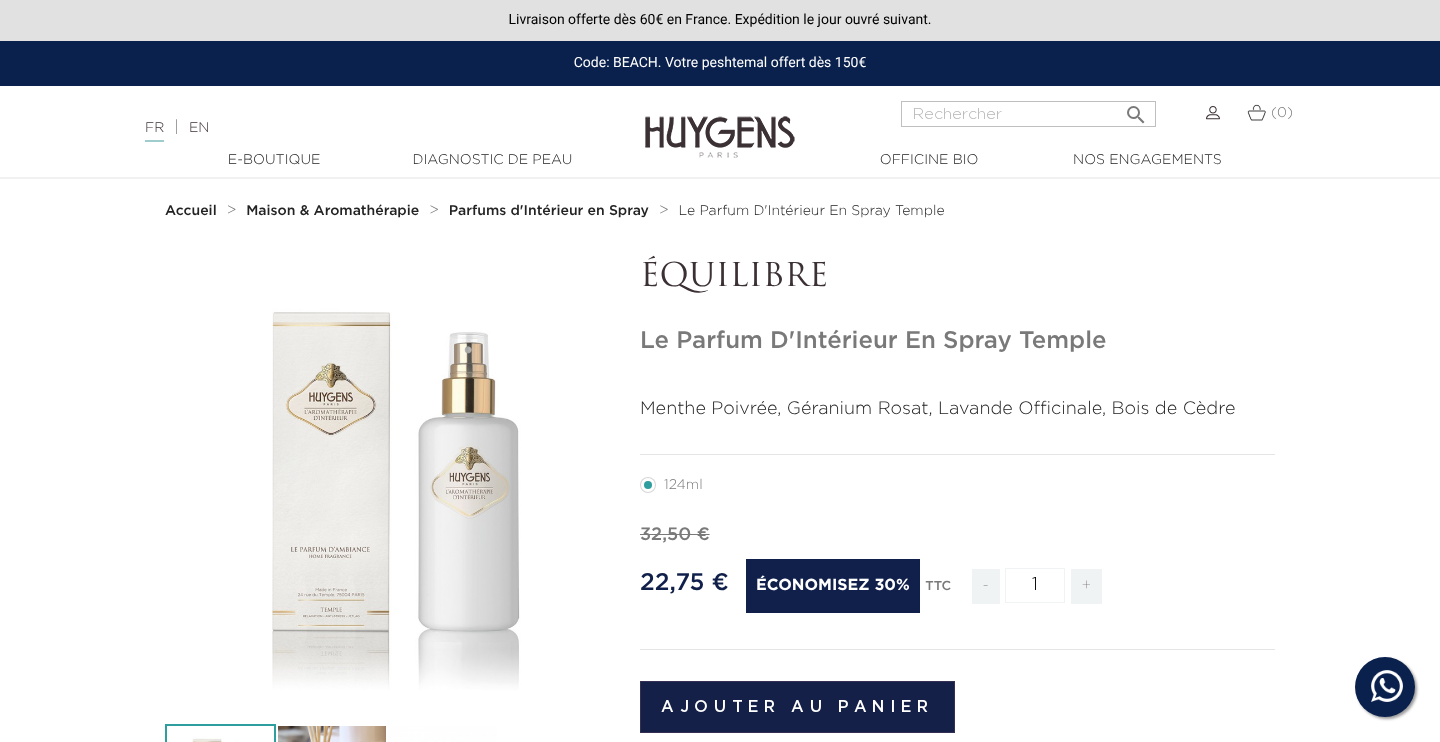 scroll, scrollTop: 0, scrollLeft: 0, axis: both 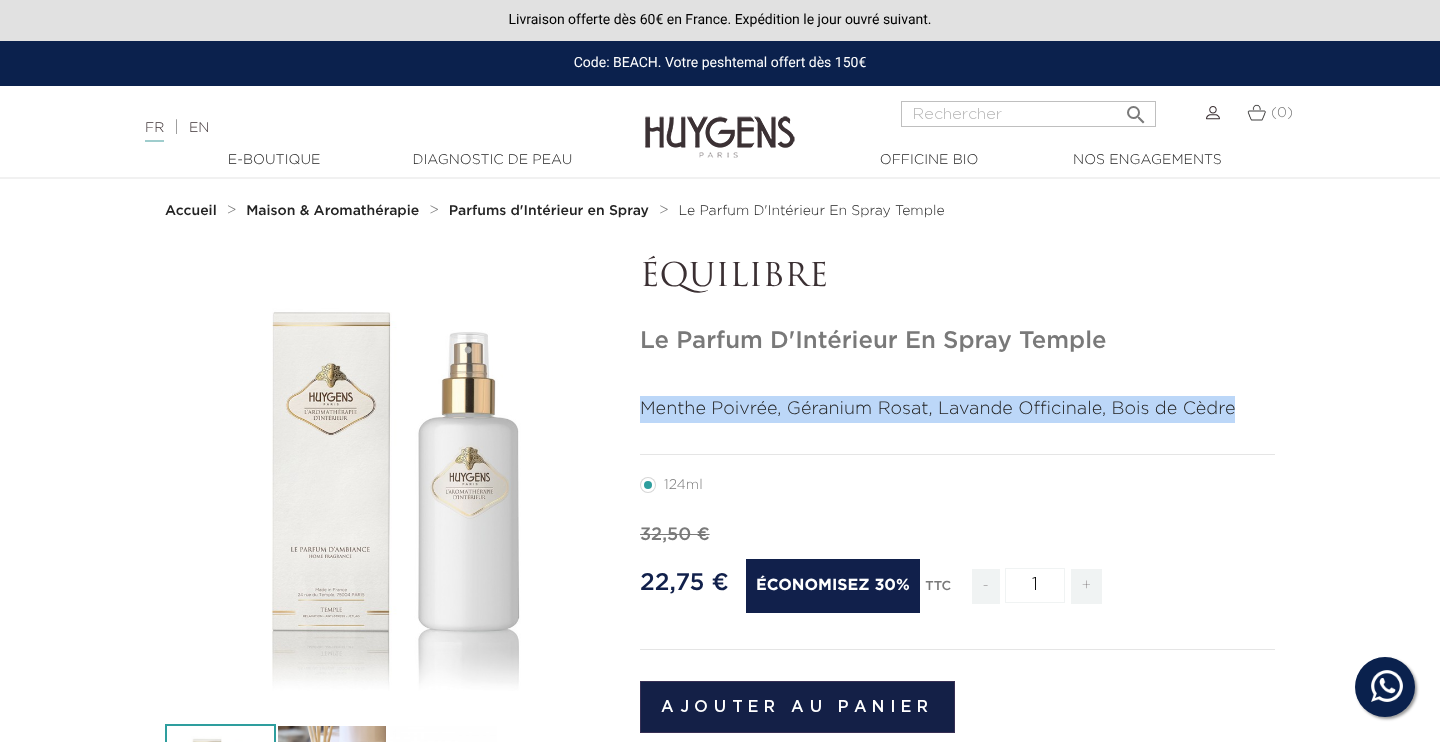 drag, startPoint x: 637, startPoint y: 407, endPoint x: 1290, endPoint y: 401, distance: 653.0276 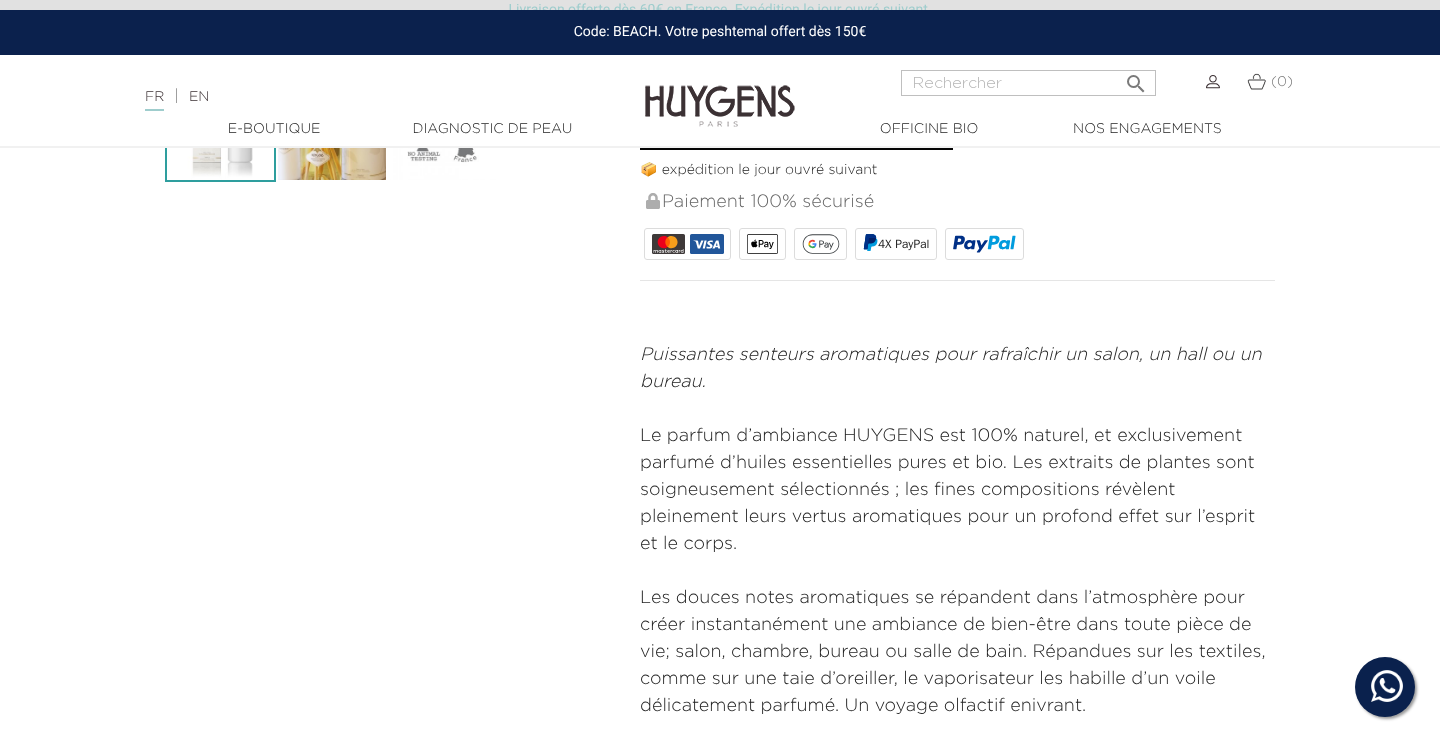 scroll, scrollTop: 660, scrollLeft: 0, axis: vertical 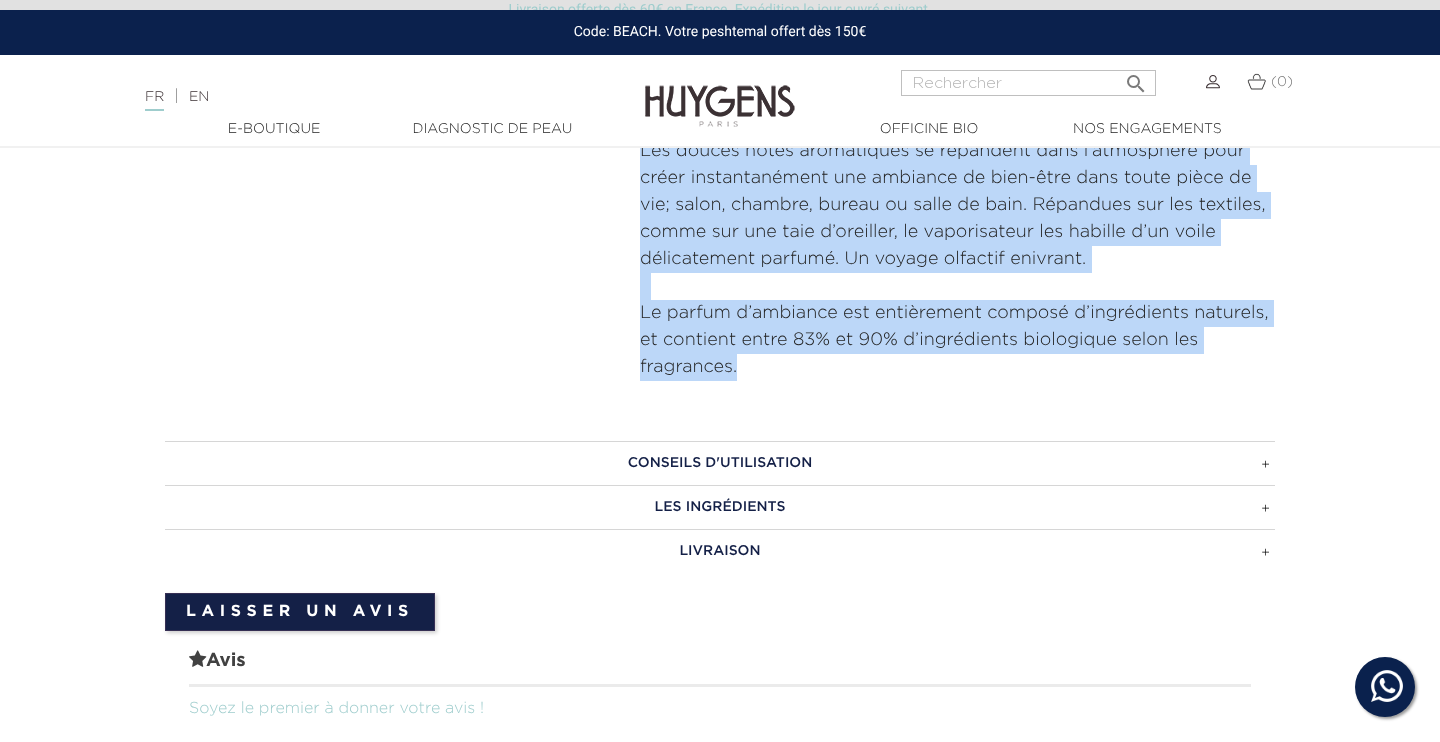 drag, startPoint x: 642, startPoint y: 341, endPoint x: 765, endPoint y: 368, distance: 125.92855 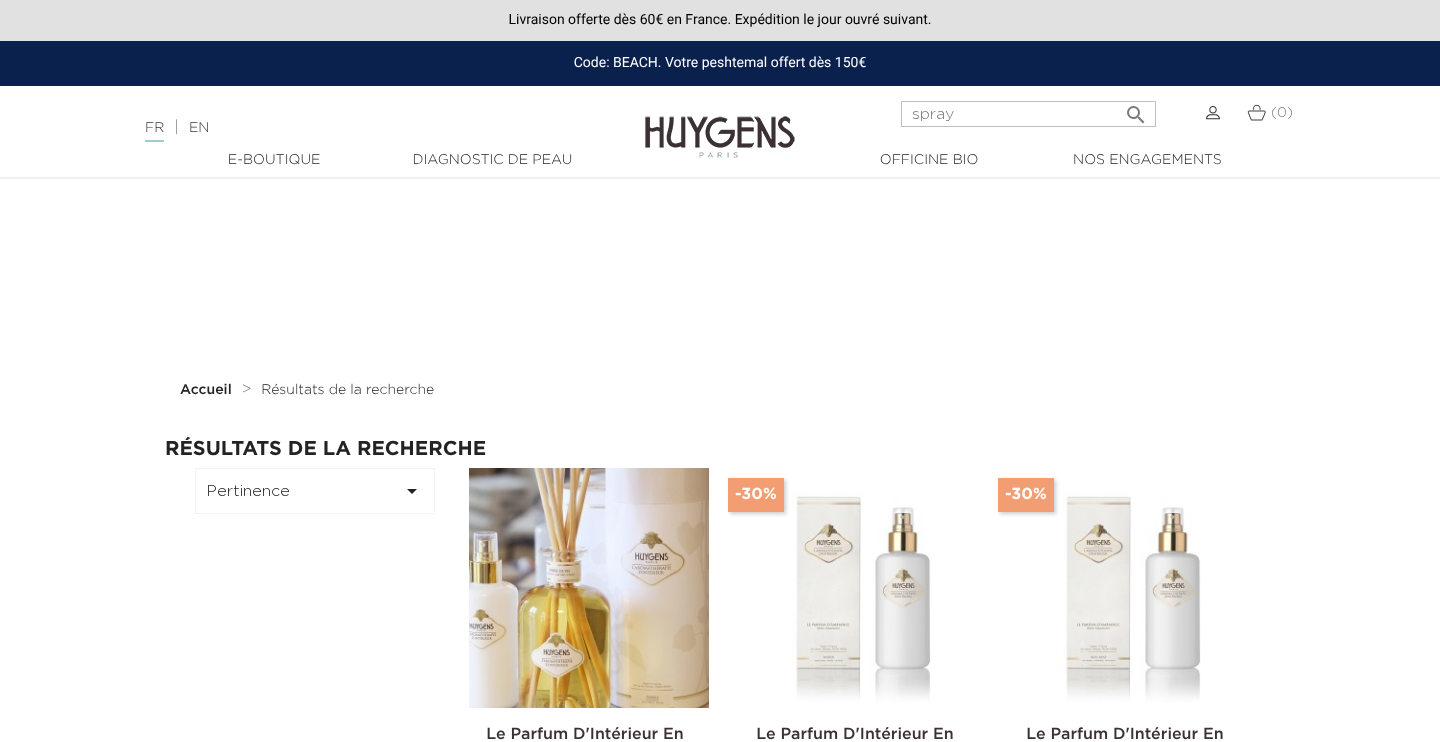 scroll, scrollTop: 645, scrollLeft: 0, axis: vertical 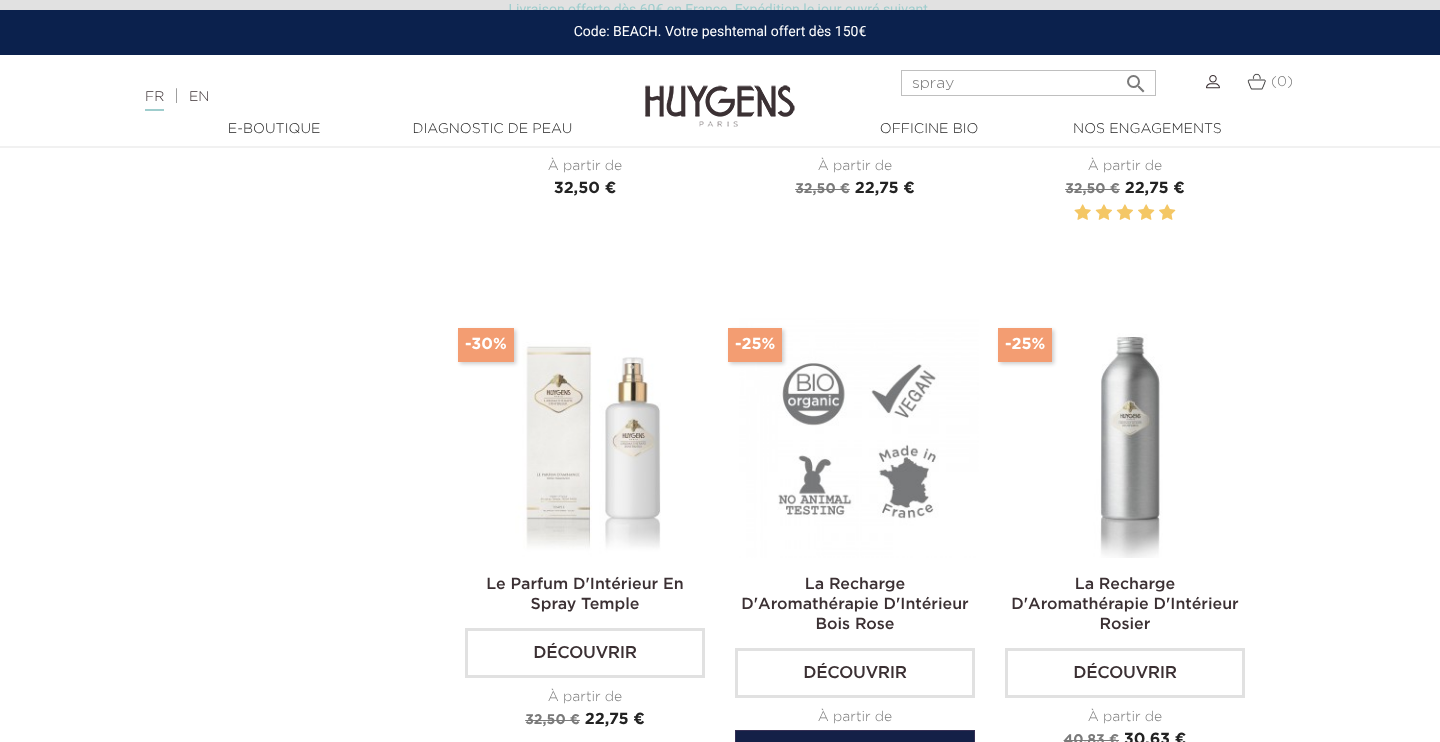 click at bounding box center [859, 438] 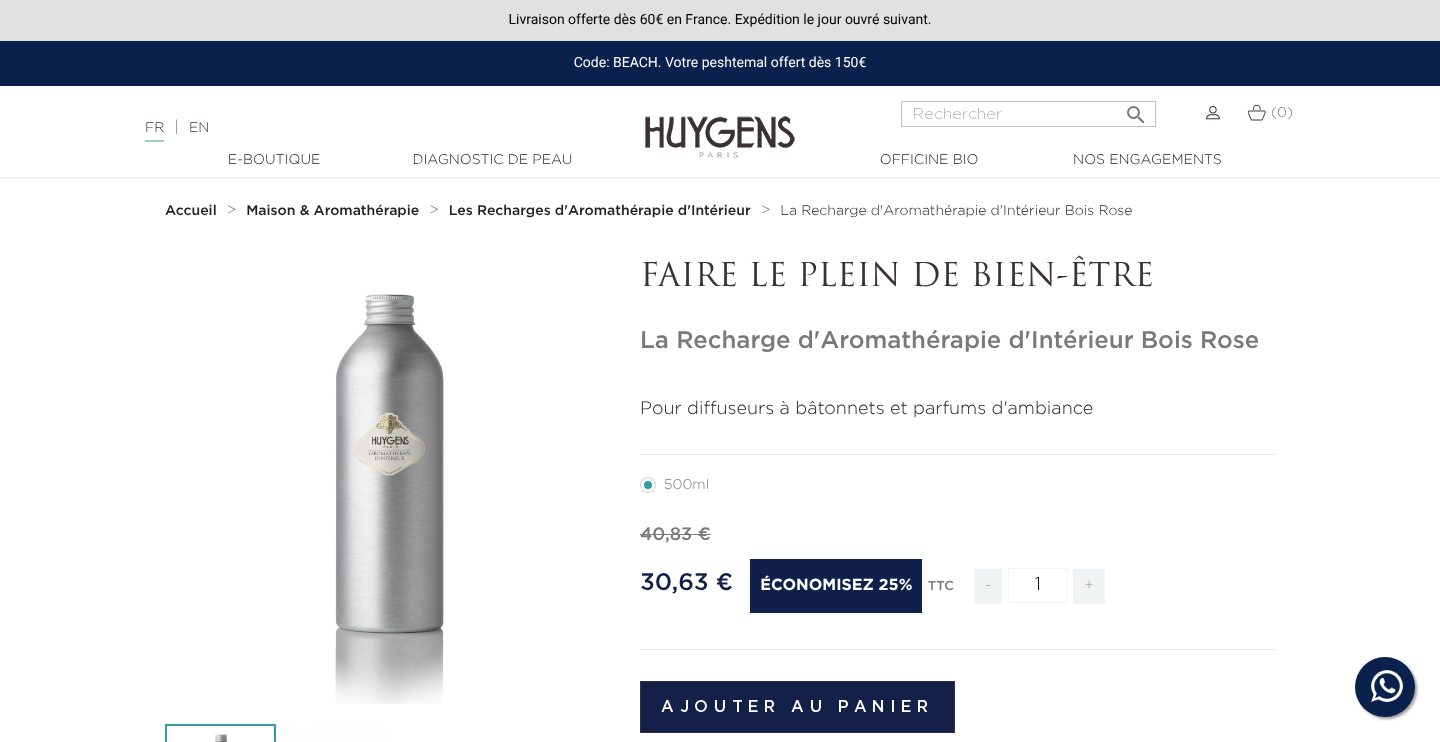 scroll, scrollTop: 0, scrollLeft: 0, axis: both 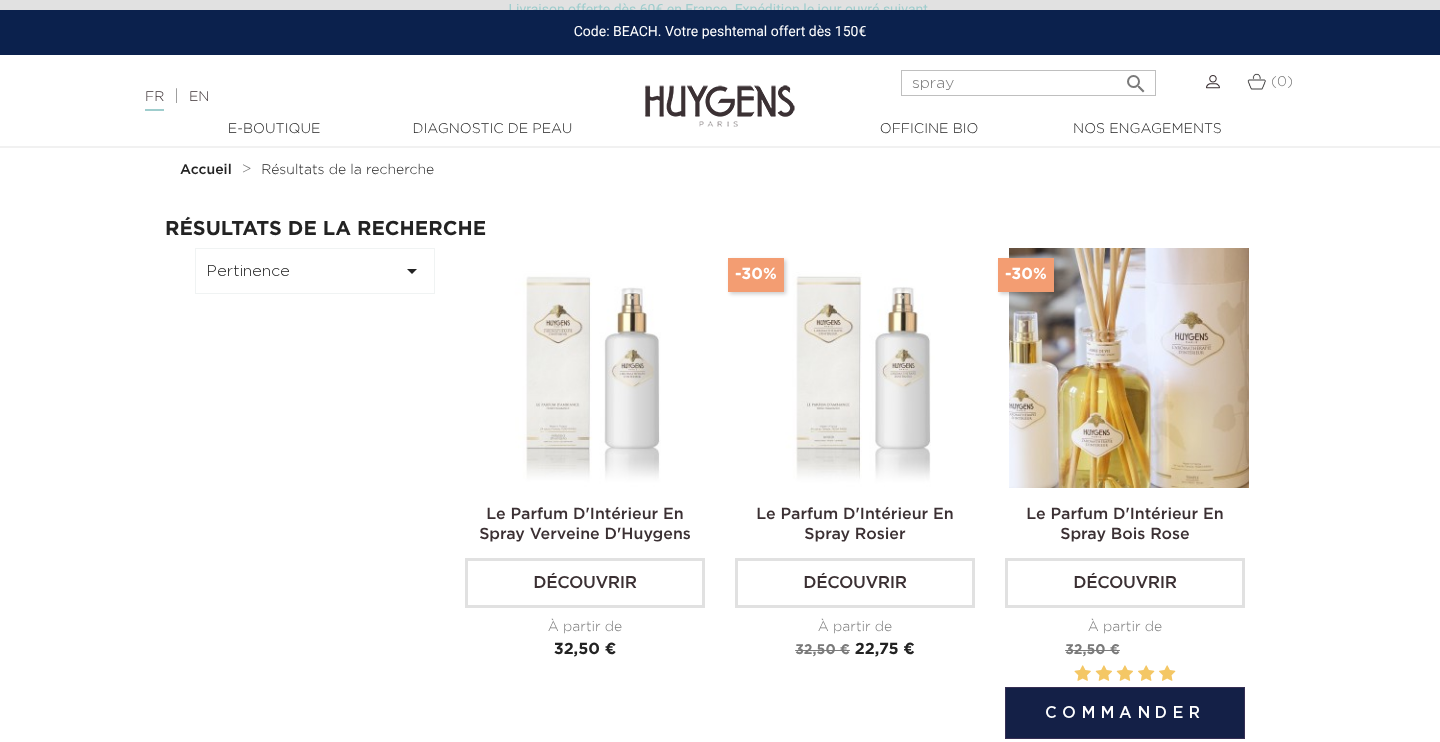 click at bounding box center [1129, 368] 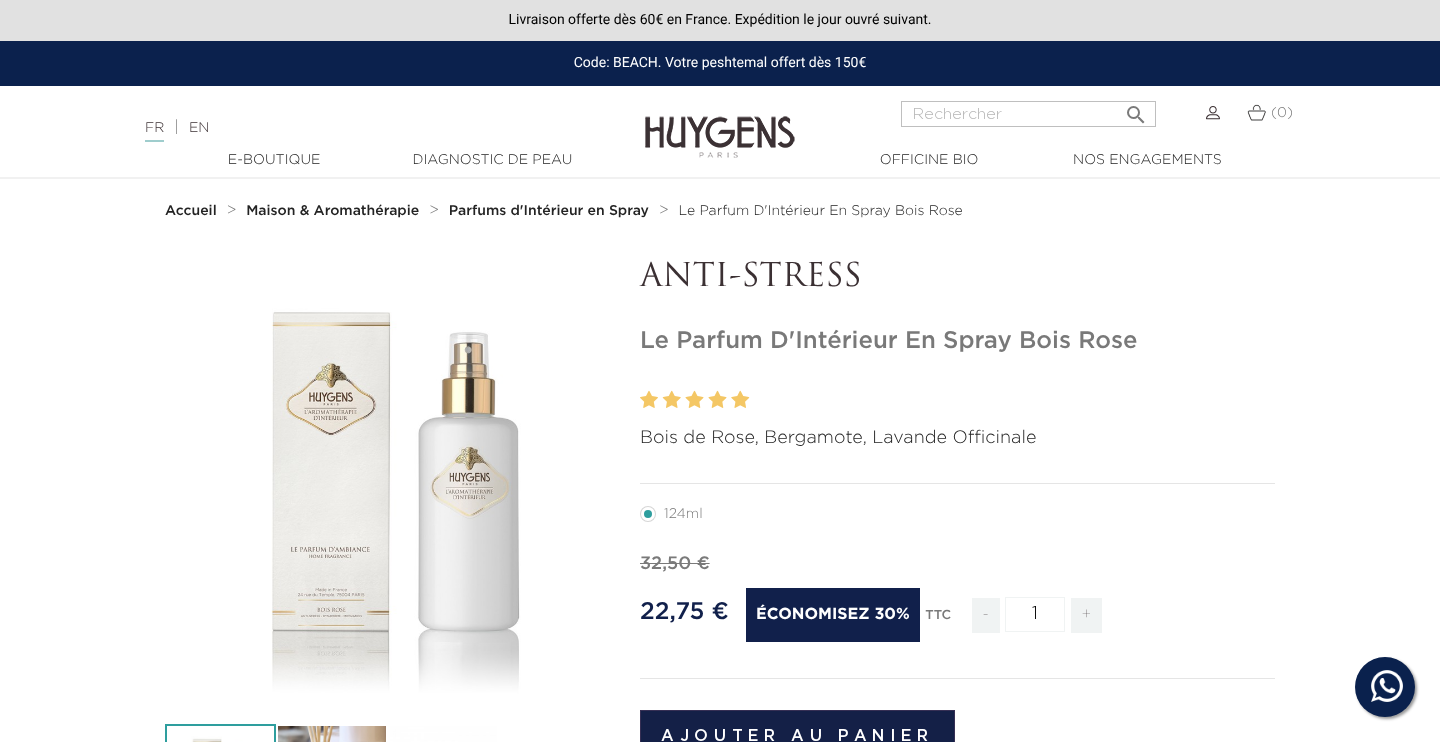 scroll, scrollTop: 0, scrollLeft: 0, axis: both 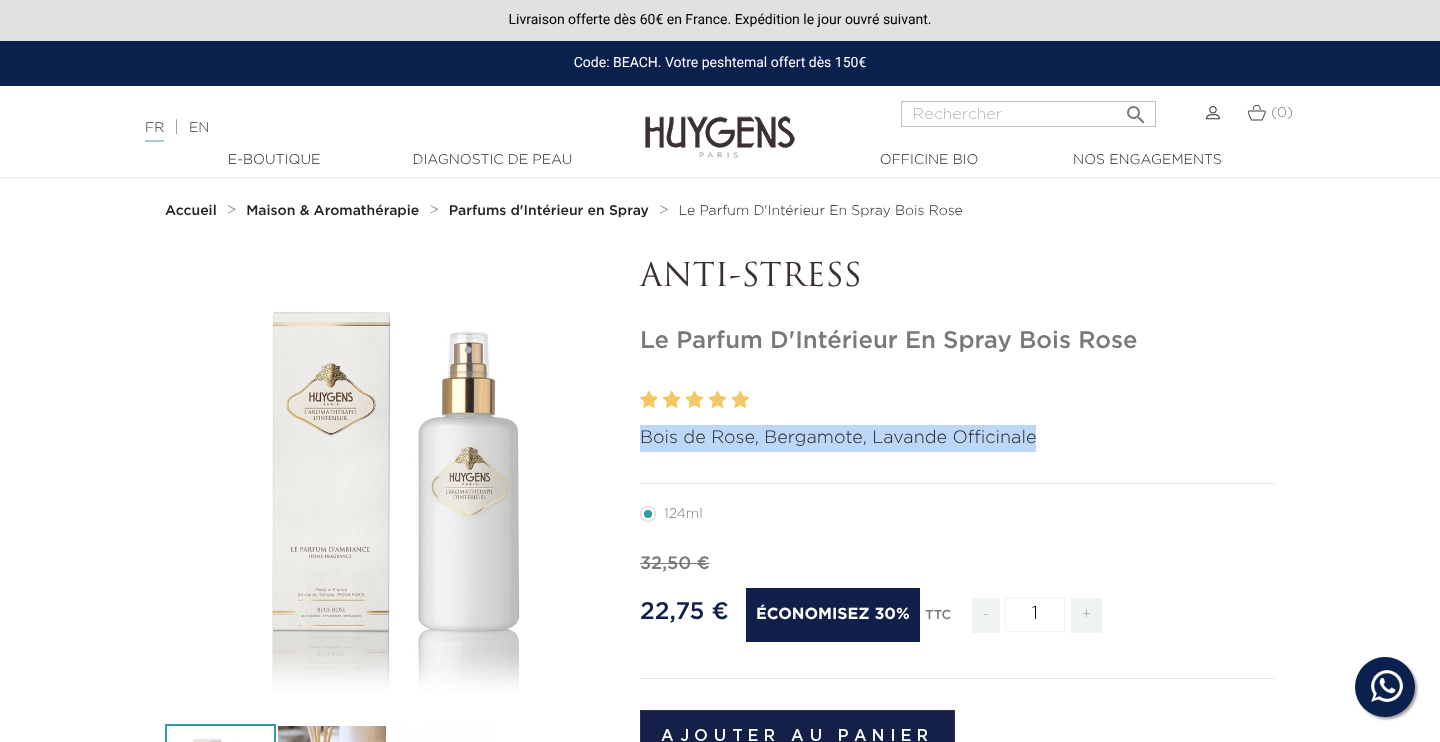drag, startPoint x: 1037, startPoint y: 436, endPoint x: 638, endPoint y: 437, distance: 399.00125 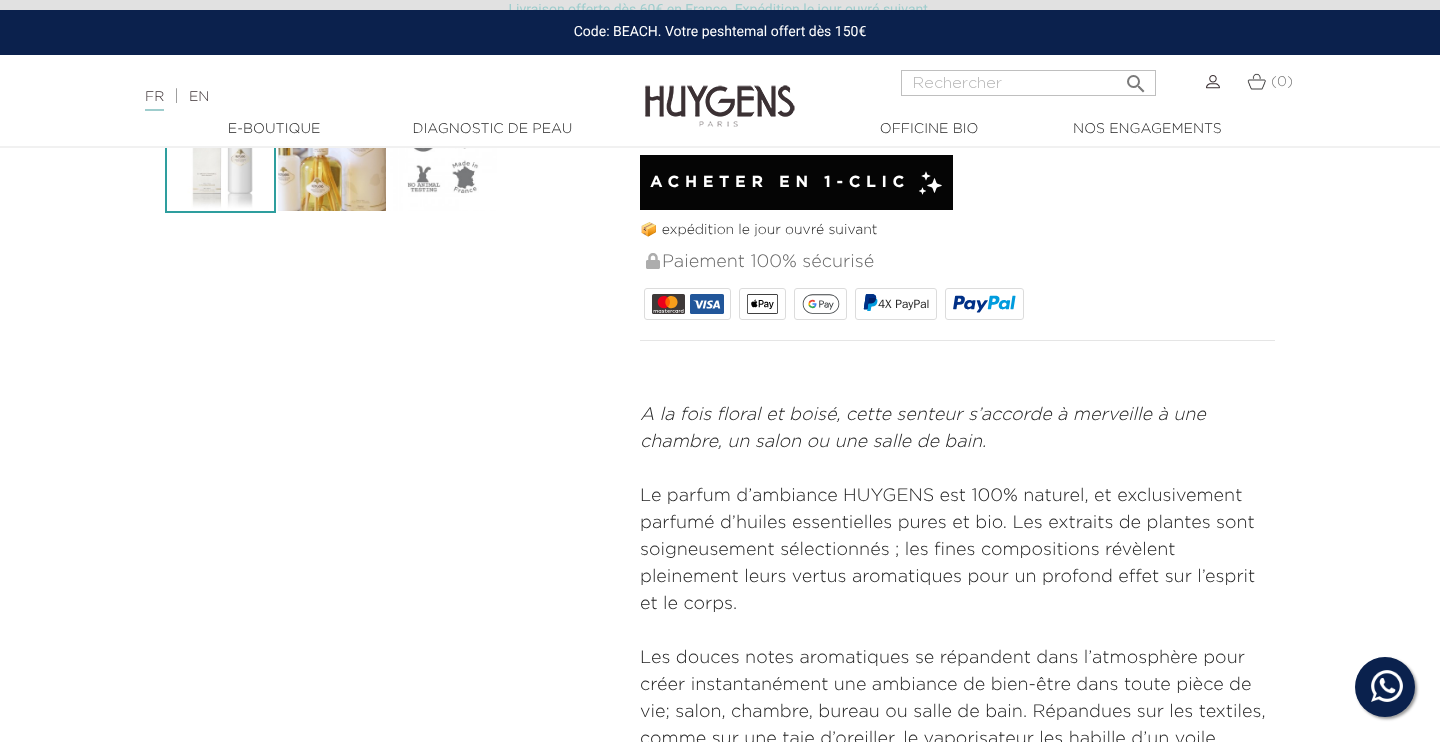 scroll, scrollTop: 777, scrollLeft: 0, axis: vertical 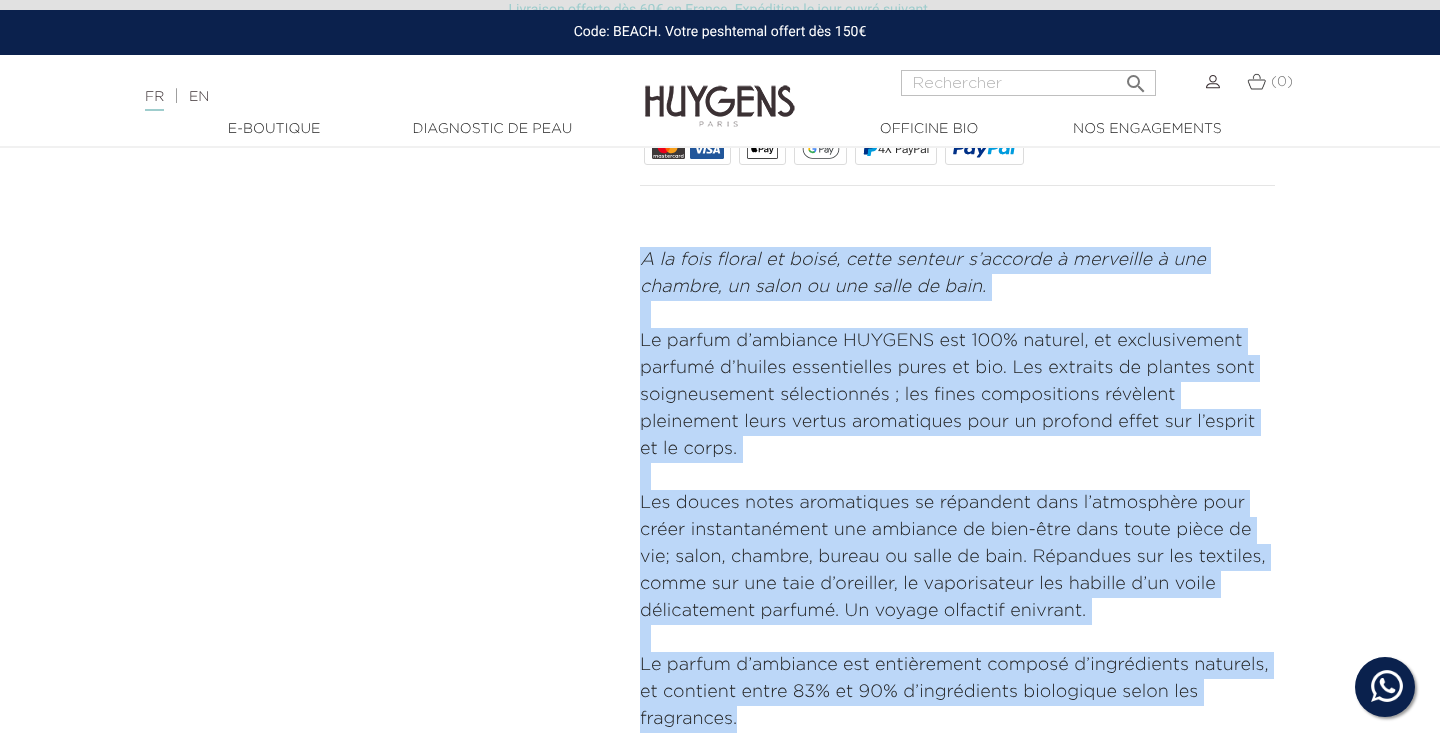 drag, startPoint x: 641, startPoint y: 261, endPoint x: 1155, endPoint y: 718, distance: 687.78265 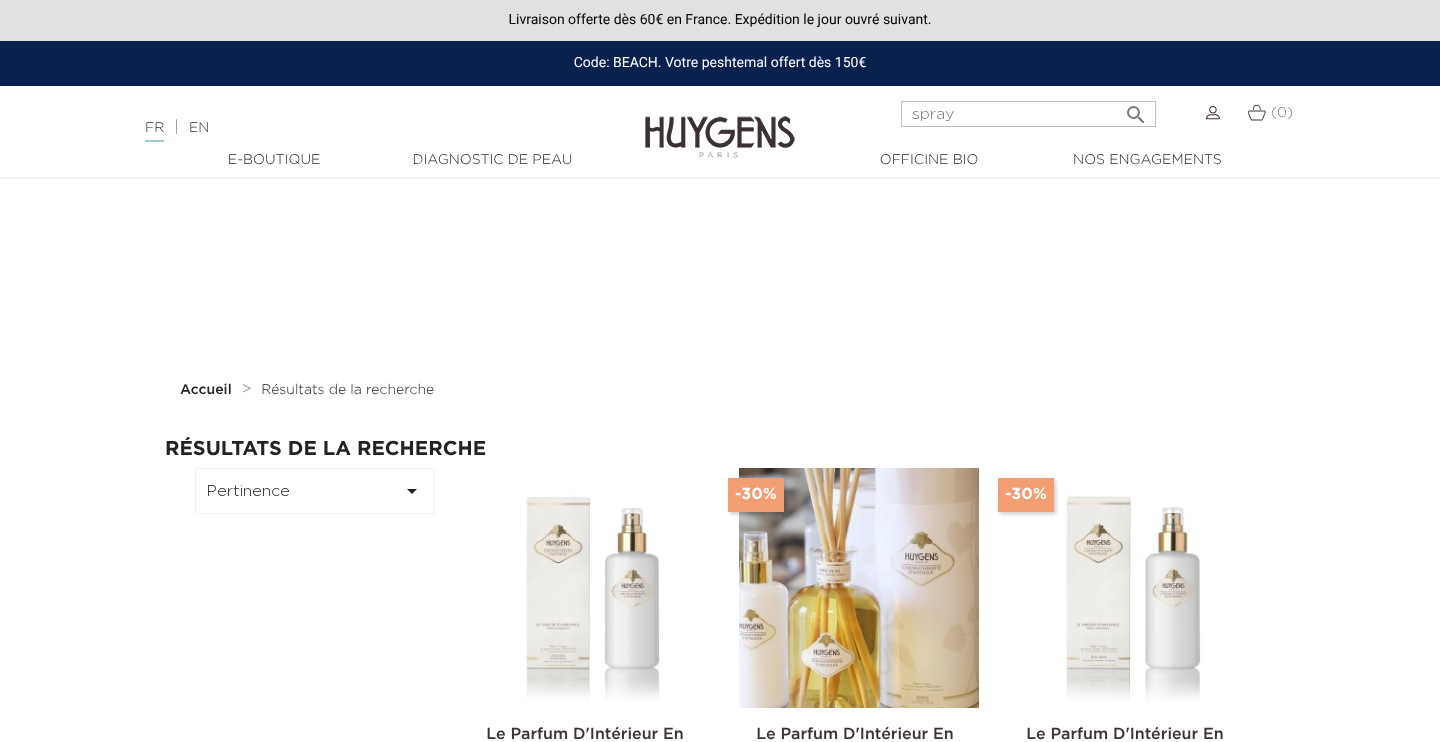 scroll, scrollTop: 41, scrollLeft: 0, axis: vertical 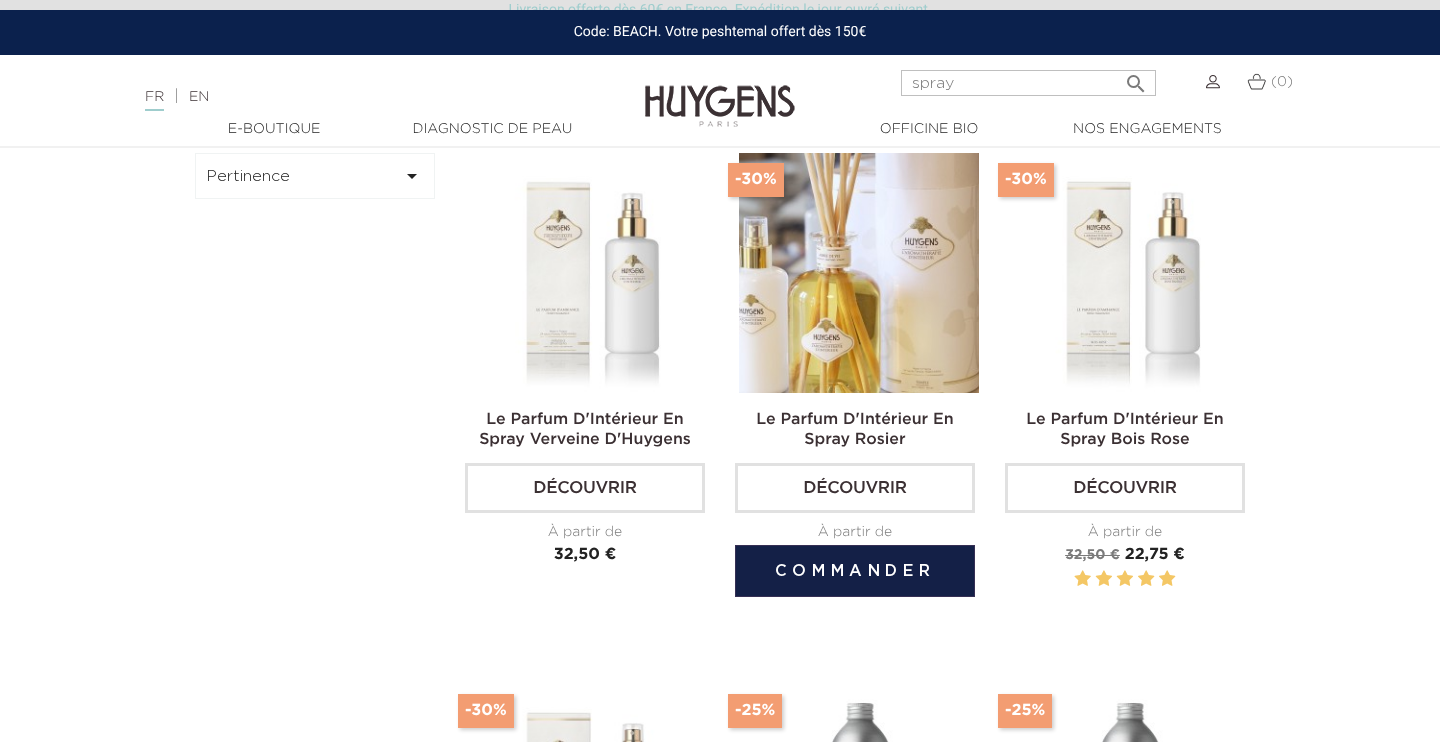 click at bounding box center (859, 273) 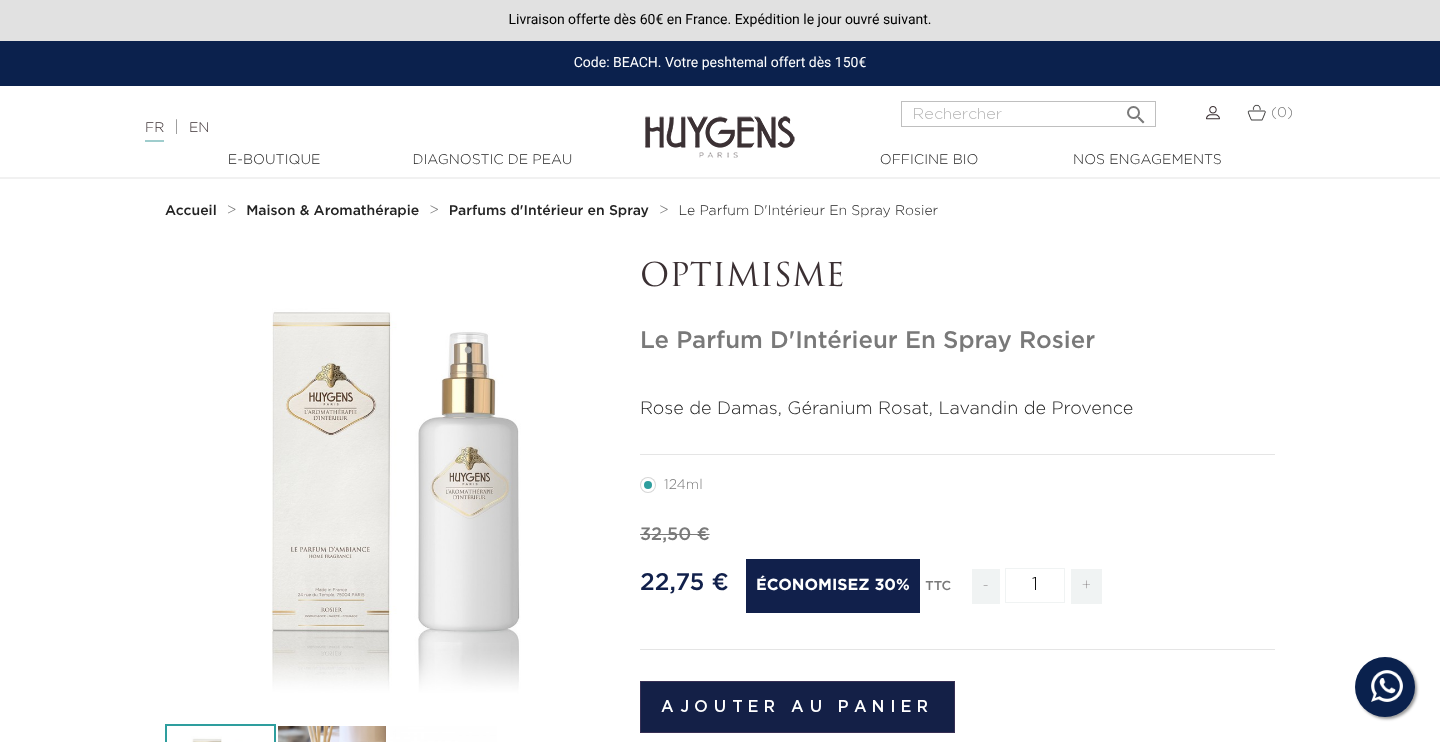 scroll, scrollTop: 0, scrollLeft: 0, axis: both 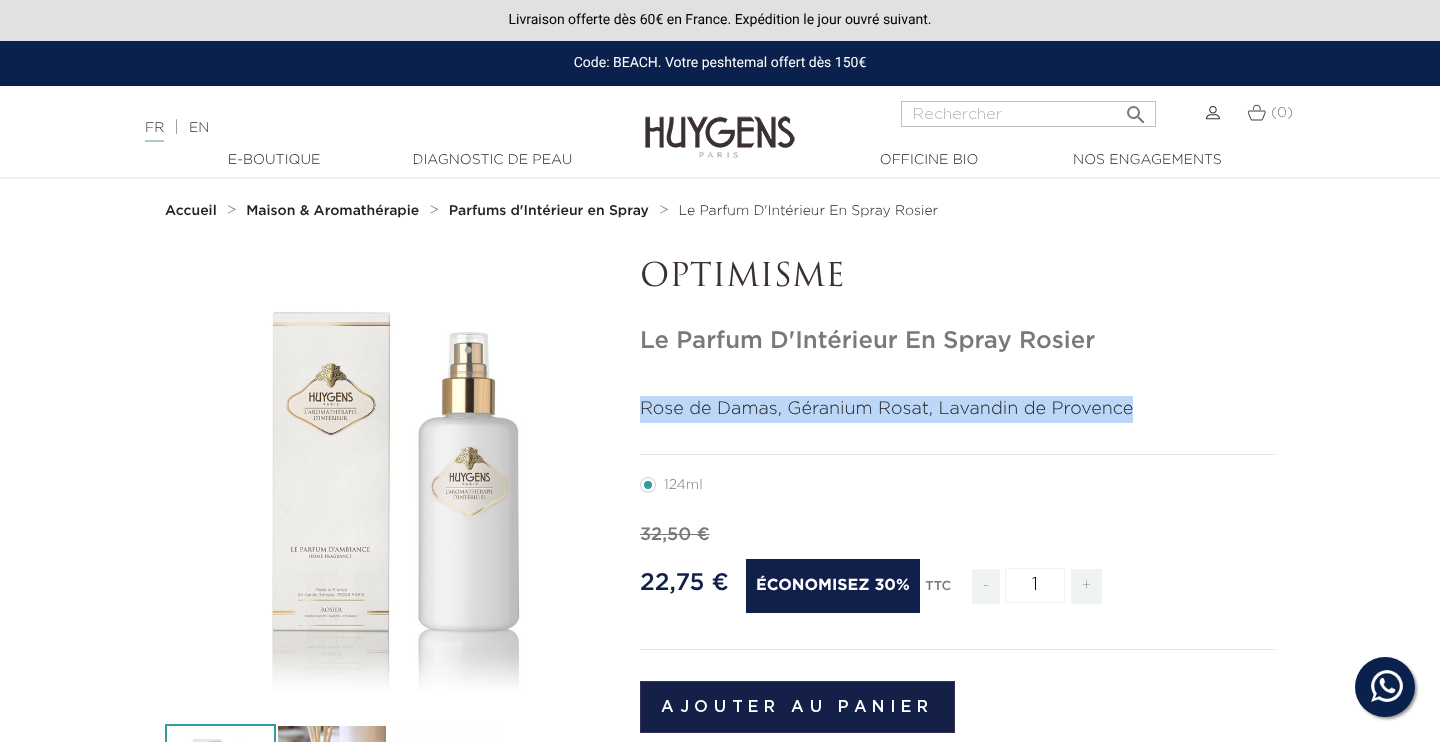 drag, startPoint x: 1139, startPoint y: 404, endPoint x: 630, endPoint y: 410, distance: 509.03537 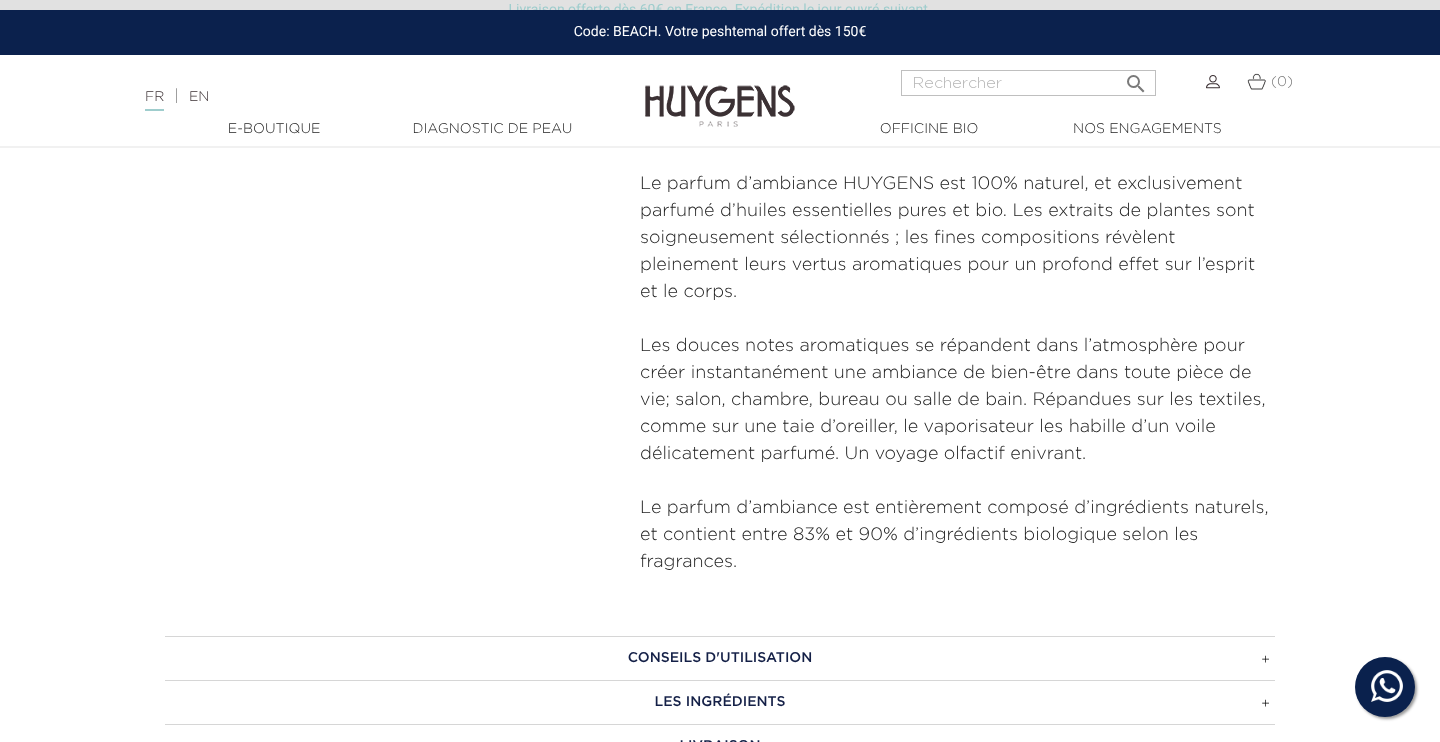 scroll, scrollTop: 922, scrollLeft: 0, axis: vertical 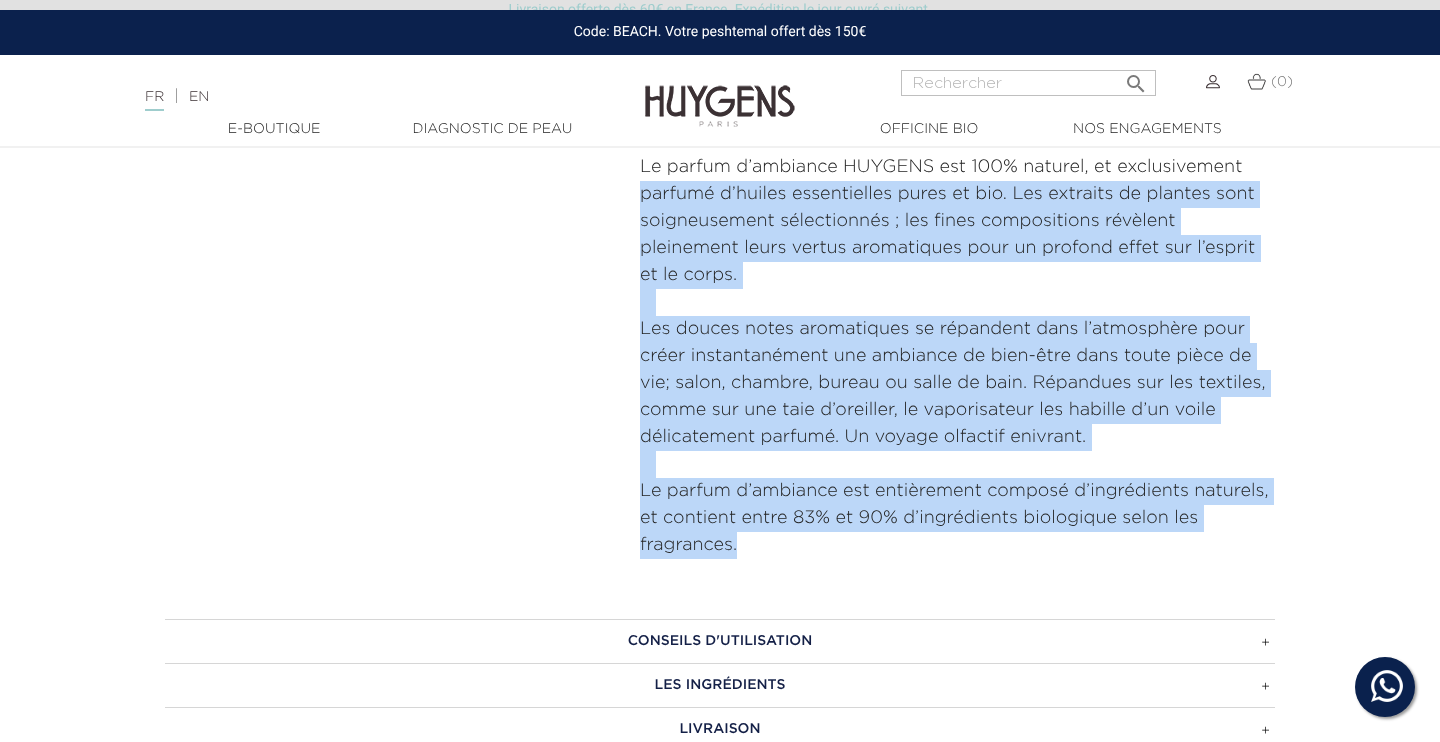 drag, startPoint x: 743, startPoint y: 542, endPoint x: 608, endPoint y: 181, distance: 385.41666 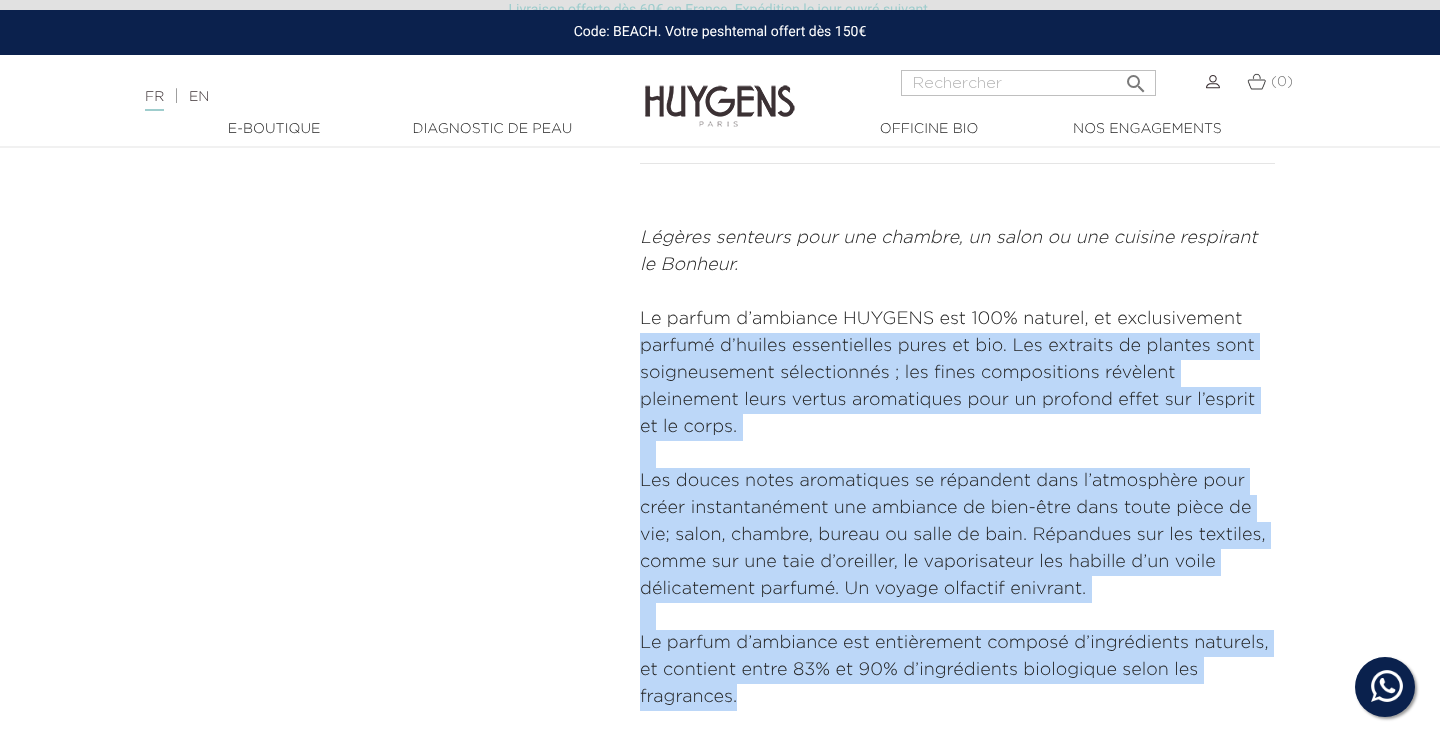 scroll, scrollTop: 752, scrollLeft: 0, axis: vertical 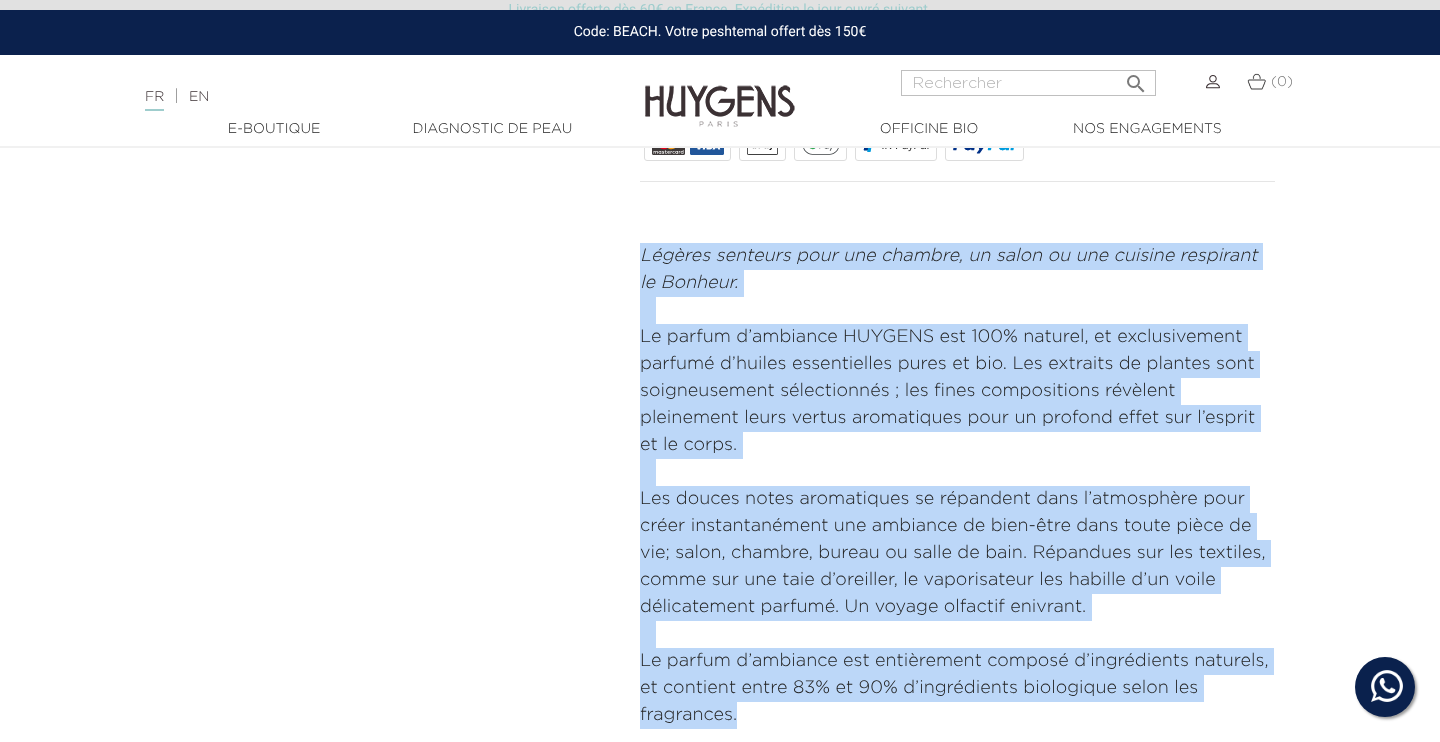 drag, startPoint x: 641, startPoint y: 255, endPoint x: 743, endPoint y: 723, distance: 478.98642 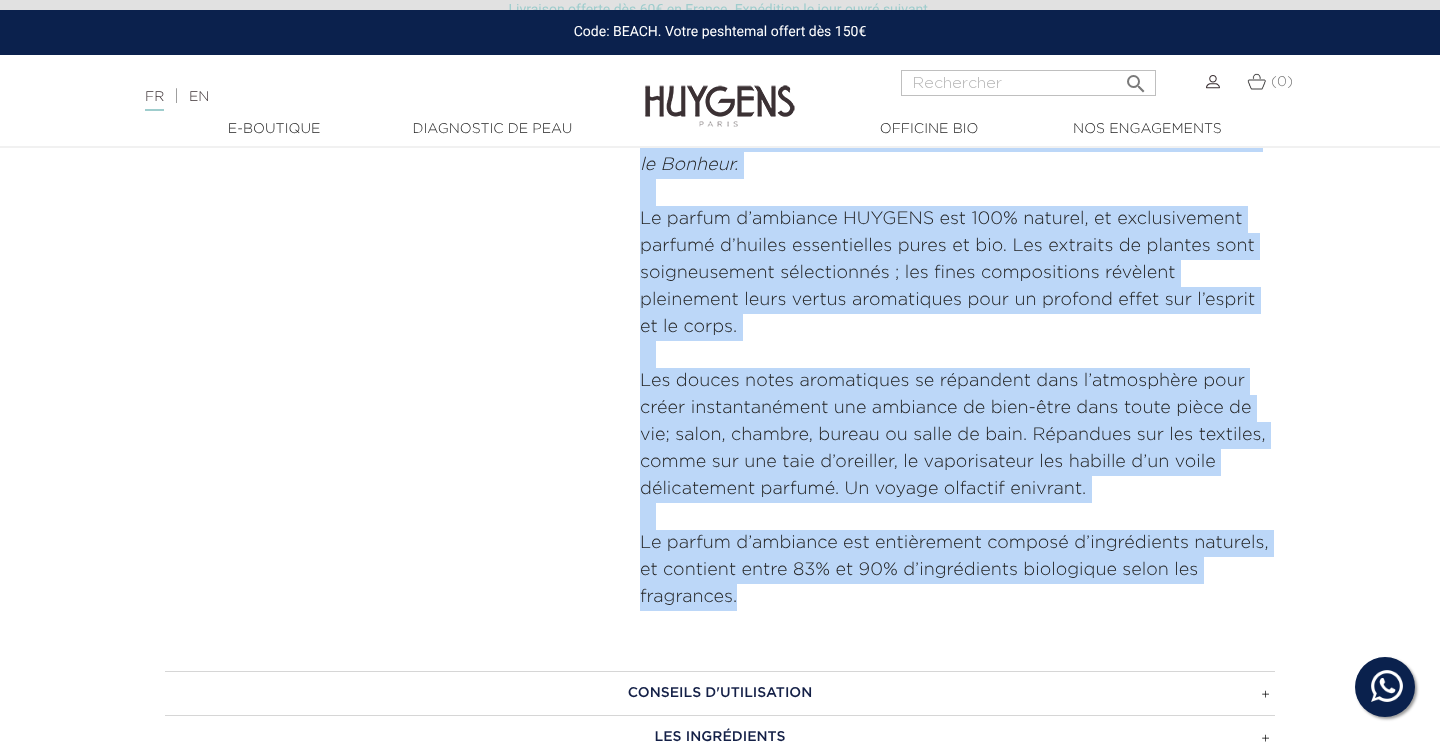 scroll, scrollTop: 869, scrollLeft: 0, axis: vertical 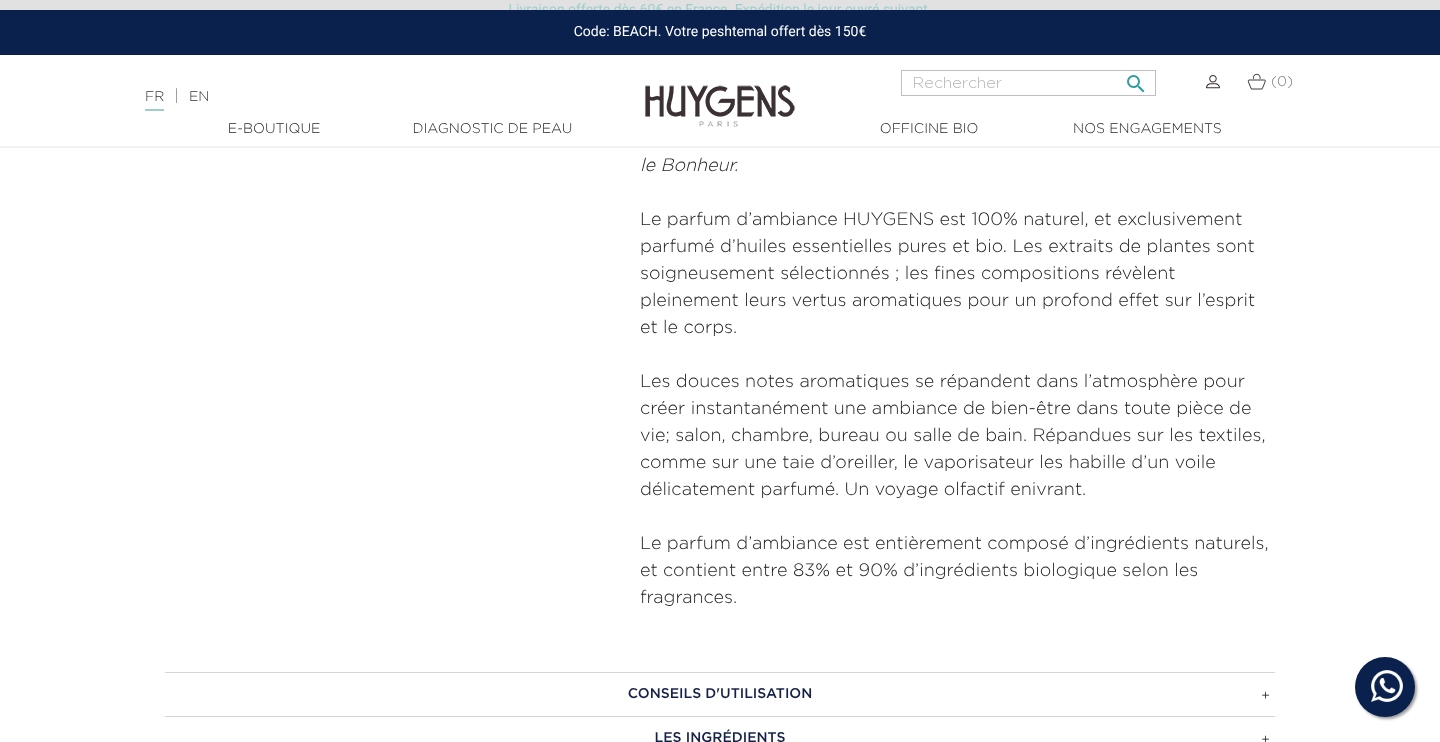 click at bounding box center (1028, 83) 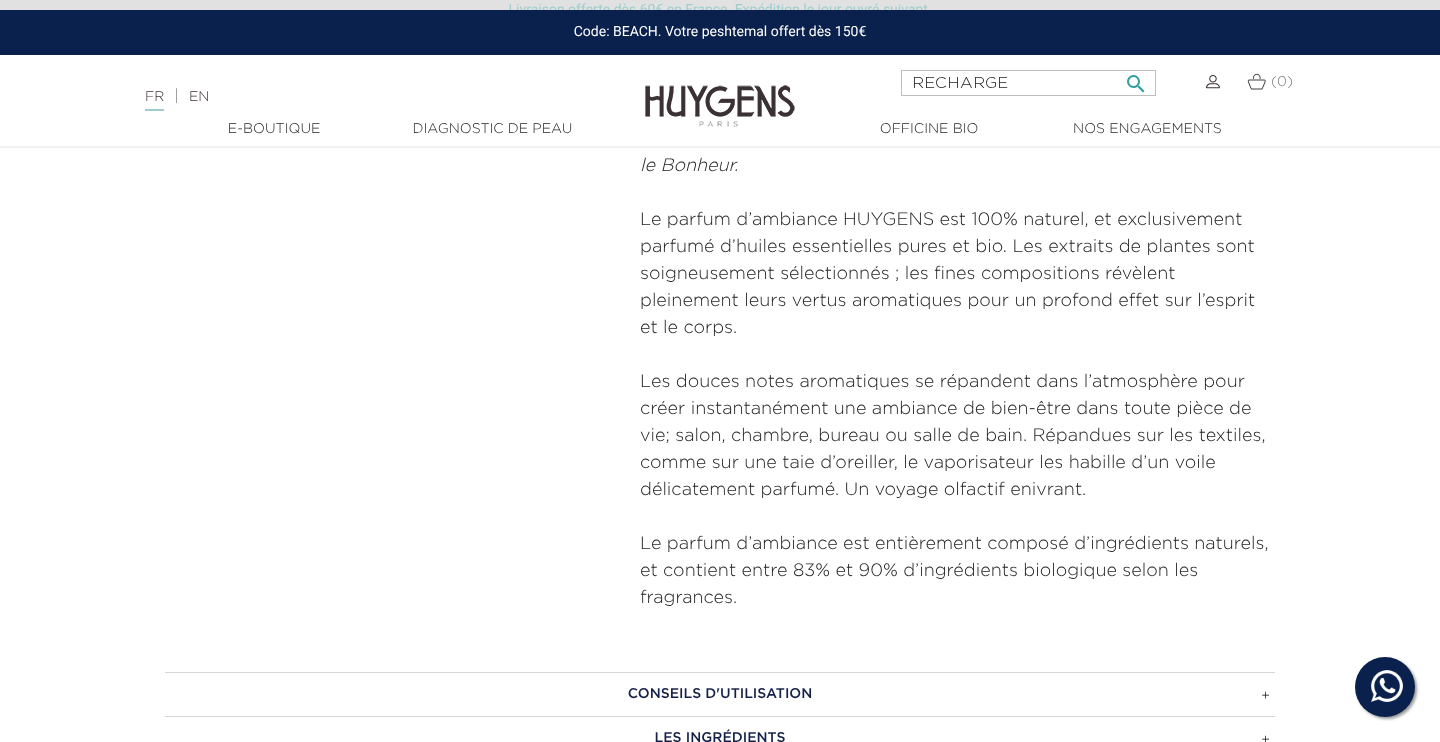 type on "RECHARGE" 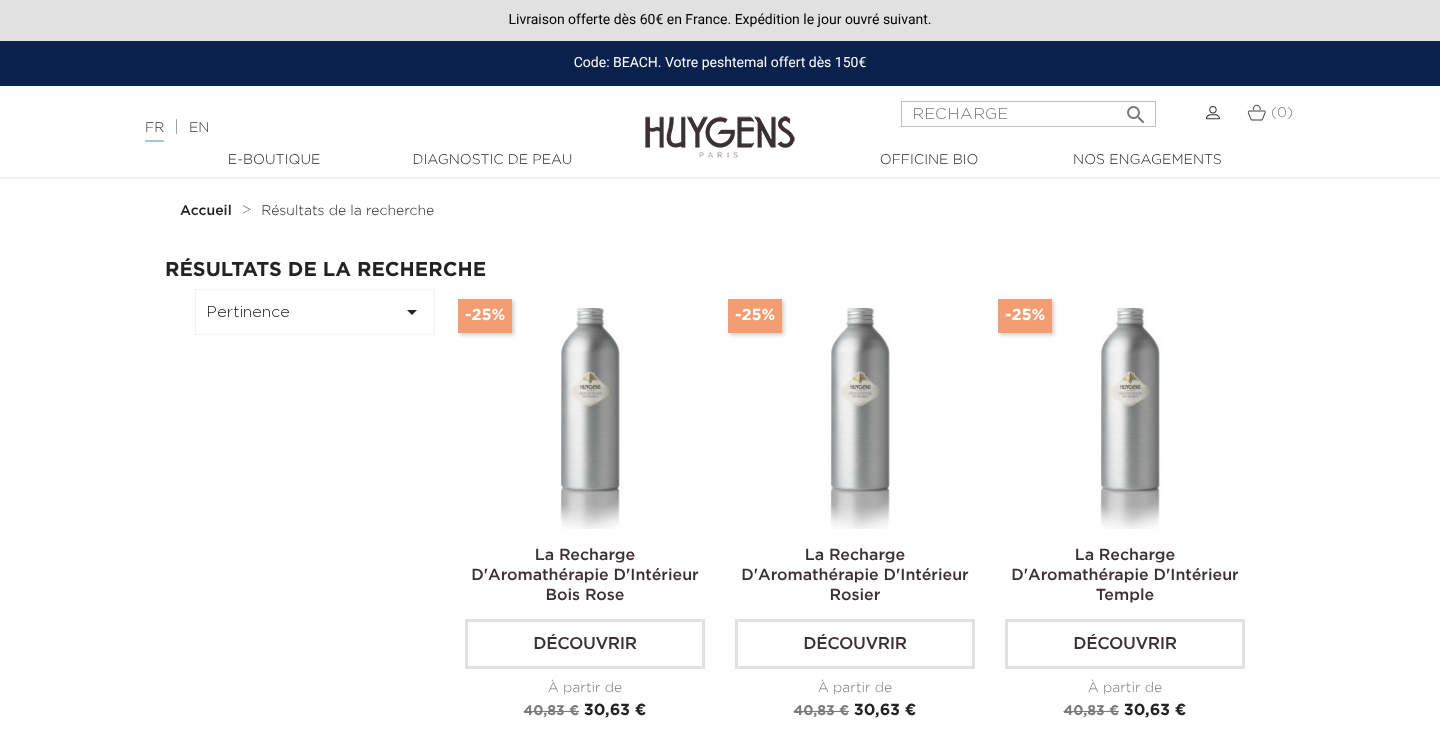 scroll, scrollTop: 0, scrollLeft: 0, axis: both 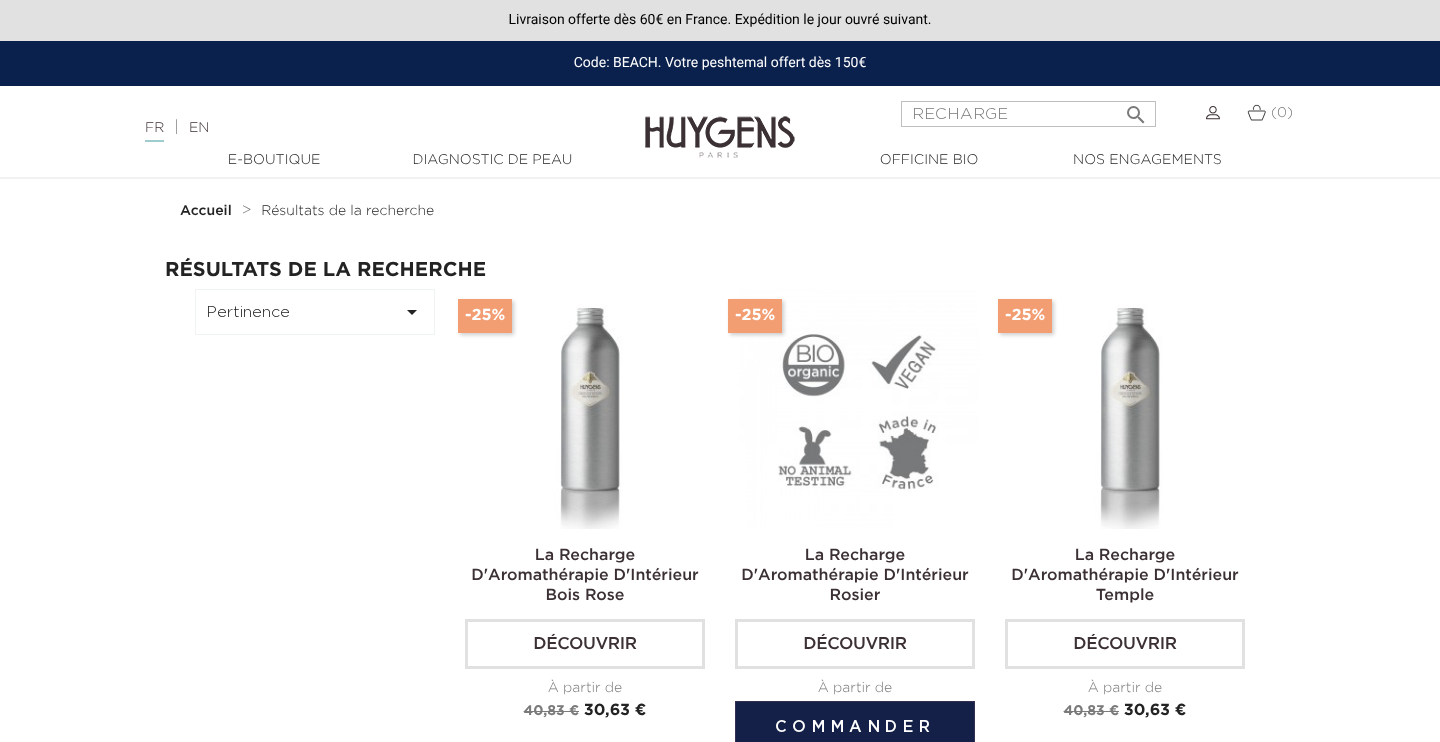 click at bounding box center [859, 409] 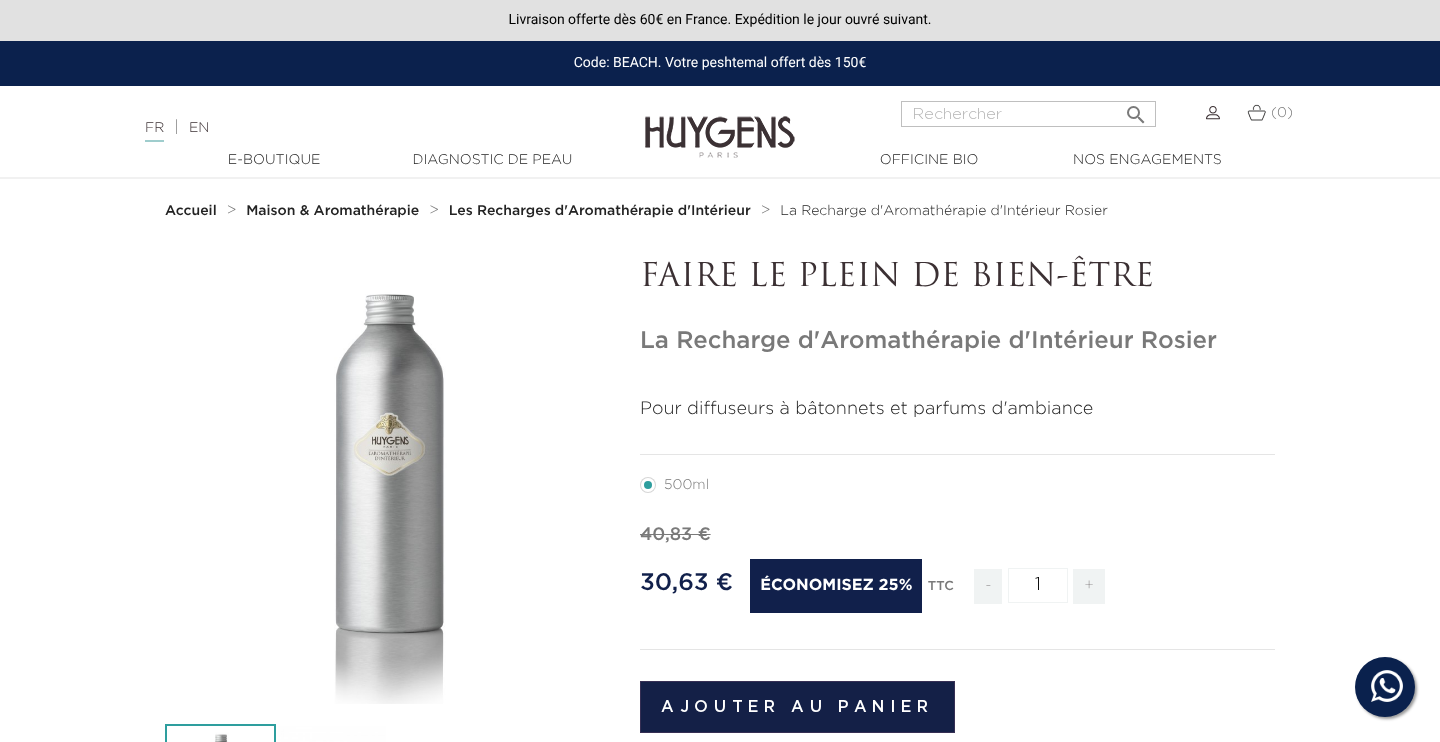 scroll, scrollTop: 0, scrollLeft: 0, axis: both 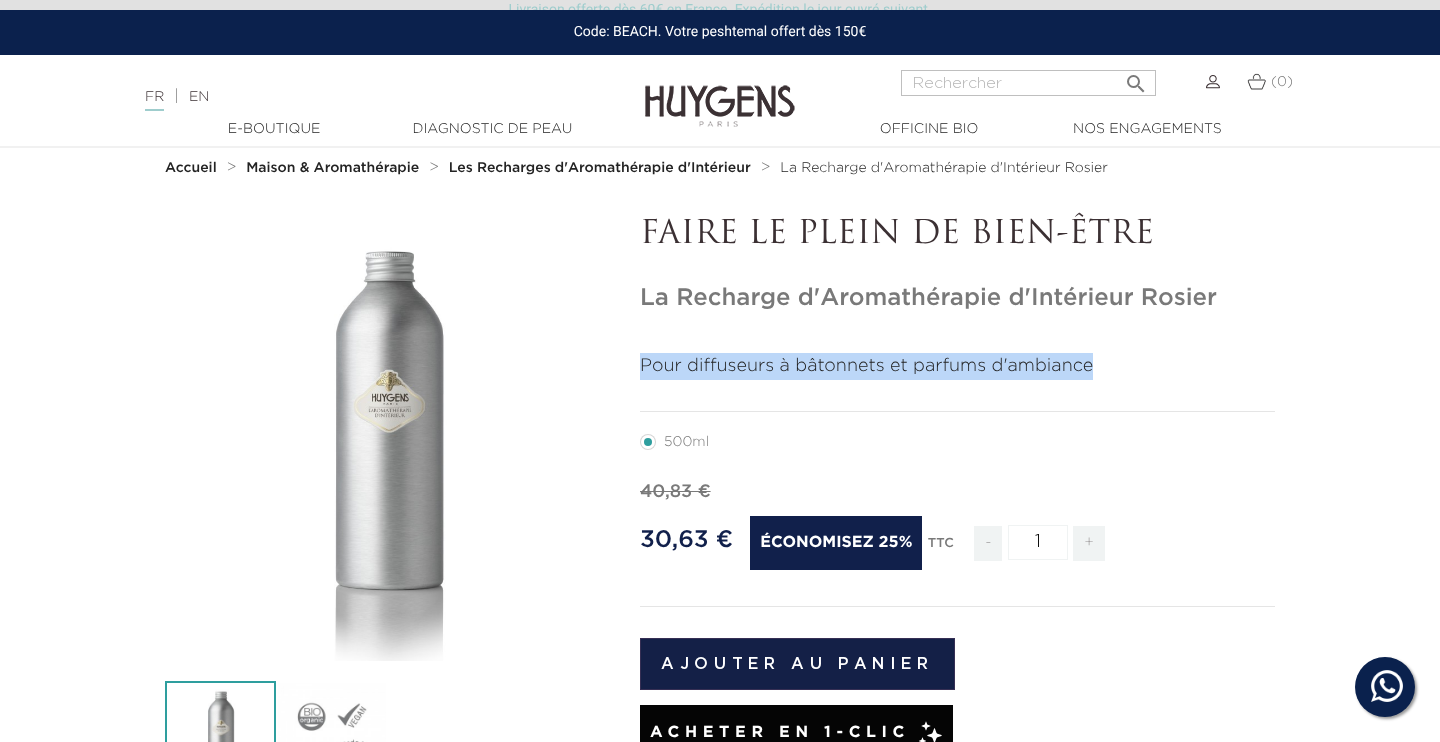 drag, startPoint x: 641, startPoint y: 366, endPoint x: 1100, endPoint y: 371, distance: 459.02722 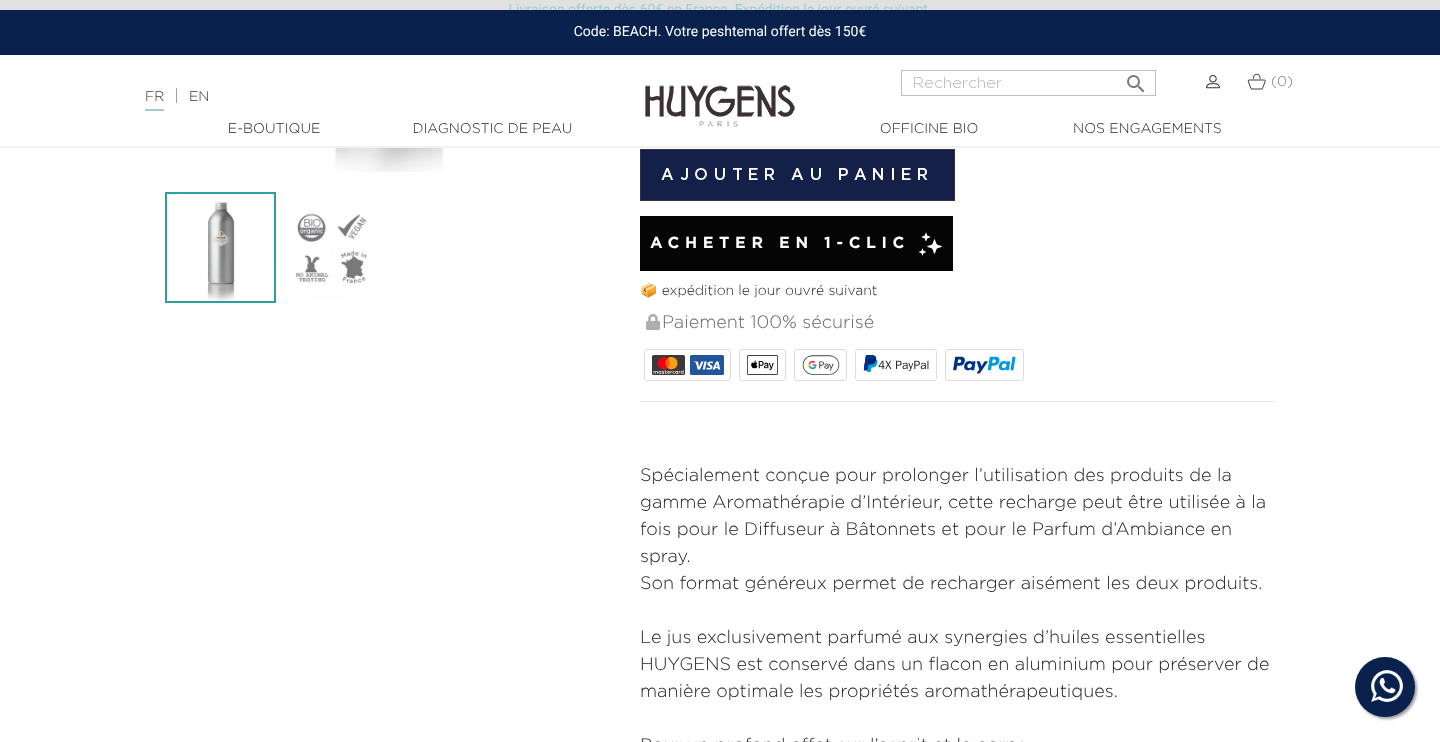 scroll, scrollTop: 549, scrollLeft: 0, axis: vertical 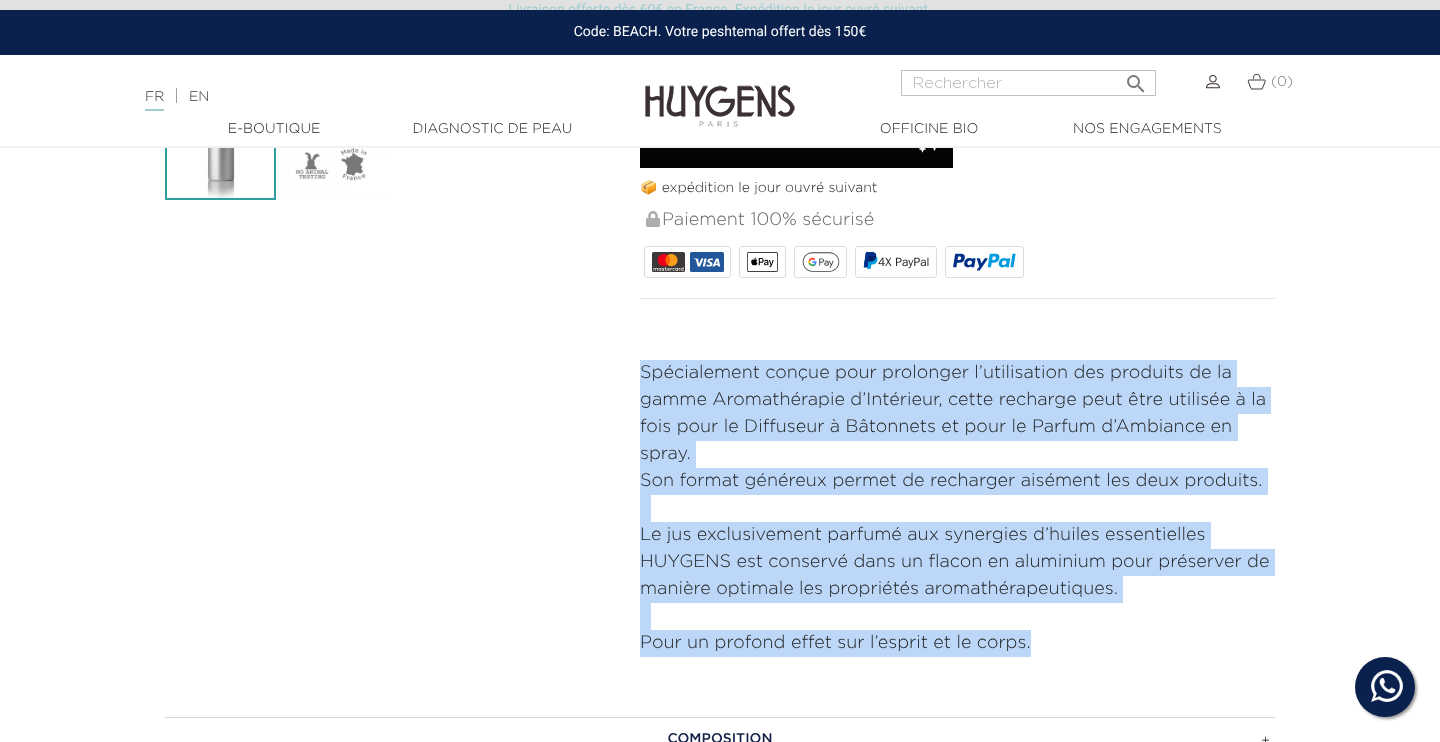 drag, startPoint x: 642, startPoint y: 459, endPoint x: 1043, endPoint y: 645, distance: 442.03732 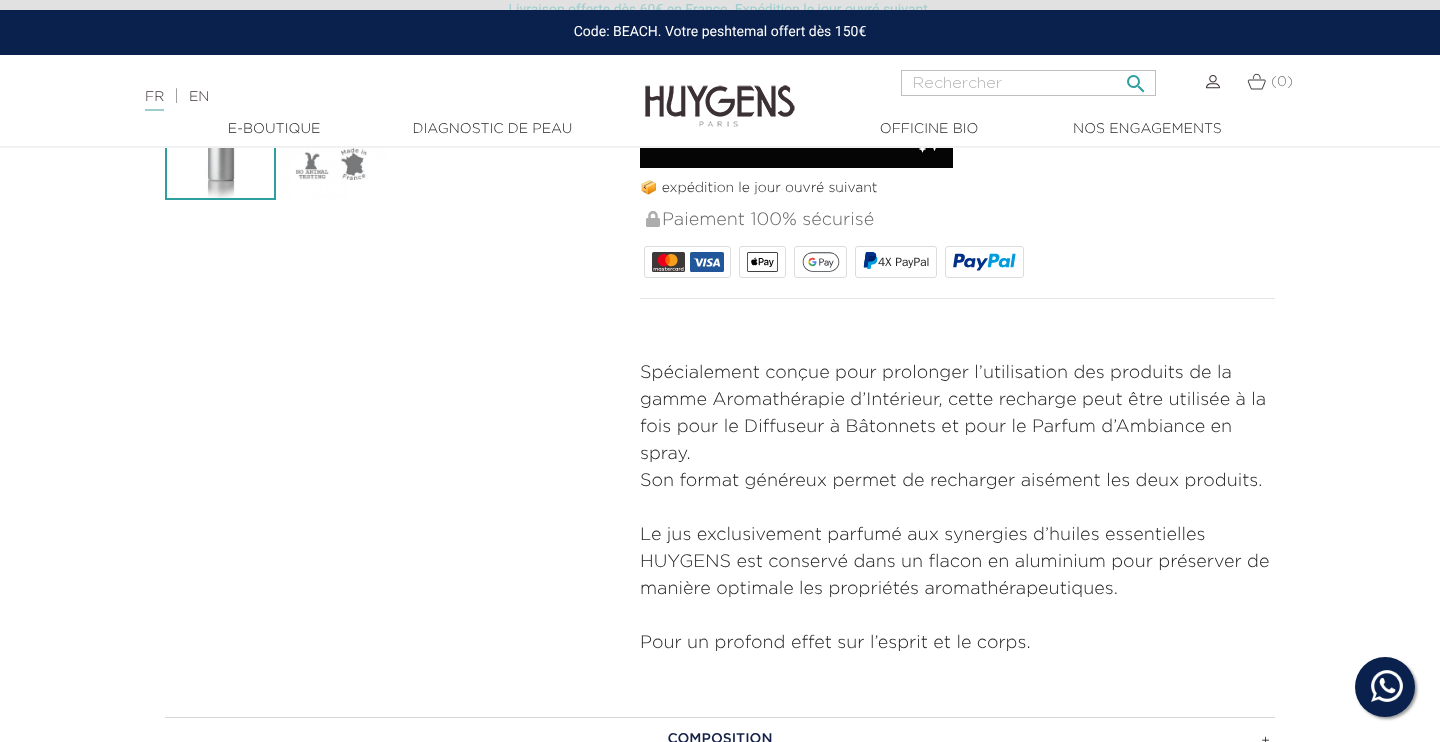 click at bounding box center (1028, 83) 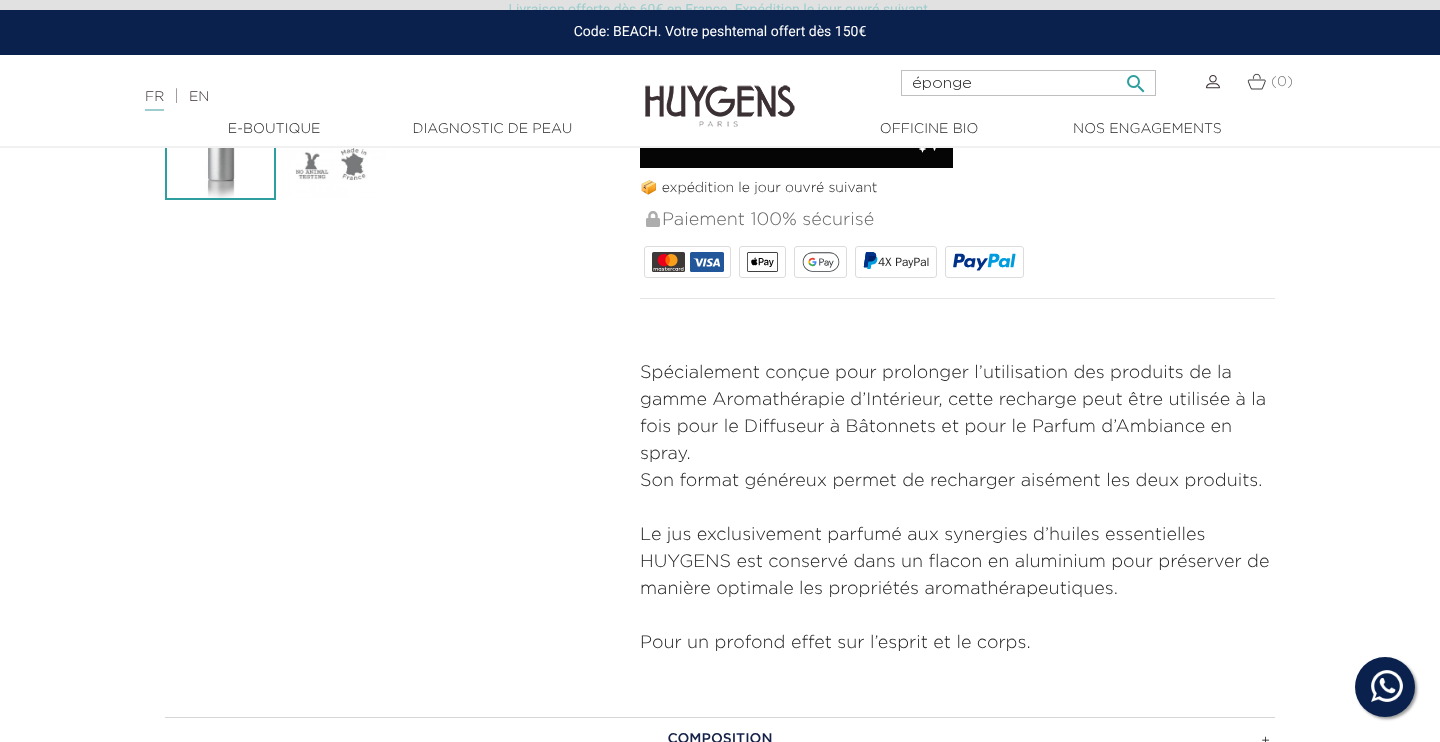 type on "éponge" 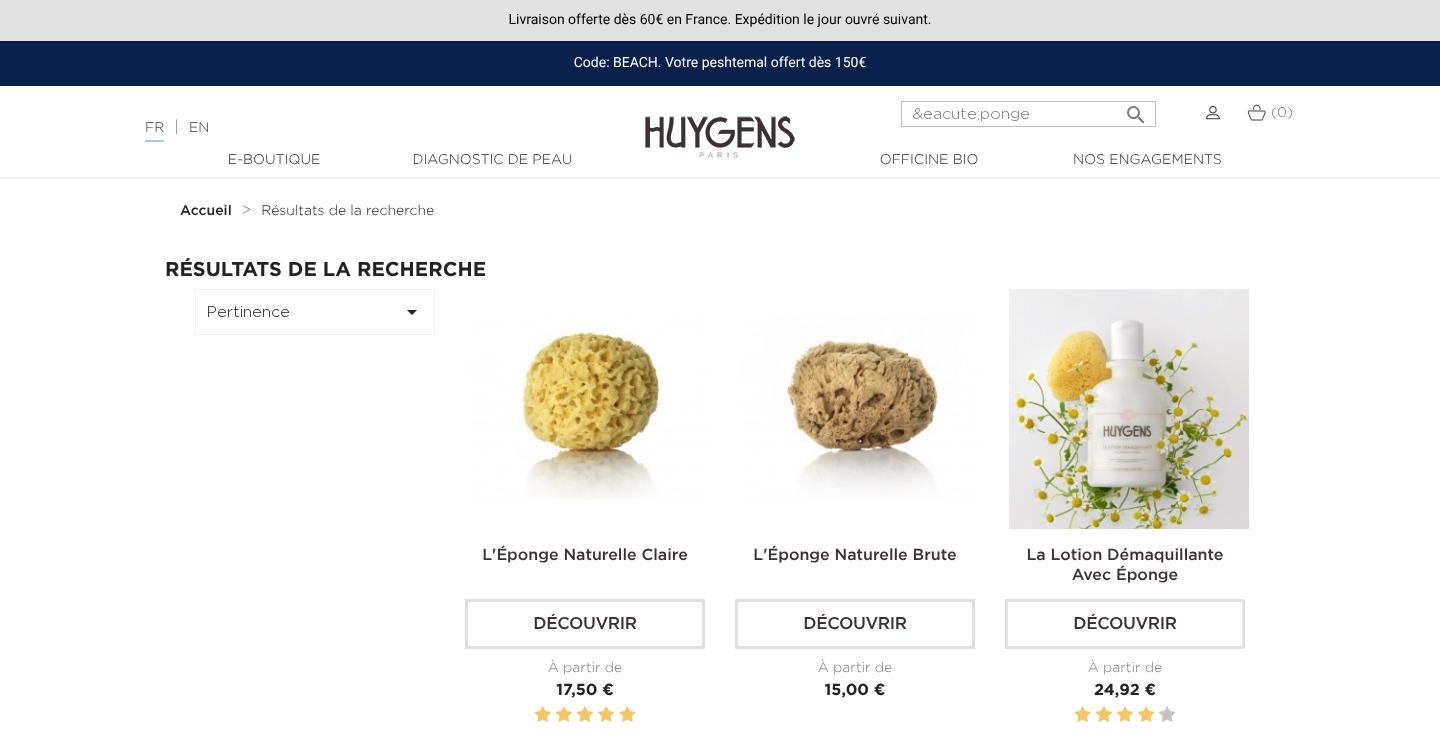 scroll, scrollTop: 0, scrollLeft: 0, axis: both 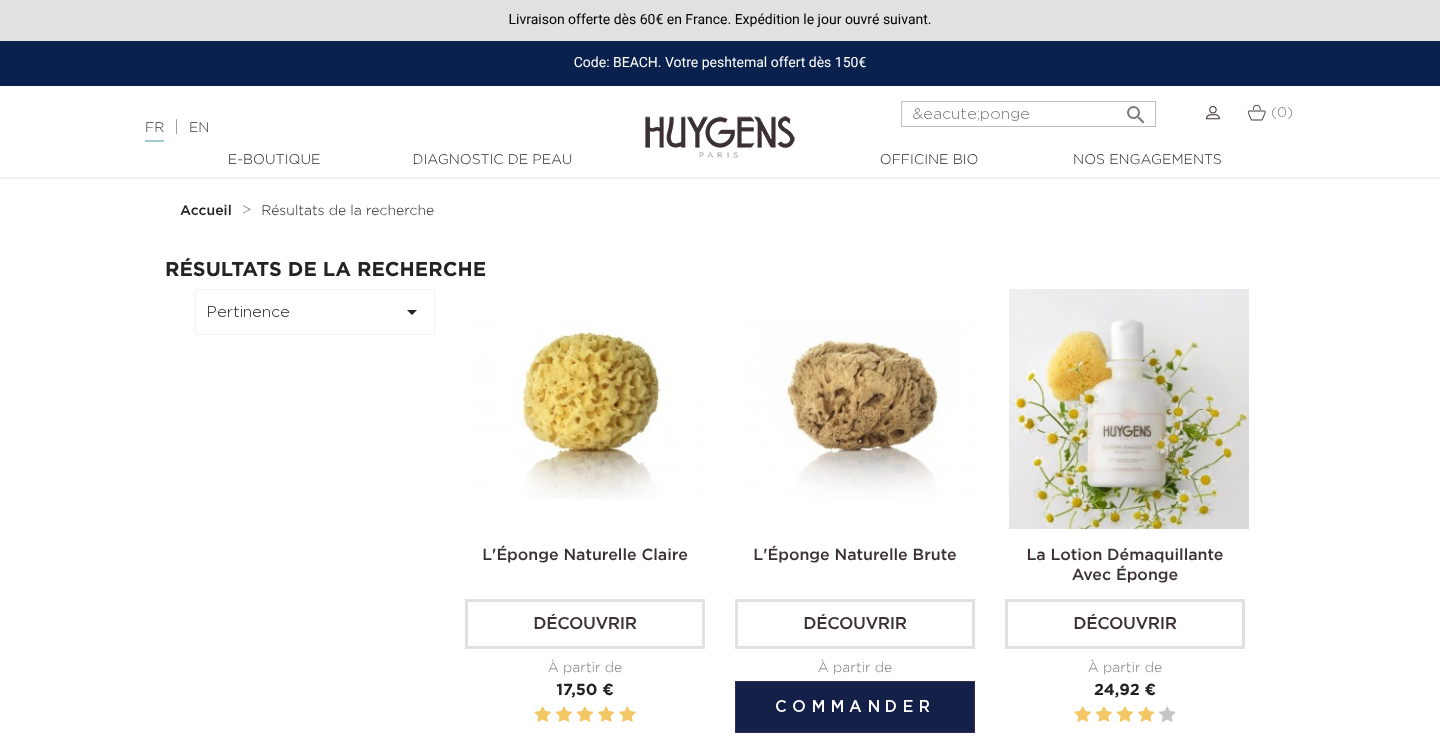 click at bounding box center [859, 409] 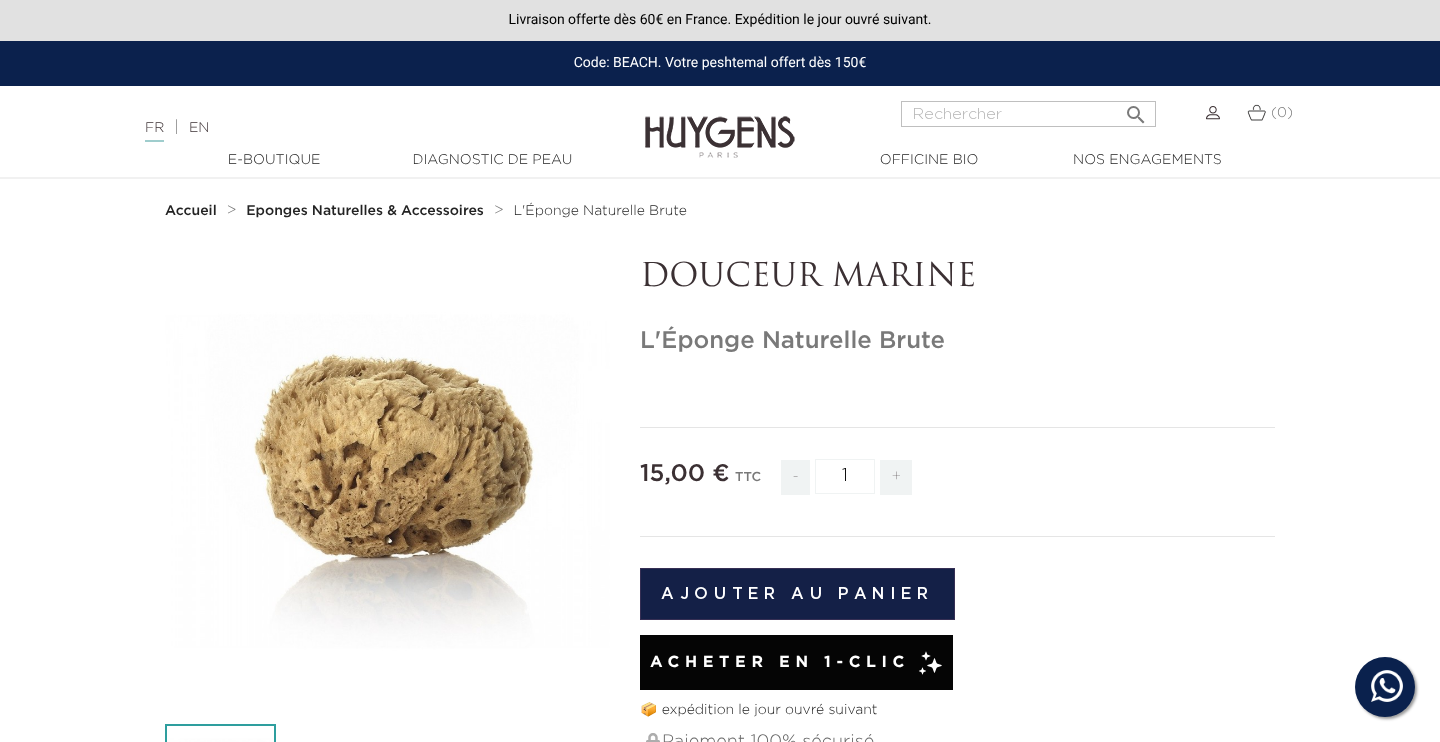 scroll, scrollTop: 0, scrollLeft: 0, axis: both 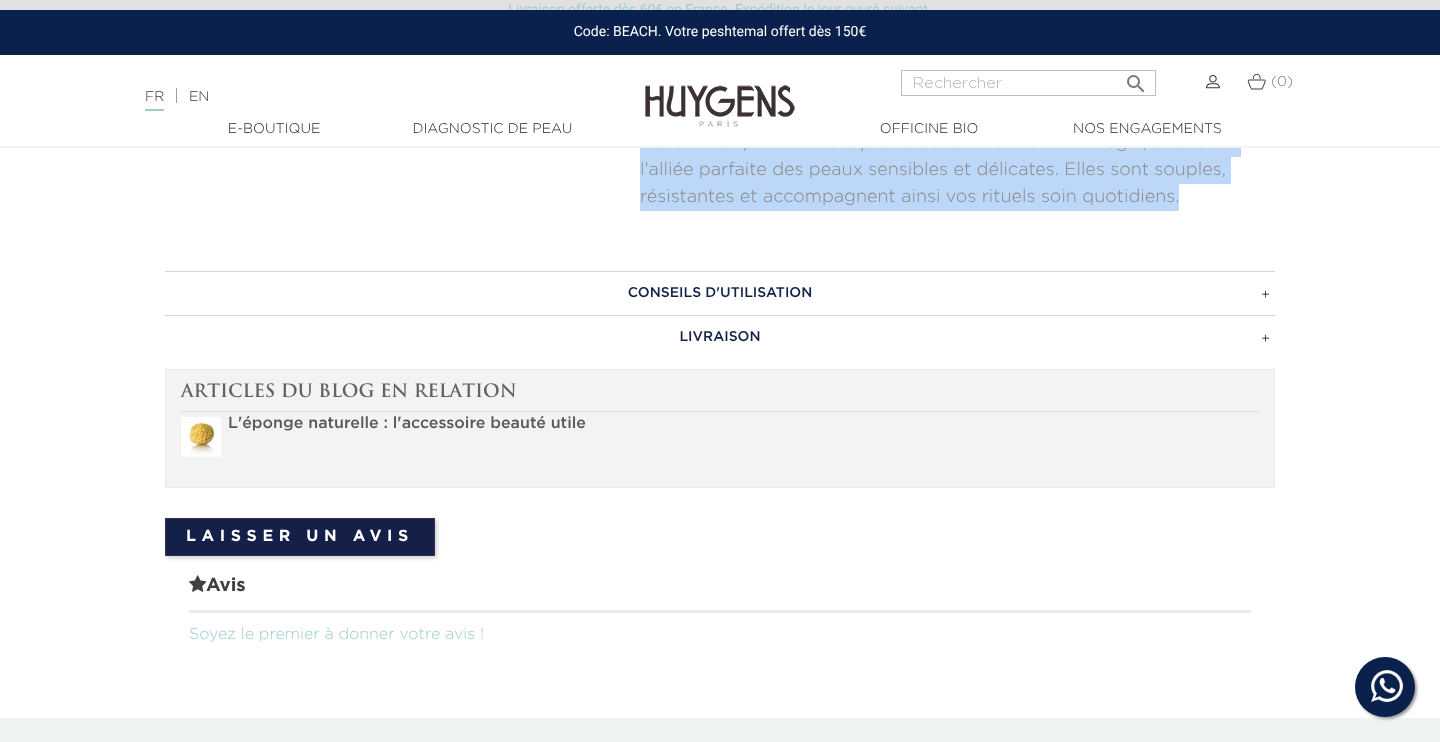drag, startPoint x: 639, startPoint y: 375, endPoint x: 1197, endPoint y: 214, distance: 580.76245 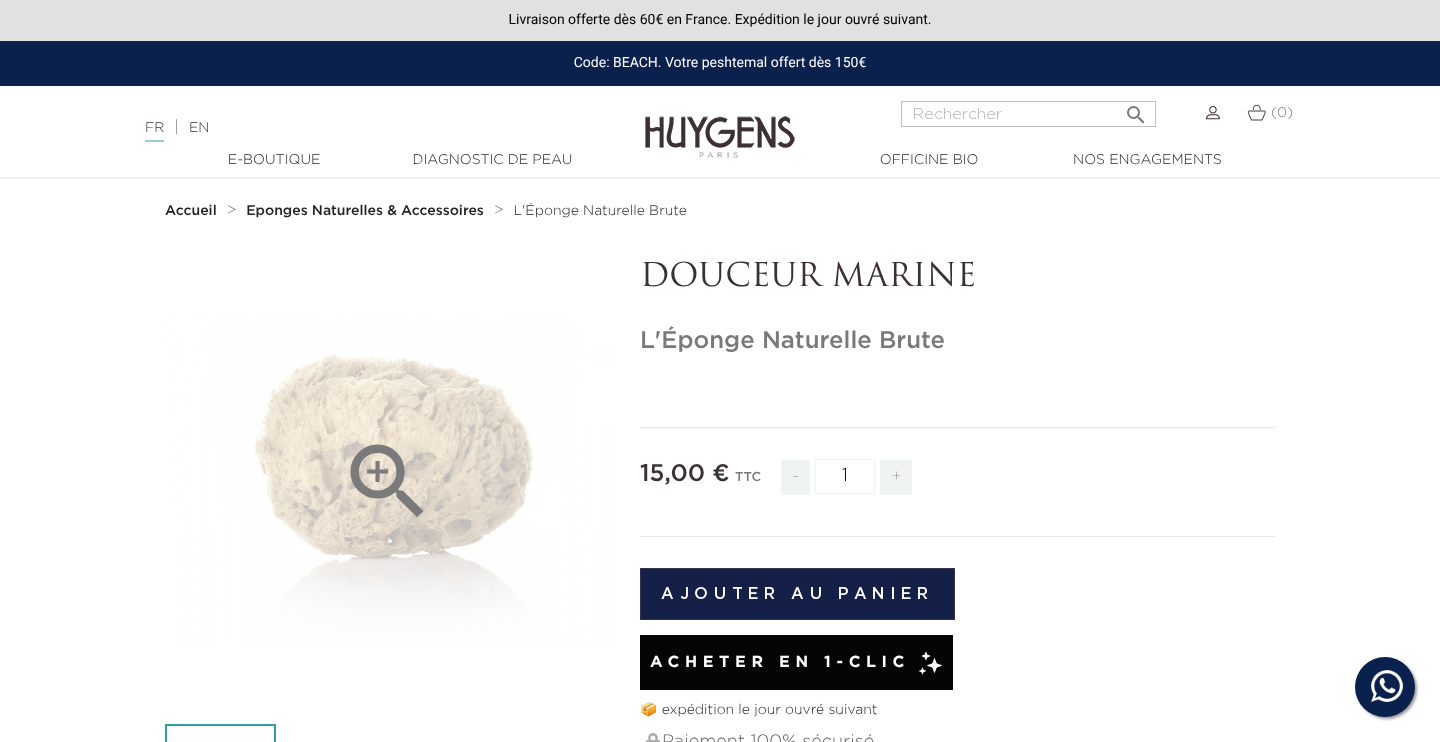 scroll, scrollTop: -1, scrollLeft: 0, axis: vertical 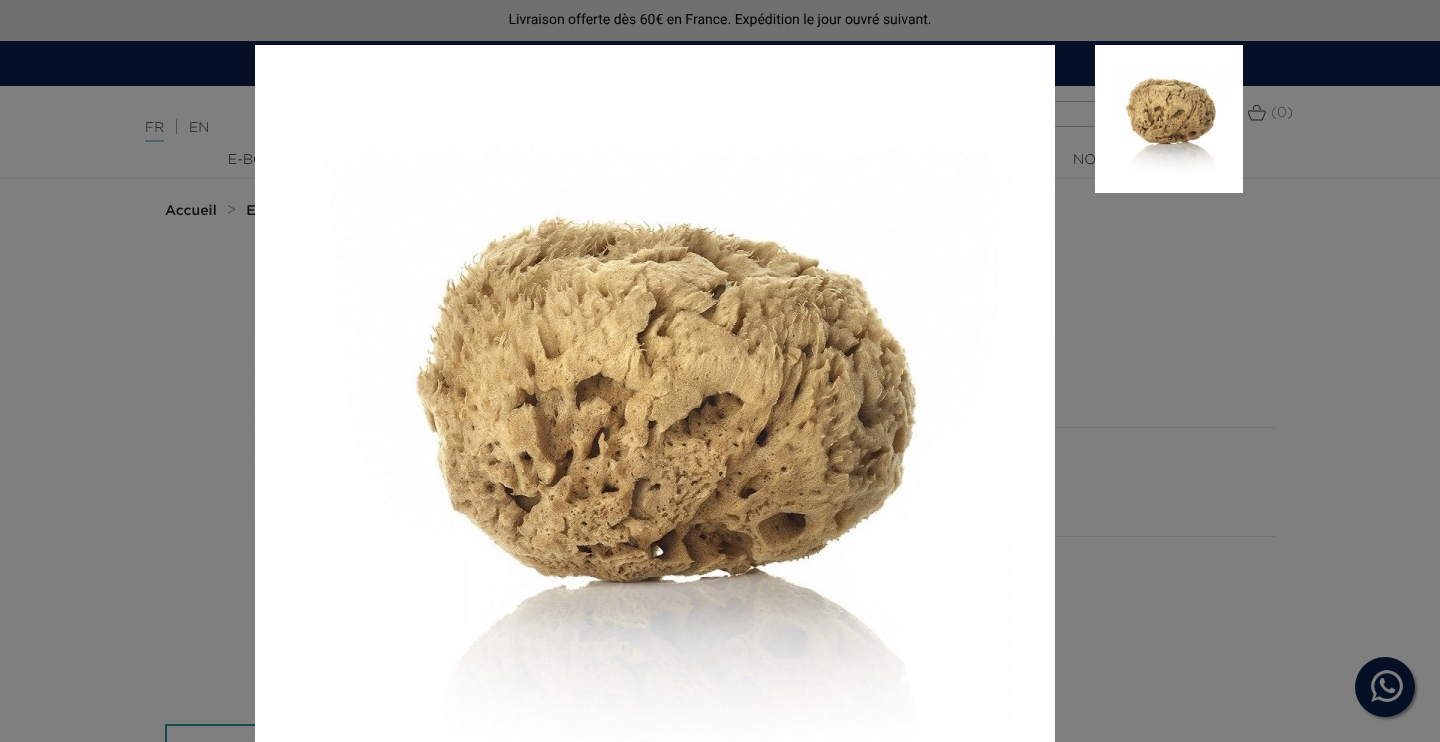 click at bounding box center (720, 371) 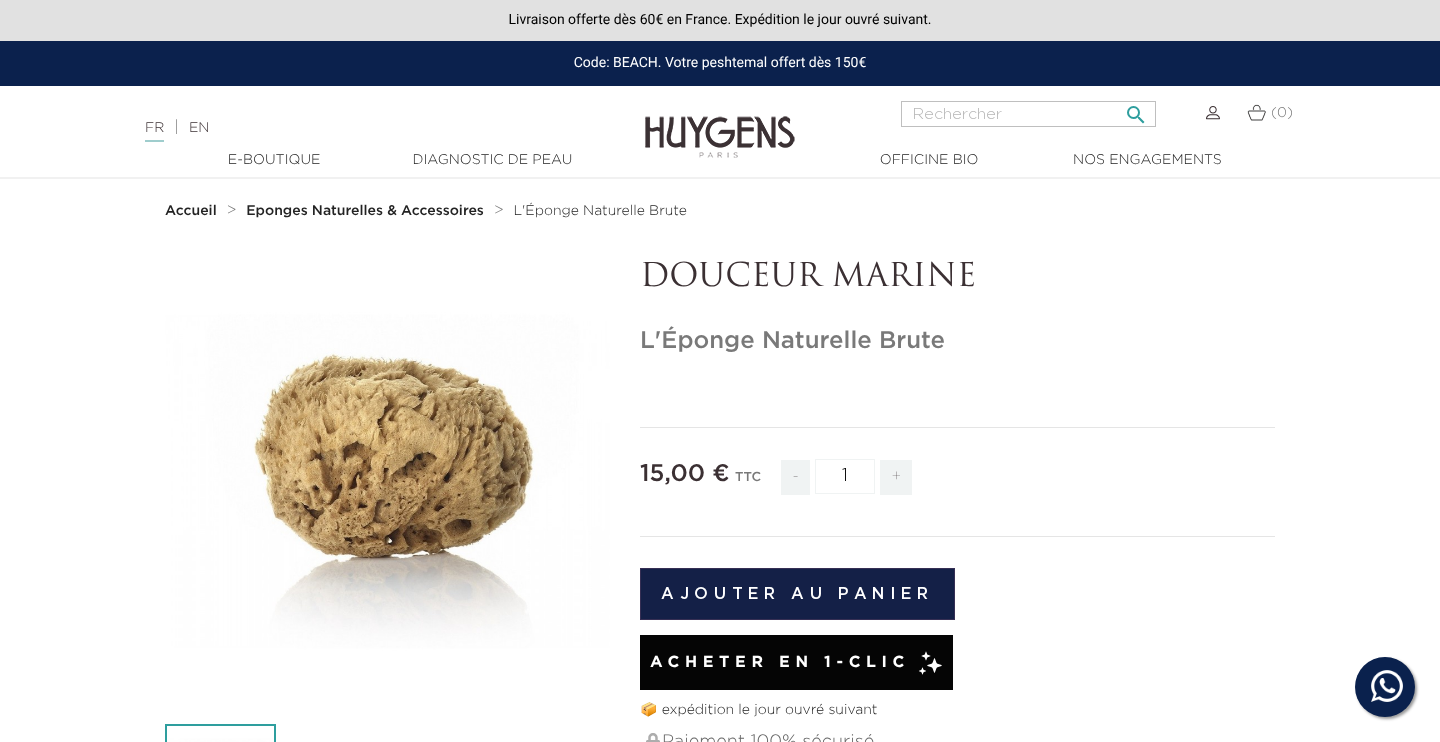 click at bounding box center (1028, 114) 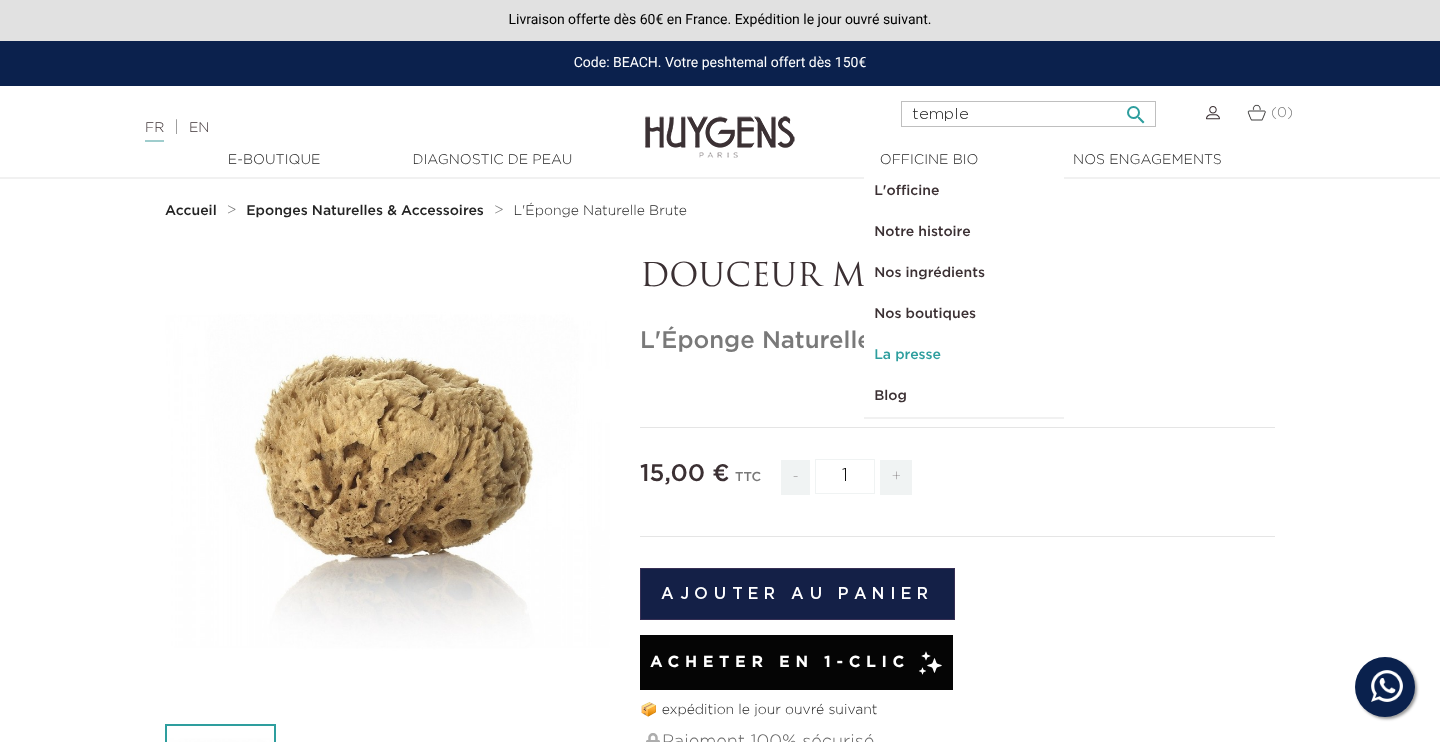 type on "temple" 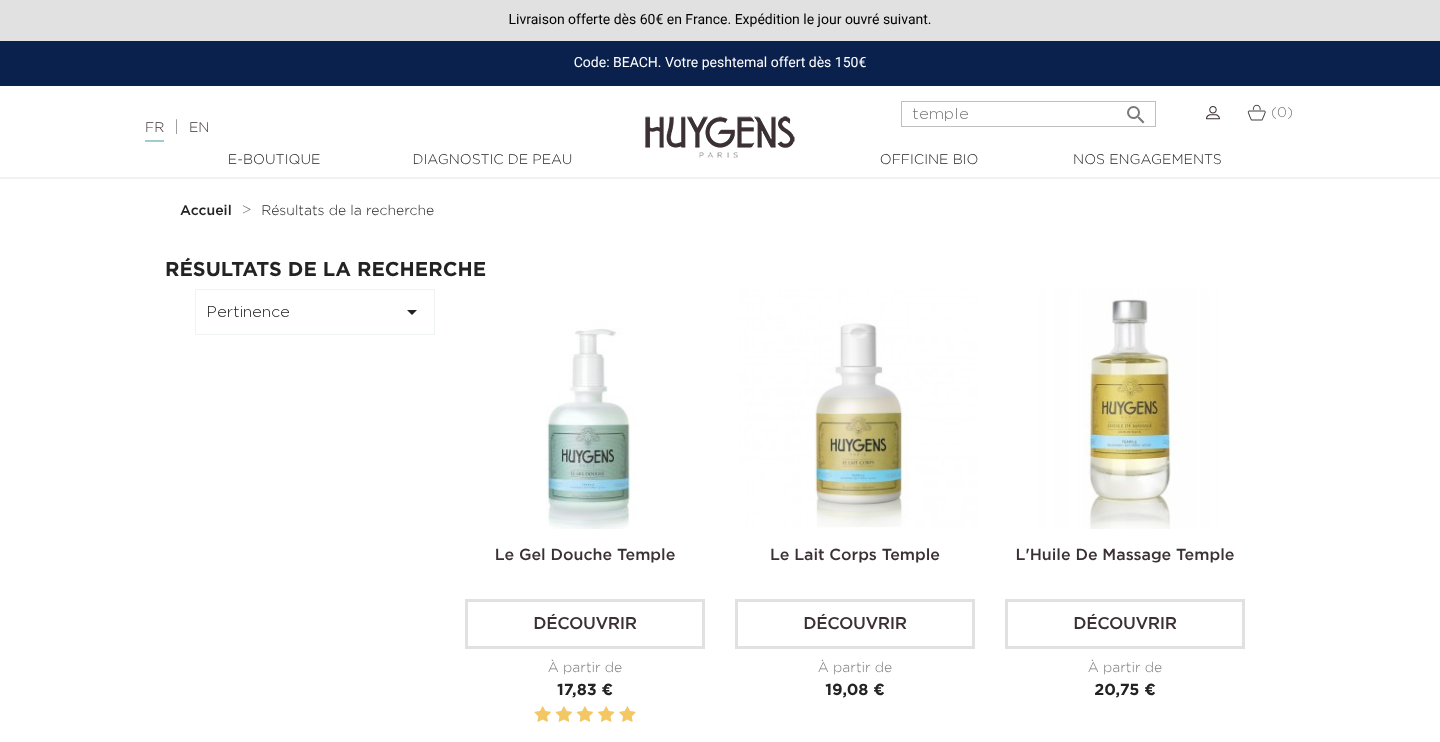 scroll, scrollTop: 0, scrollLeft: 0, axis: both 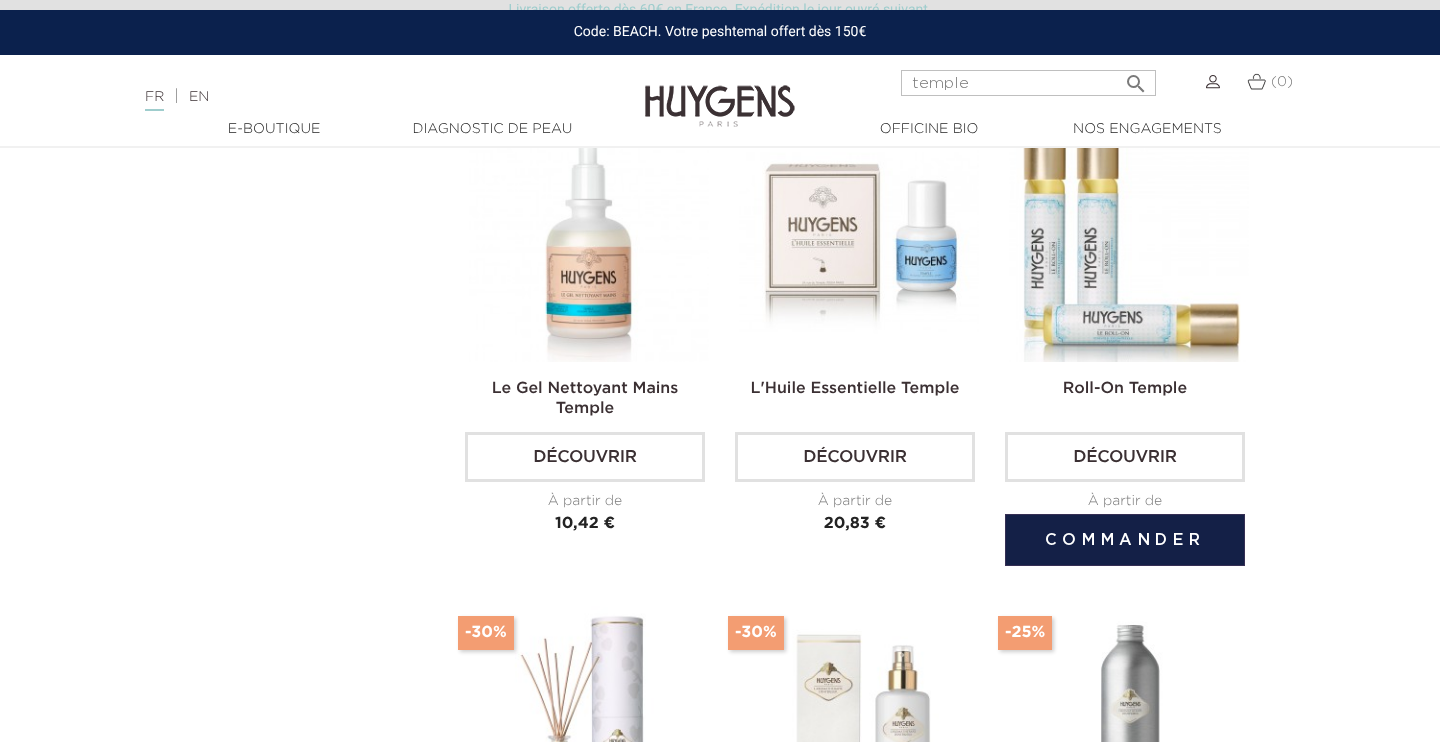 click at bounding box center [1129, 242] 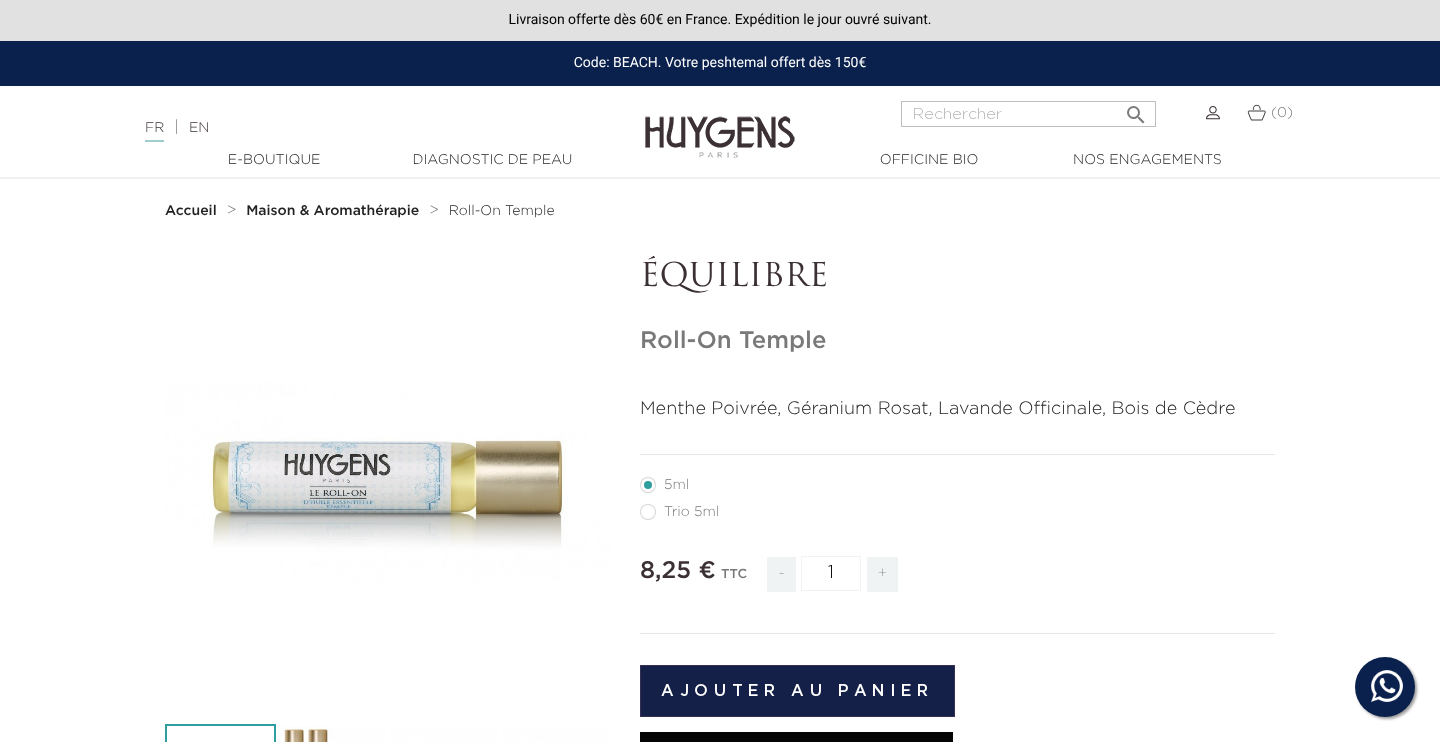scroll, scrollTop: 0, scrollLeft: 0, axis: both 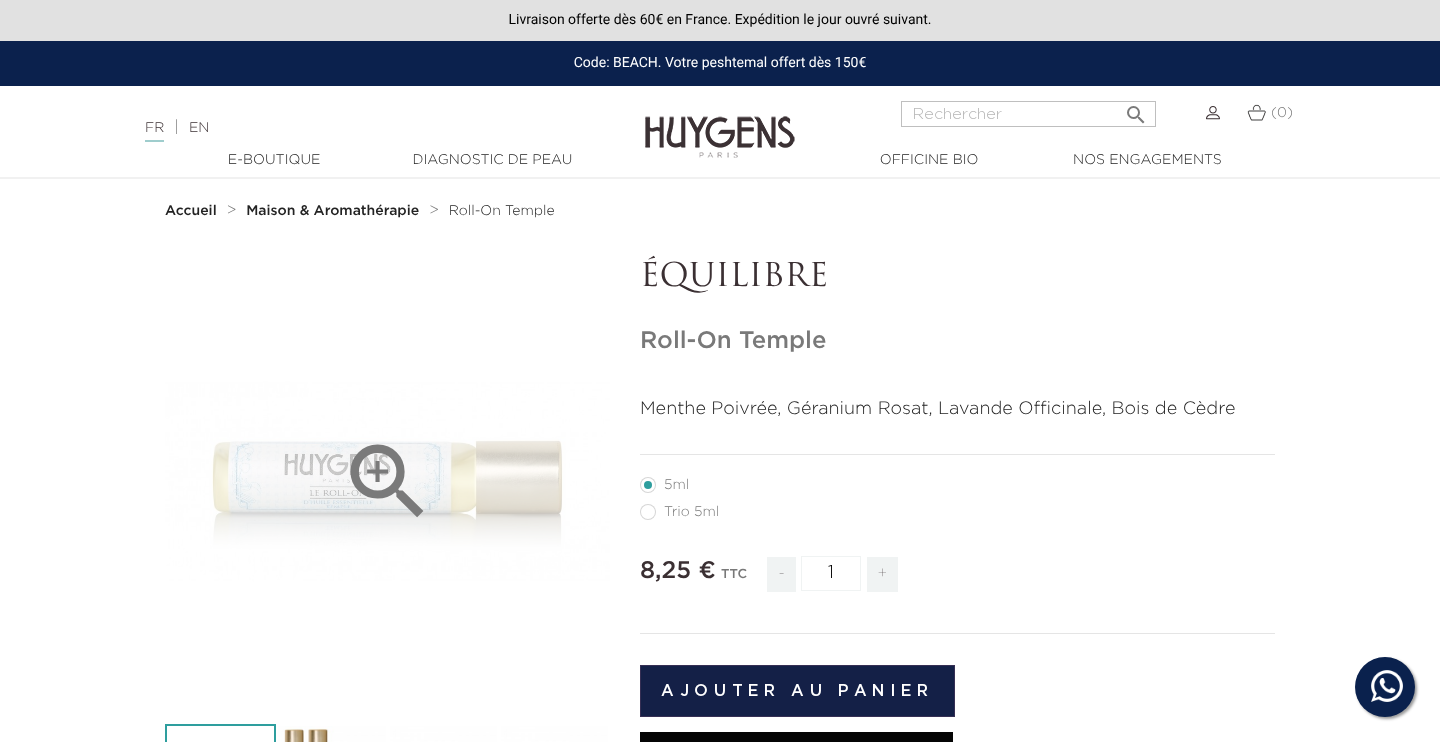 click on "" at bounding box center [387, 481] 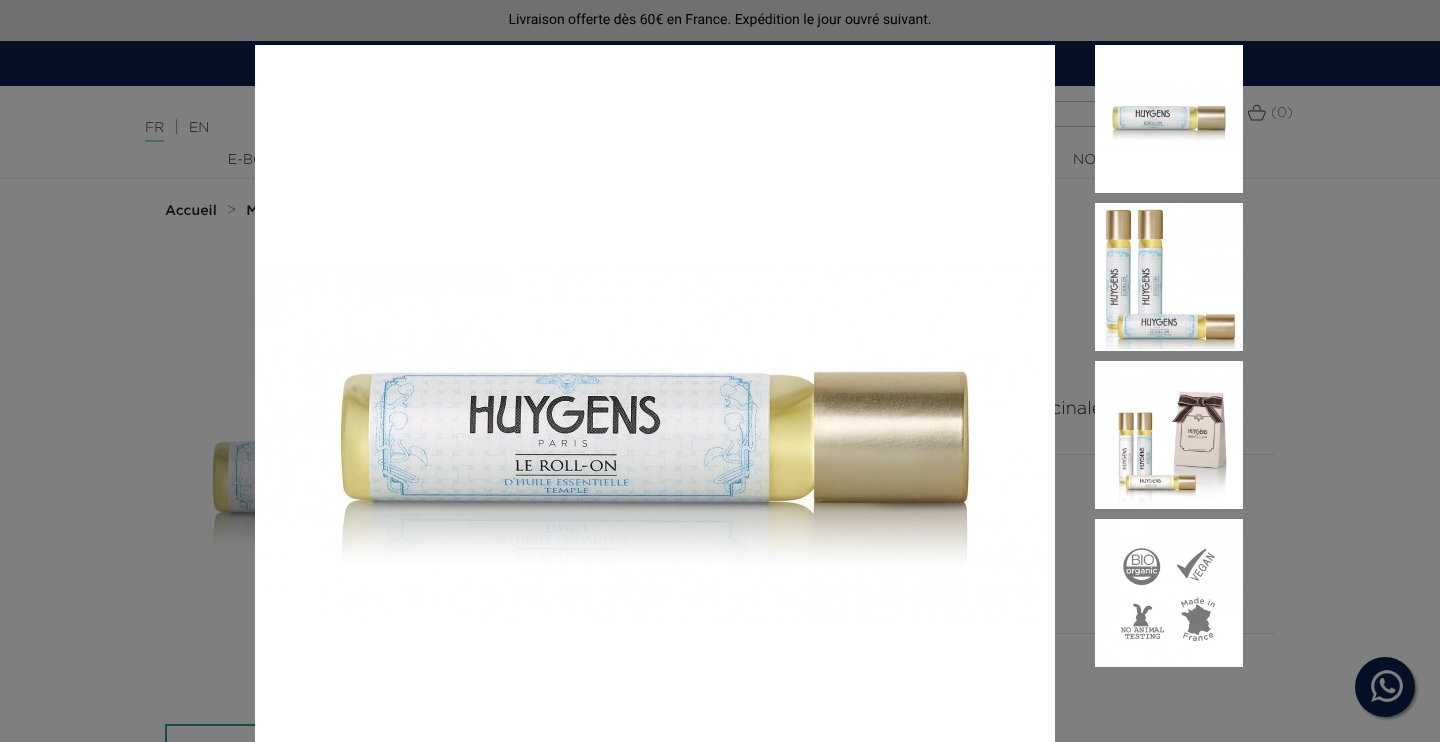 click on "Menthe Poivrée, Géranium Rosat, Lavande Officinale, Bois de Cèdre" at bounding box center (720, 371) 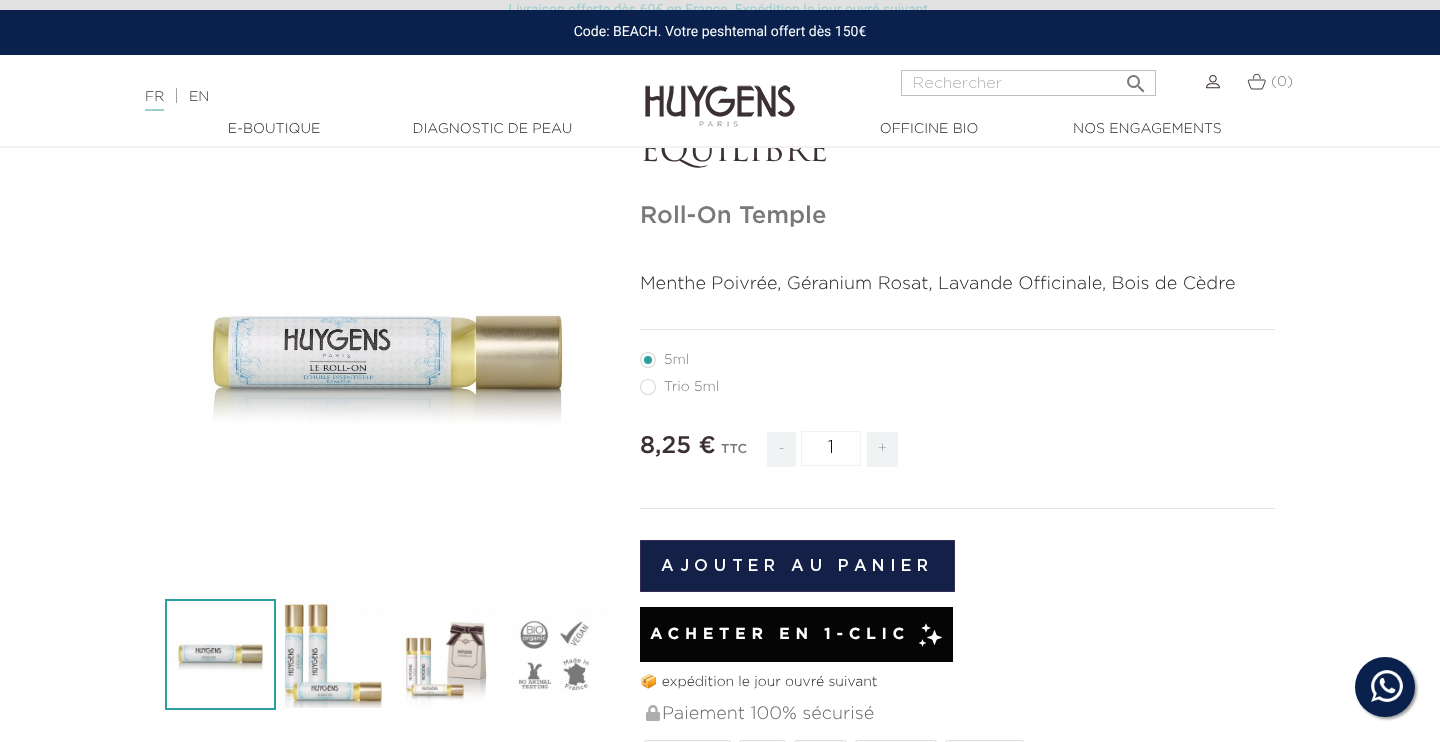 scroll, scrollTop: 73, scrollLeft: 0, axis: vertical 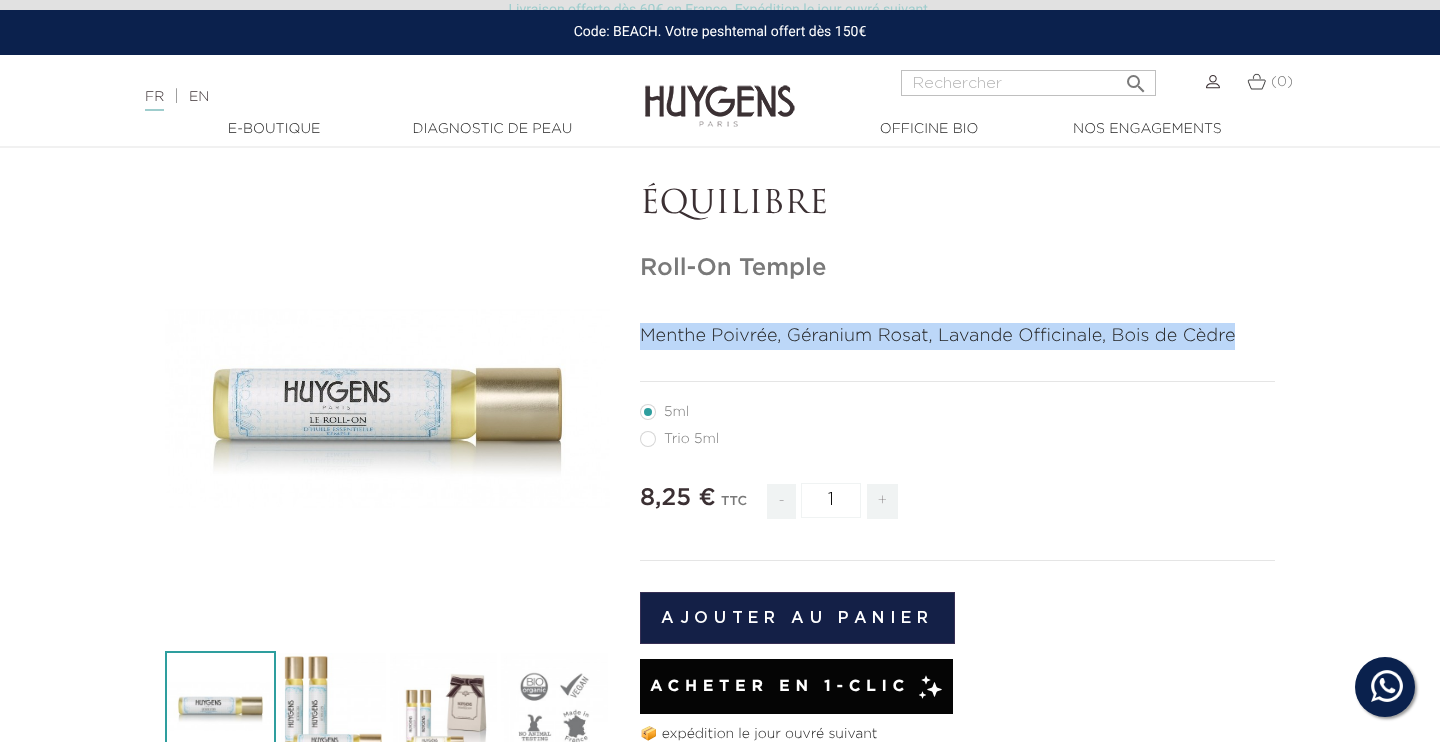drag, startPoint x: 642, startPoint y: 334, endPoint x: 1270, endPoint y: 330, distance: 628.01276 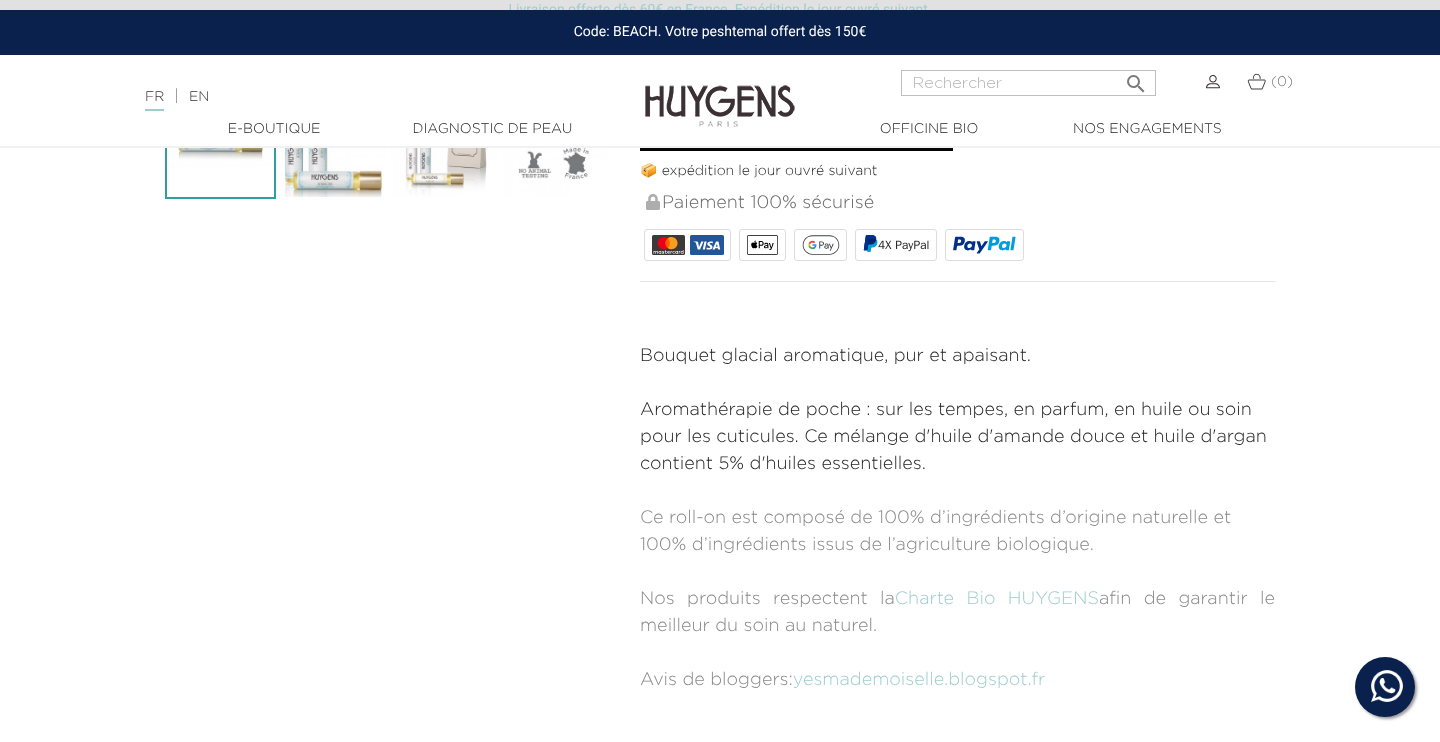 scroll, scrollTop: 685, scrollLeft: 0, axis: vertical 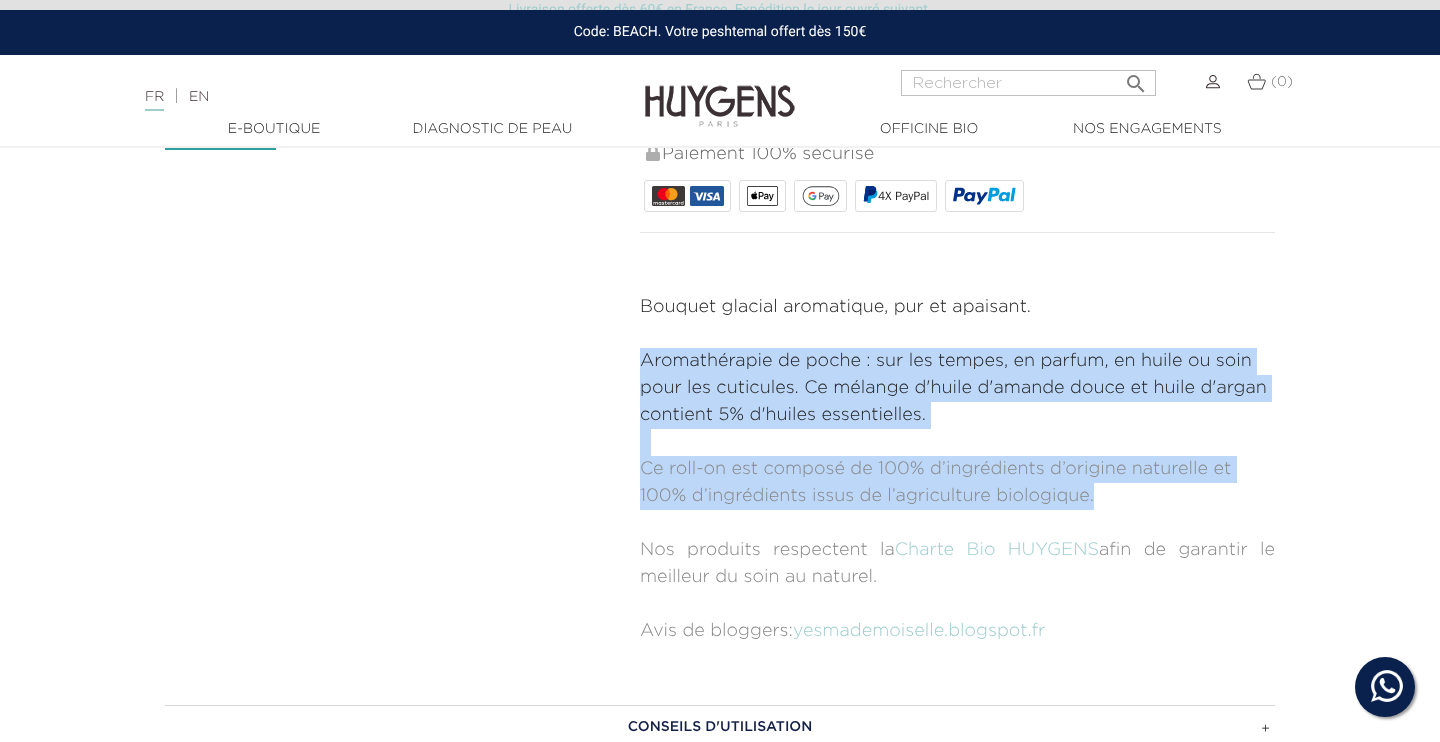 drag, startPoint x: 642, startPoint y: 355, endPoint x: 1115, endPoint y: 494, distance: 493.001 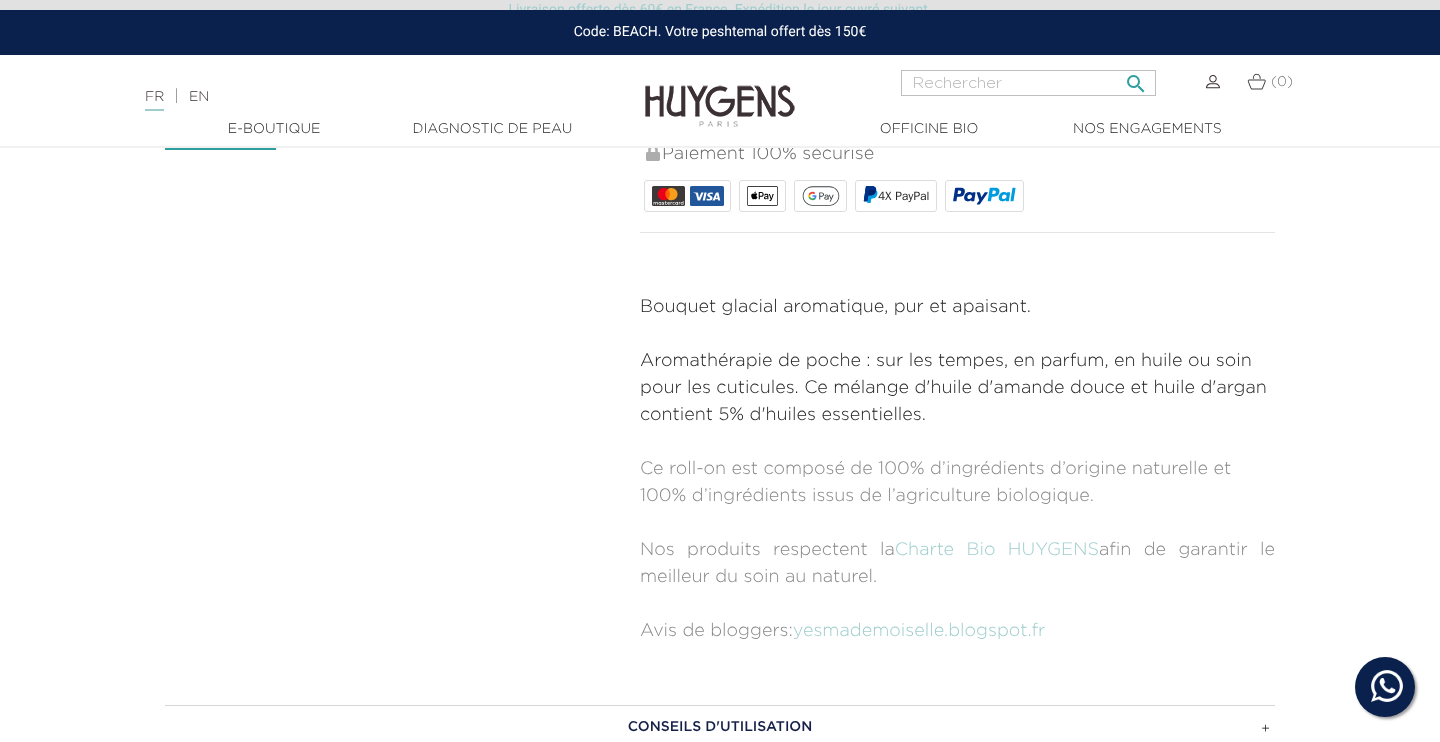click at bounding box center [1028, 83] 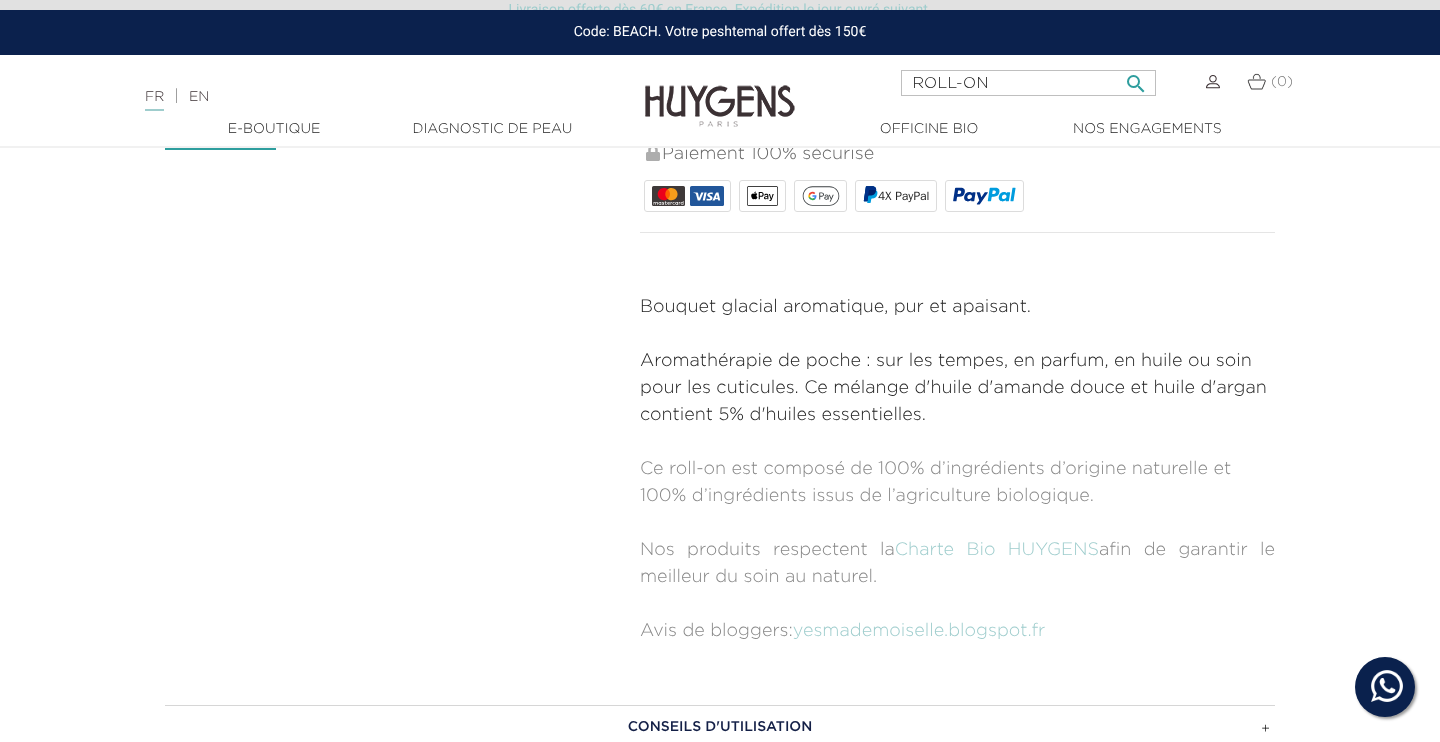 type on "ROLL-ON" 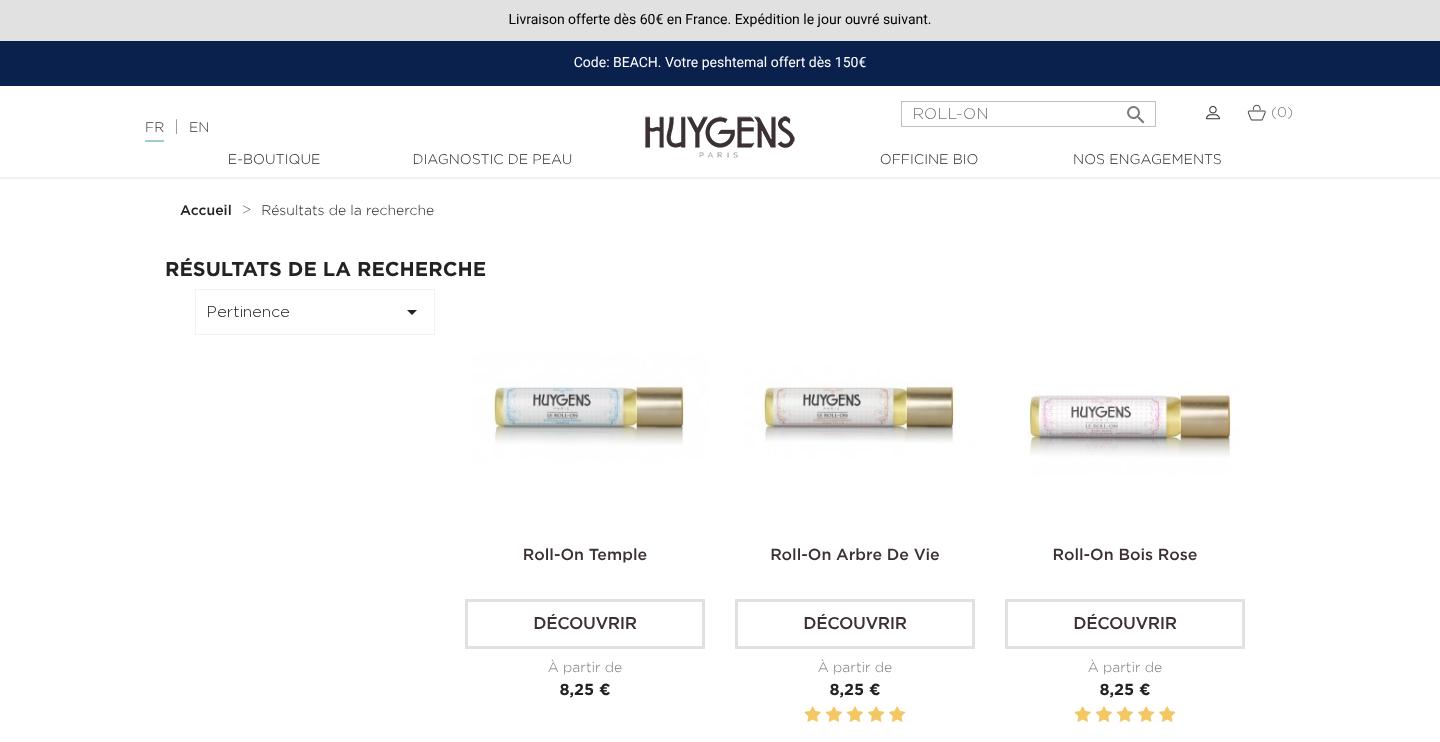 scroll, scrollTop: 0, scrollLeft: 0, axis: both 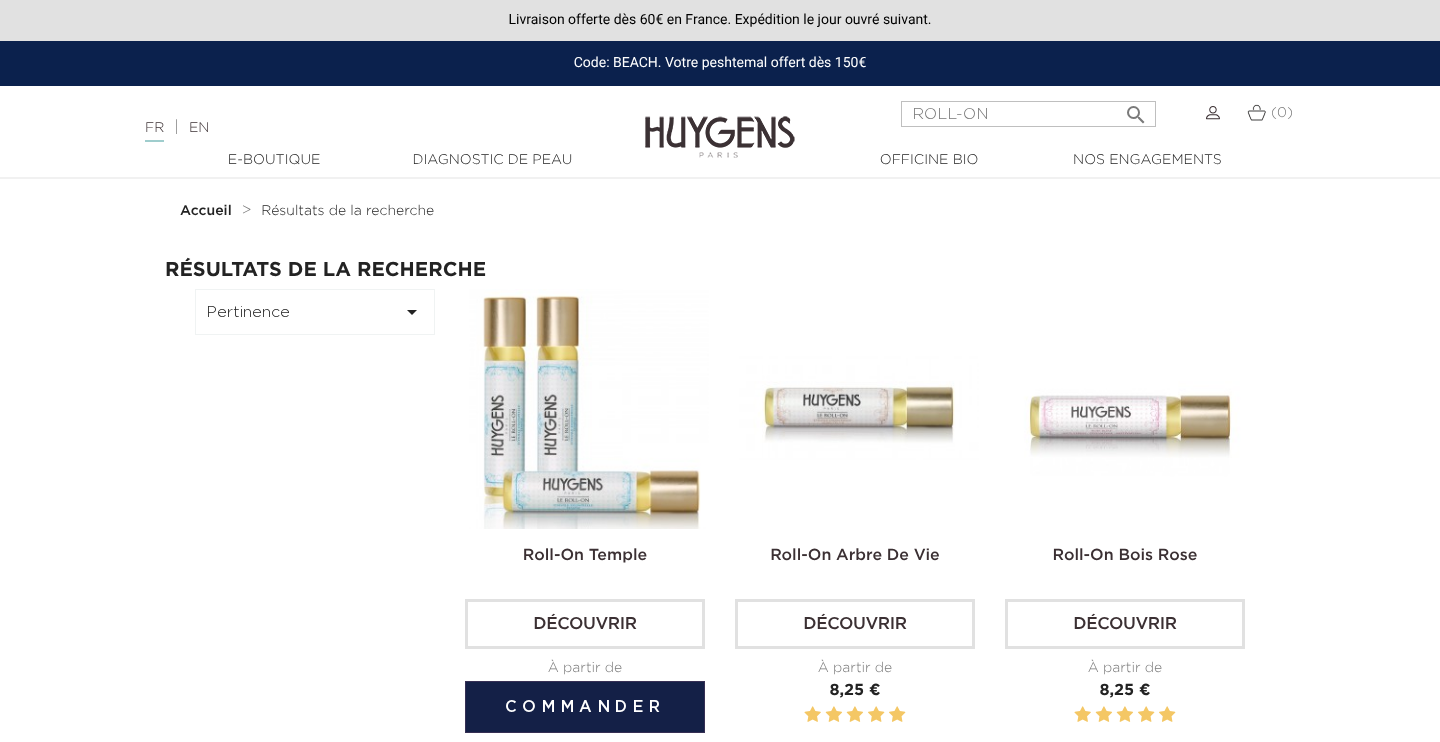 click at bounding box center [589, 409] 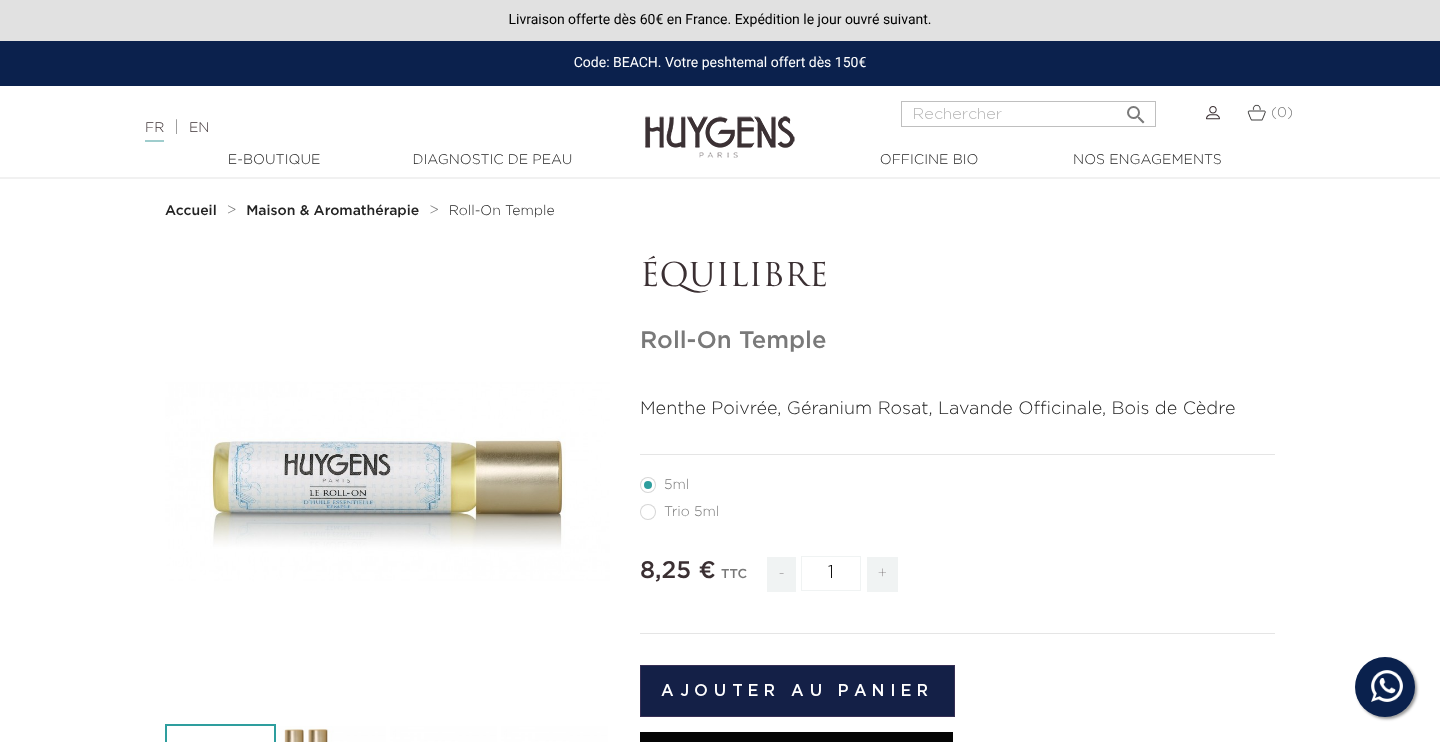 scroll, scrollTop: 0, scrollLeft: 0, axis: both 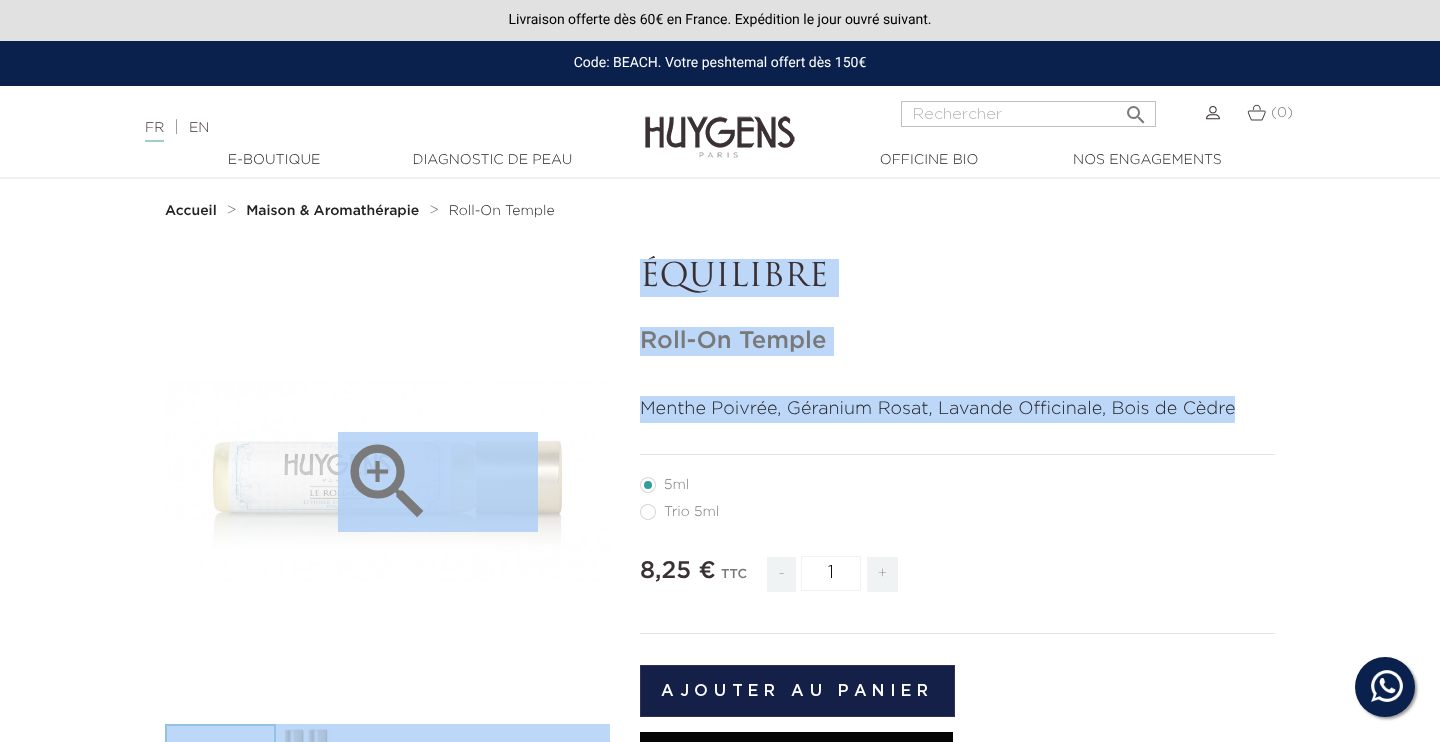 drag, startPoint x: 1253, startPoint y: 398, endPoint x: 583, endPoint y: 415, distance: 670.21564 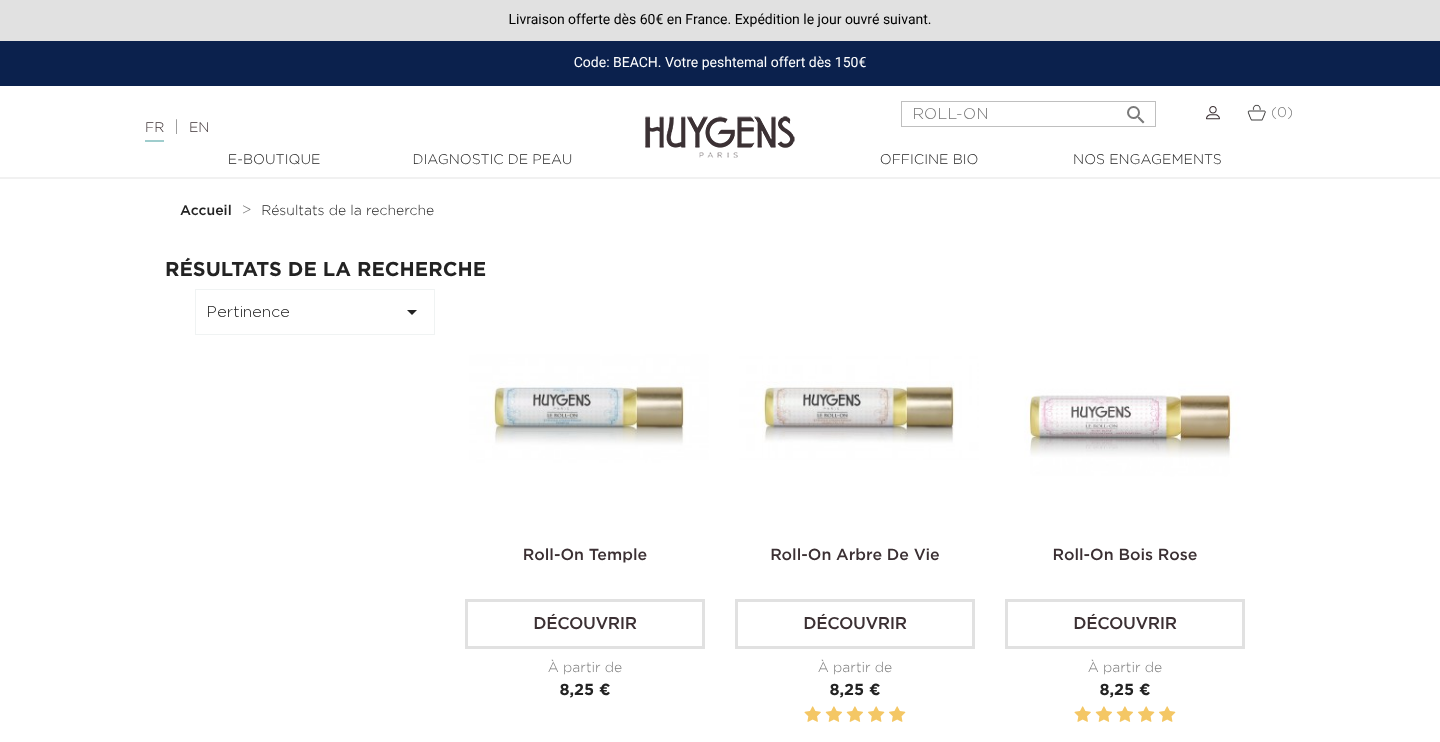 scroll, scrollTop: 0, scrollLeft: 0, axis: both 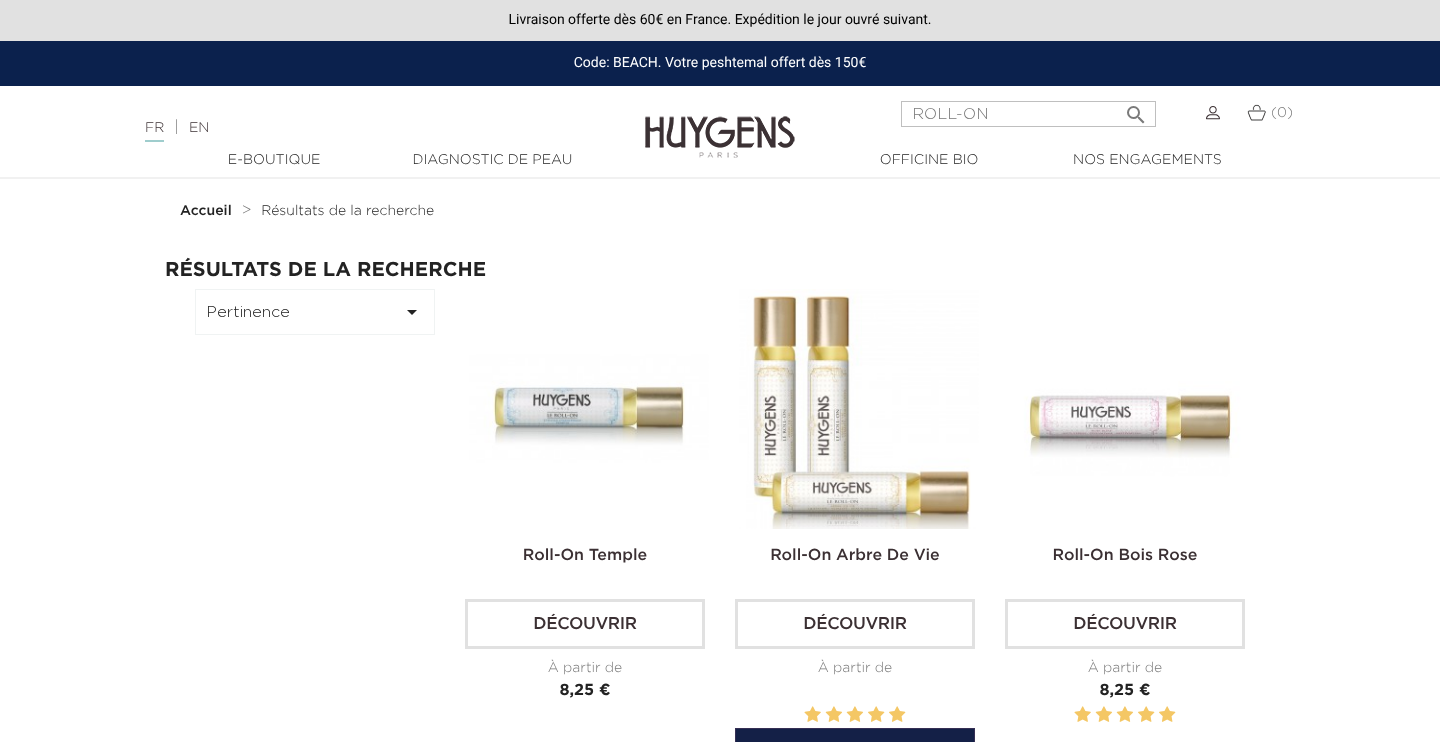 click at bounding box center (859, 409) 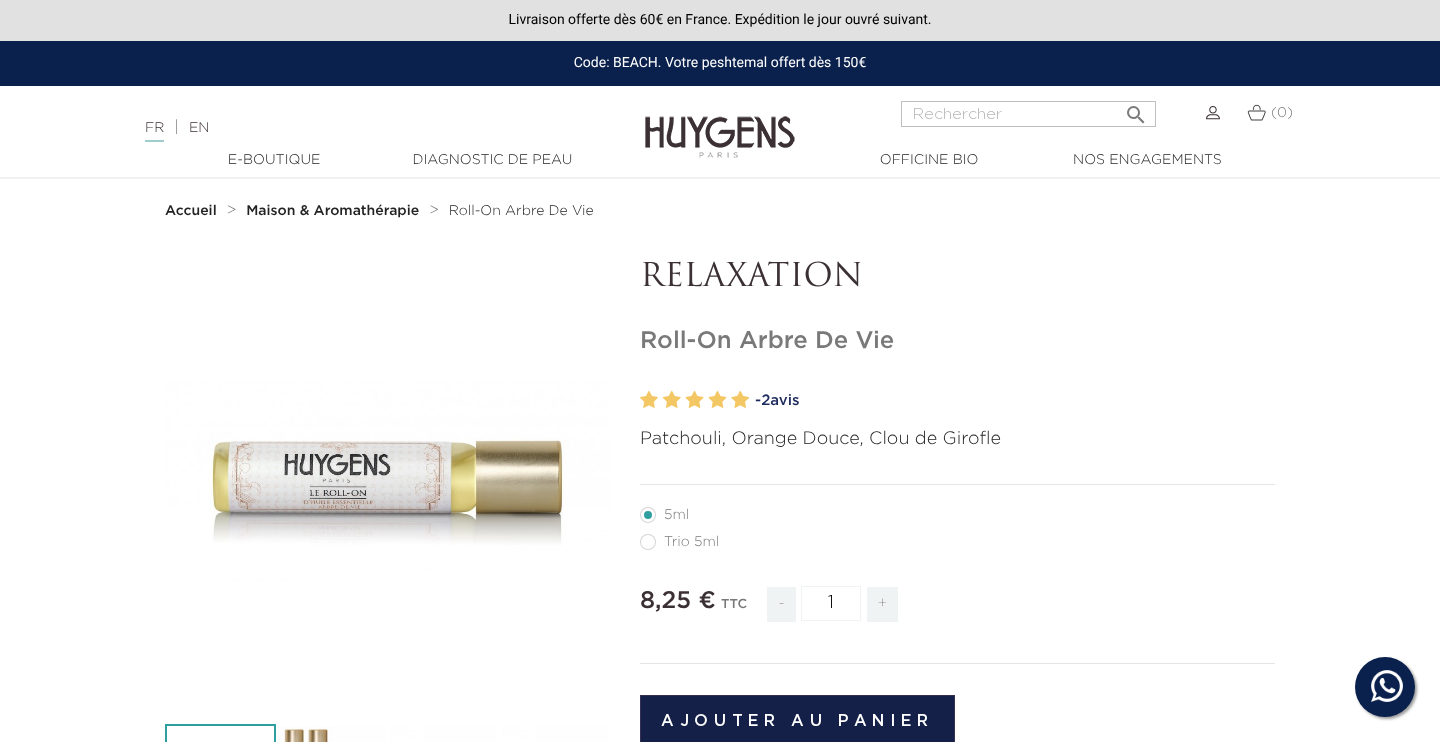 scroll, scrollTop: 0, scrollLeft: 0, axis: both 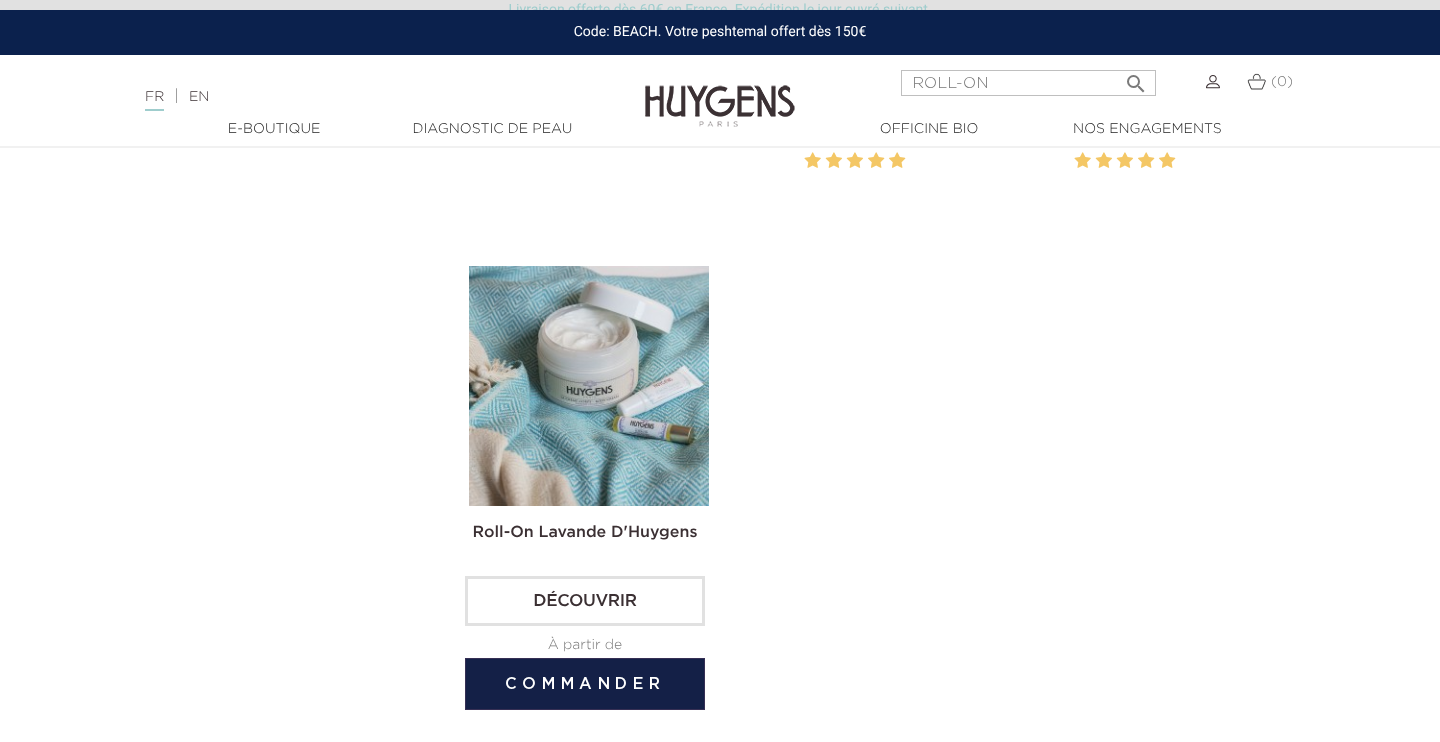 click at bounding box center (589, 386) 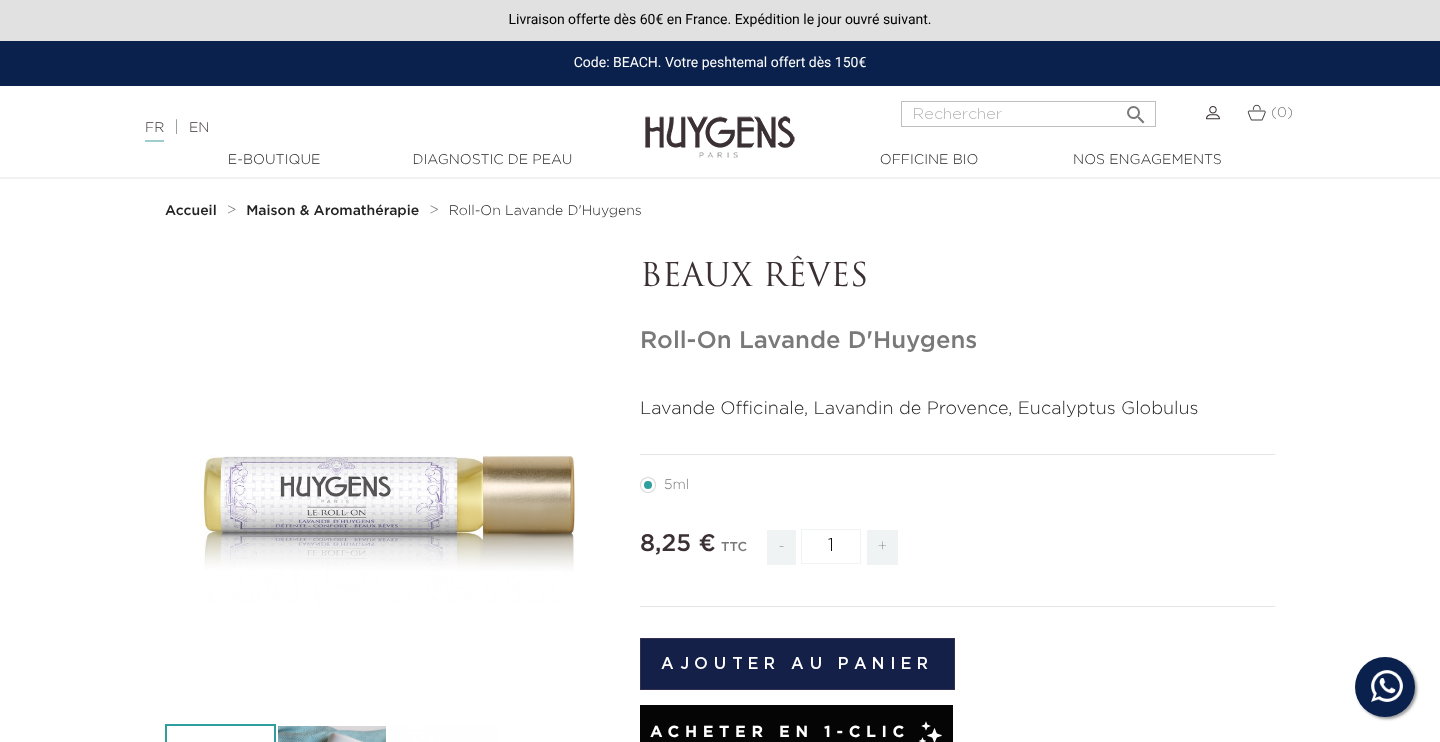 scroll, scrollTop: 0, scrollLeft: 0, axis: both 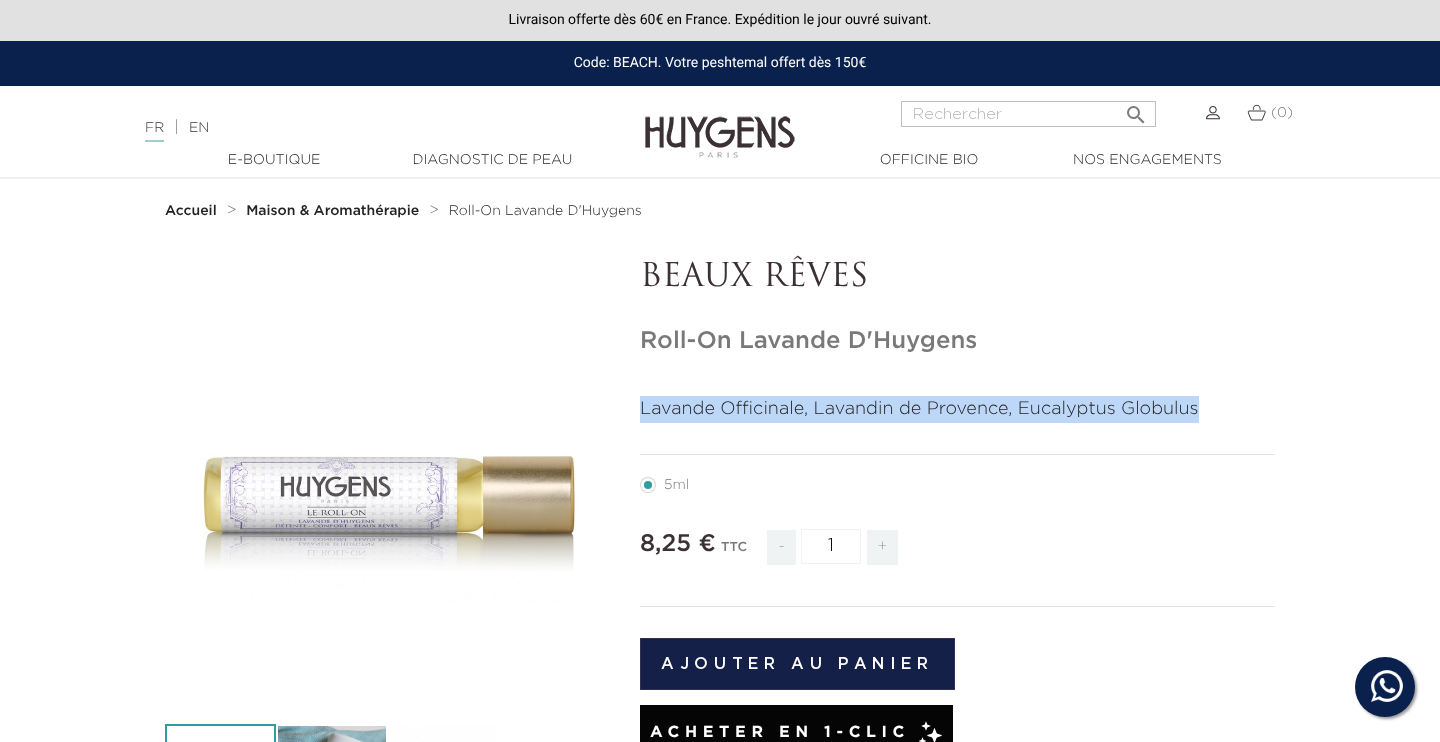 drag, startPoint x: 641, startPoint y: 407, endPoint x: 1211, endPoint y: 410, distance: 570.0079 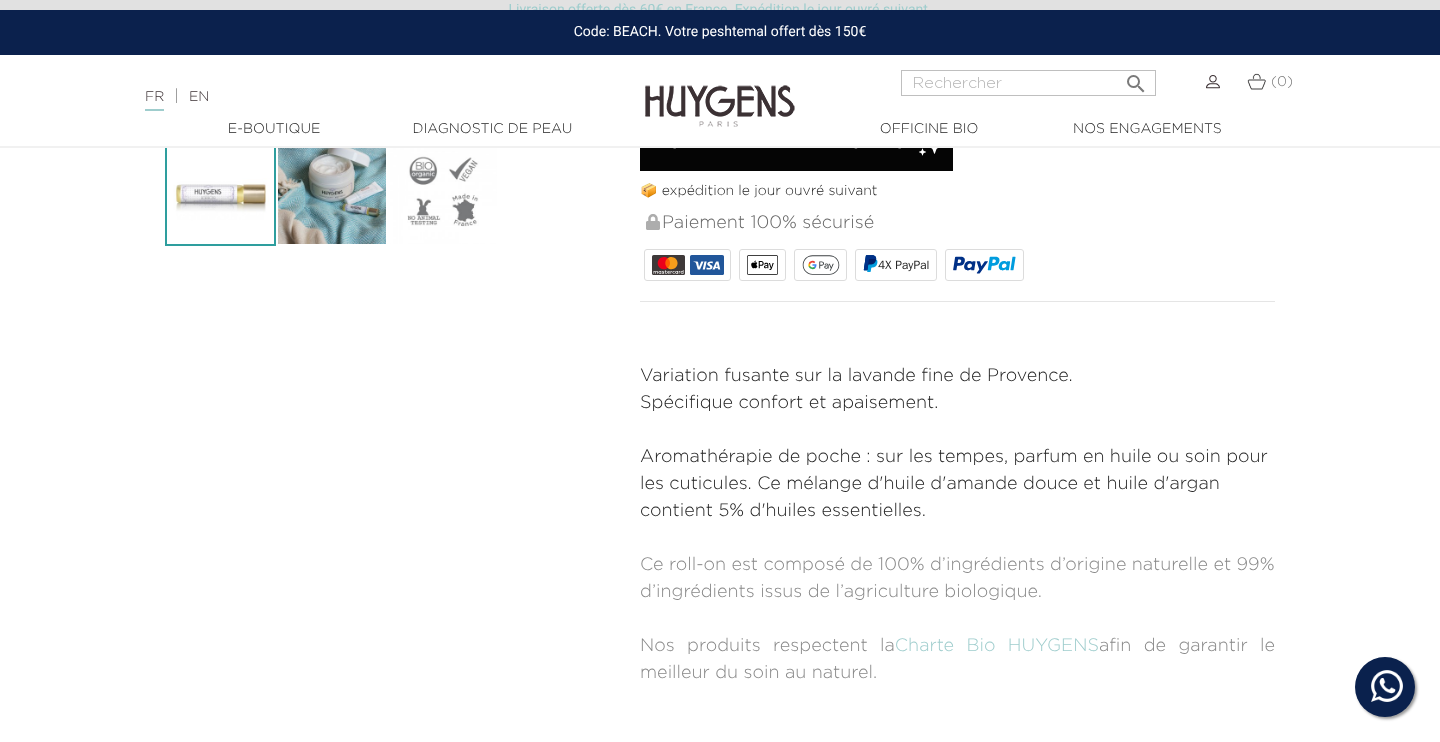 scroll, scrollTop: 594, scrollLeft: 0, axis: vertical 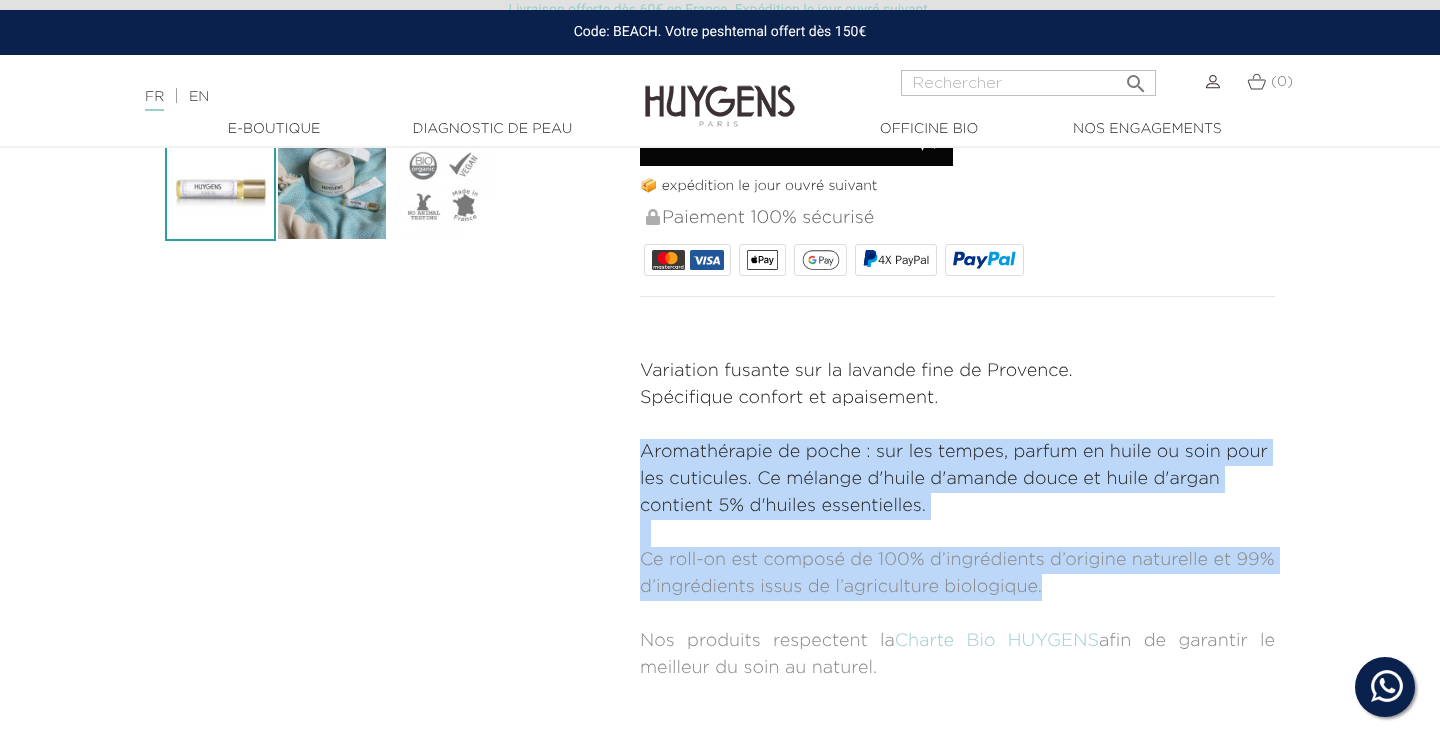 drag, startPoint x: 641, startPoint y: 449, endPoint x: 1063, endPoint y: 587, distance: 443.991 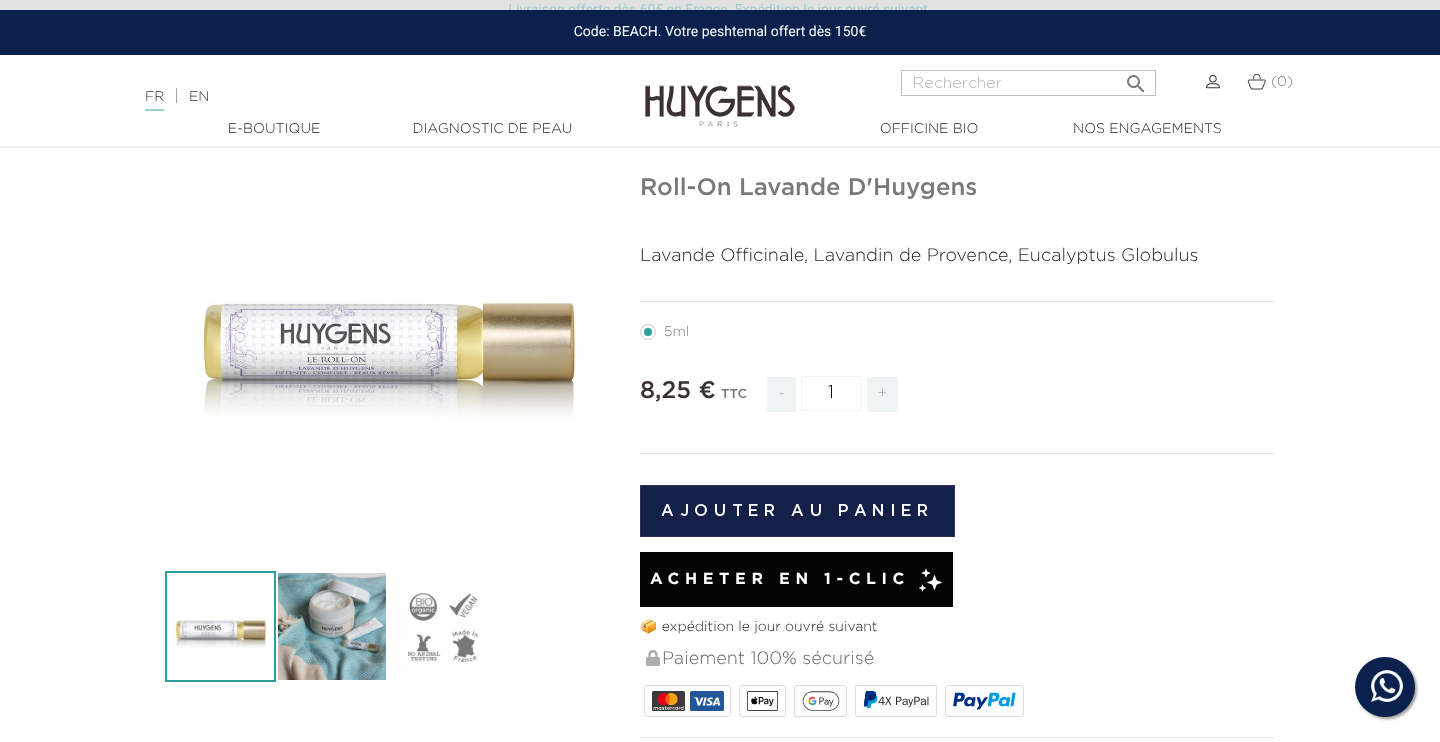 scroll, scrollTop: 96, scrollLeft: 0, axis: vertical 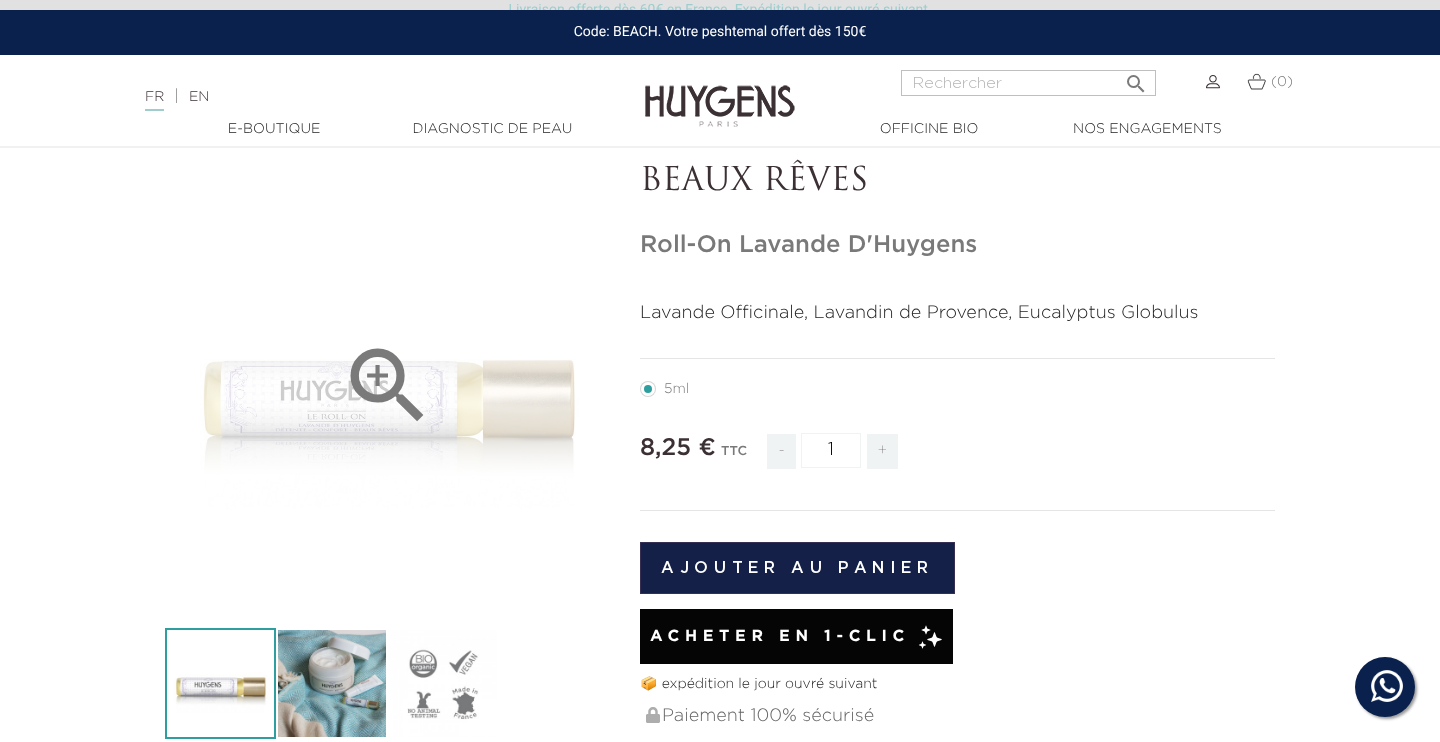click on "" at bounding box center (387, 385) 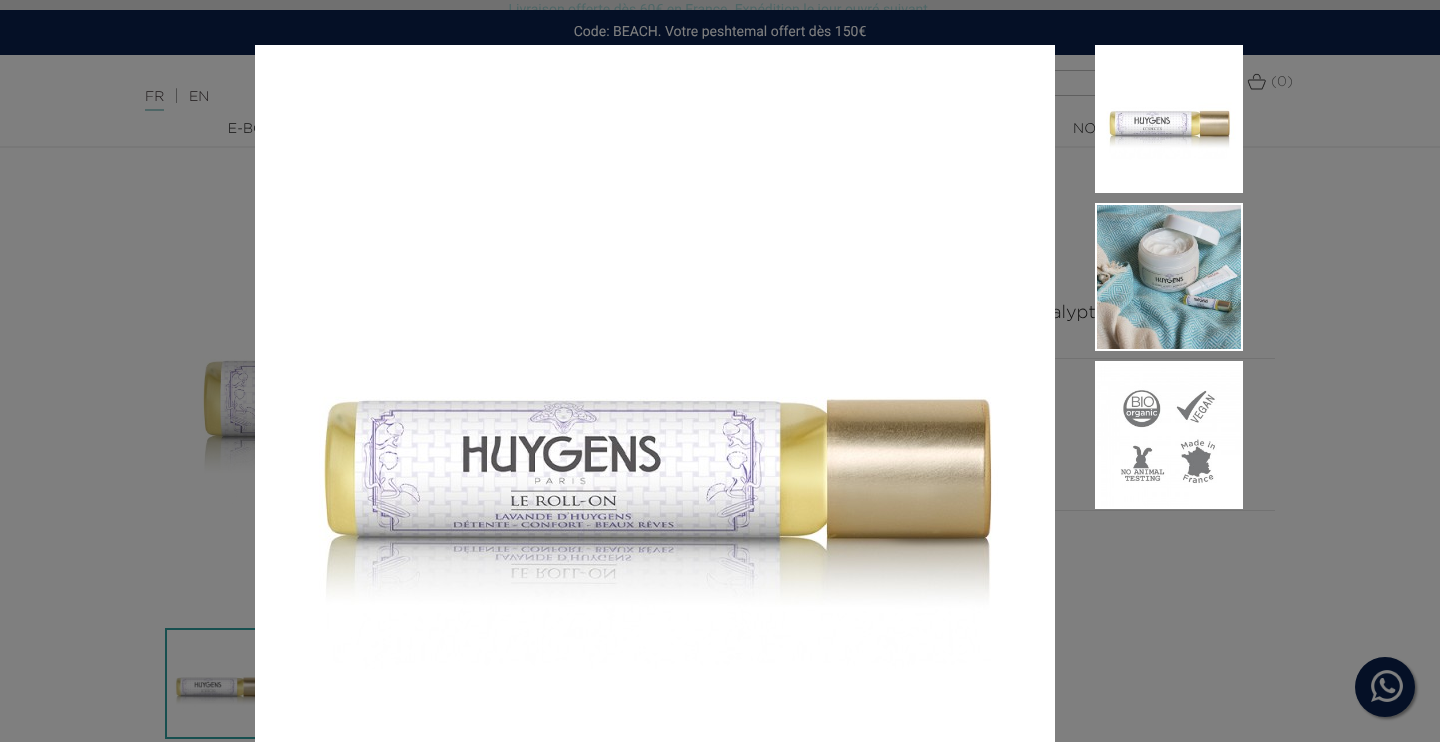 click at bounding box center [1149, 467] 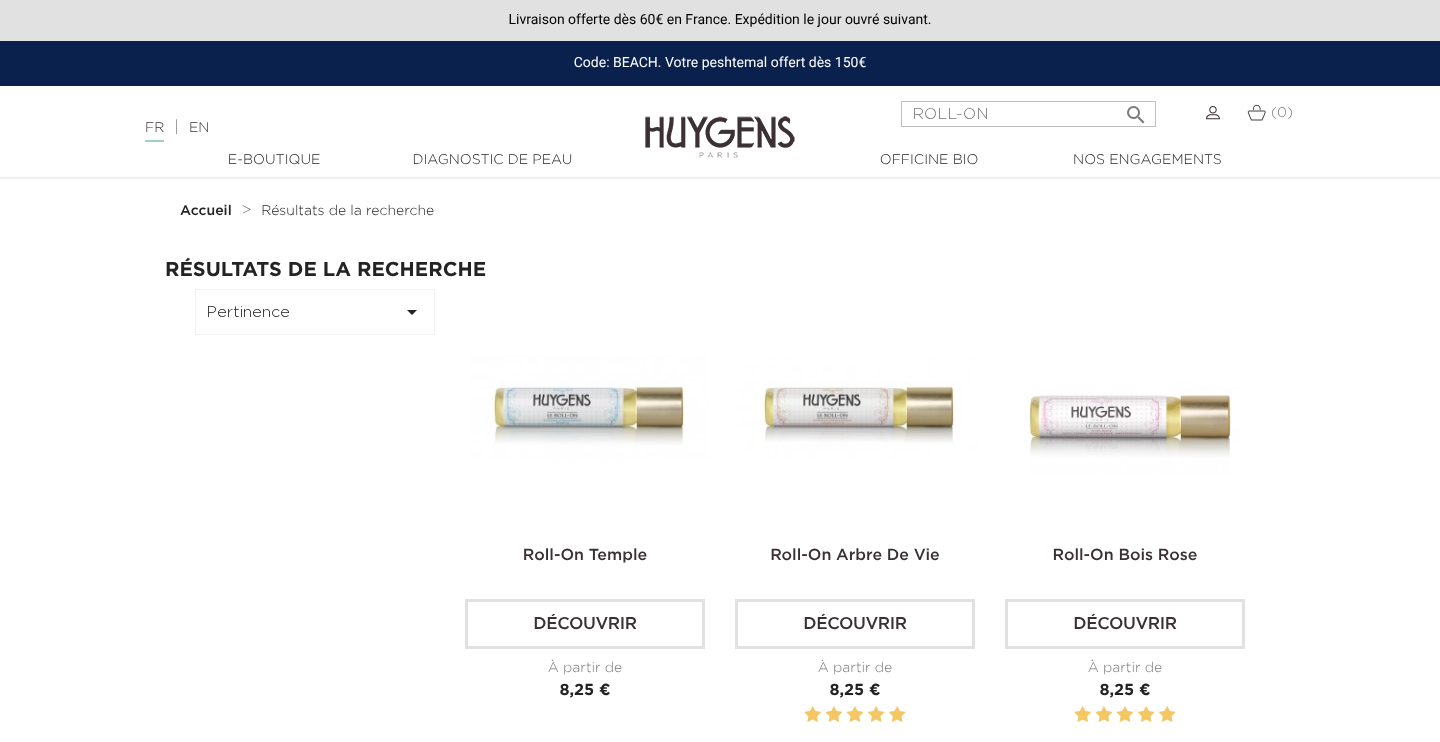 scroll, scrollTop: 554, scrollLeft: 0, axis: vertical 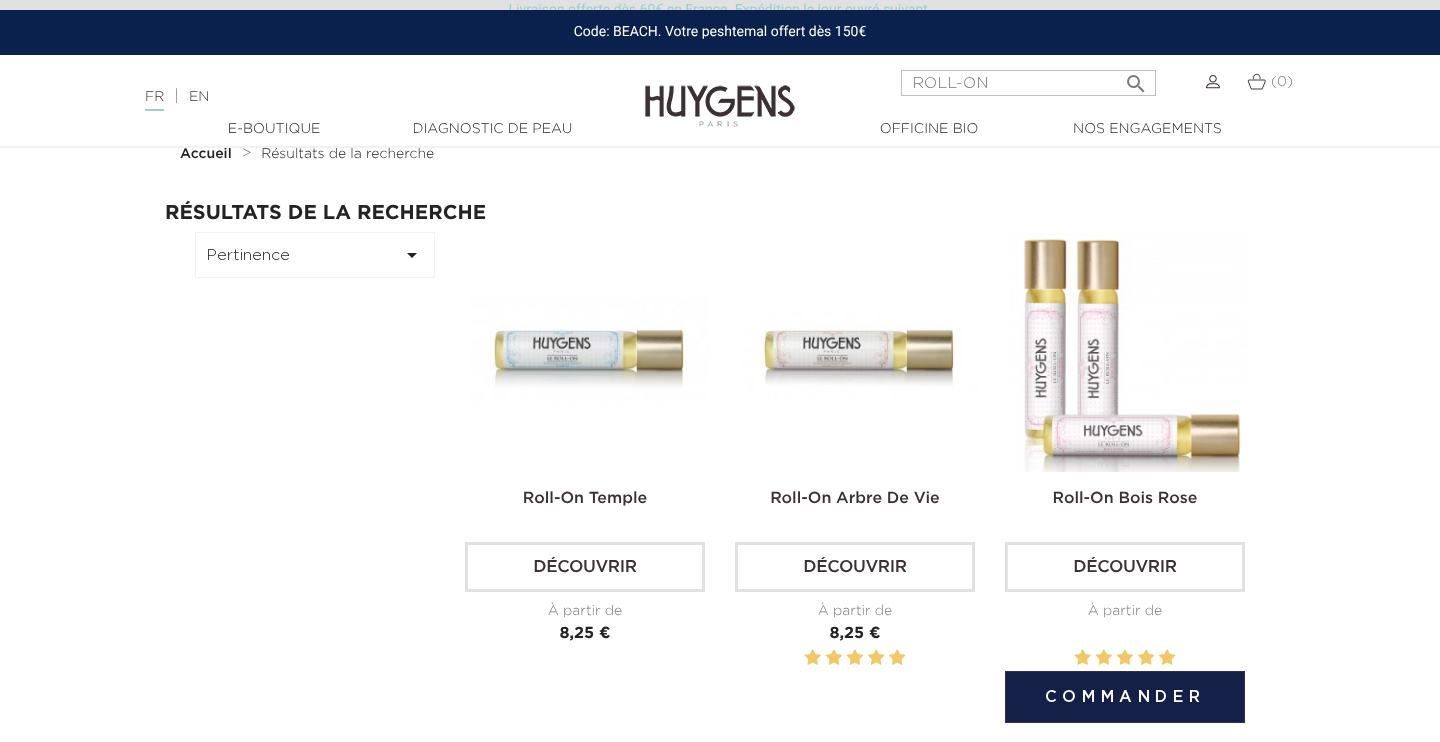 click at bounding box center [1129, 352] 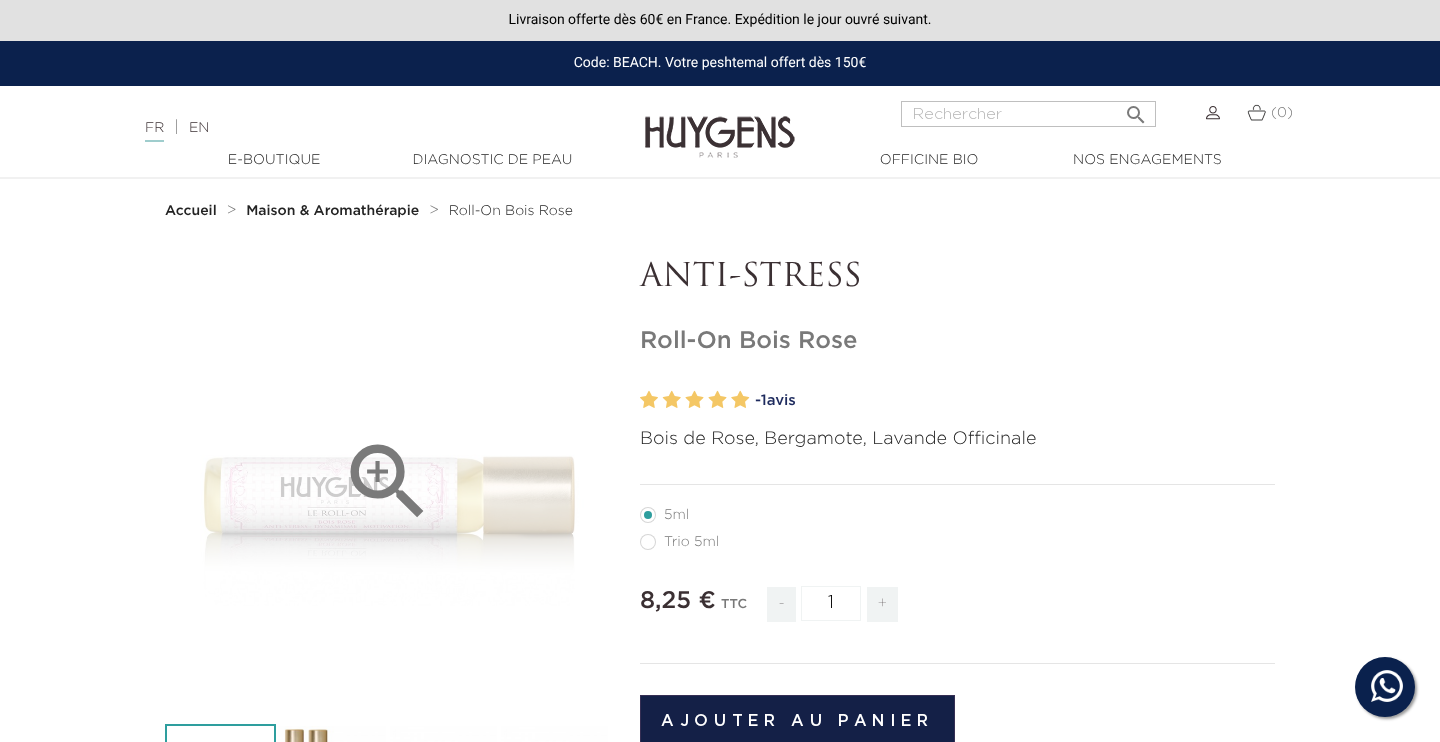 scroll, scrollTop: 0, scrollLeft: 0, axis: both 